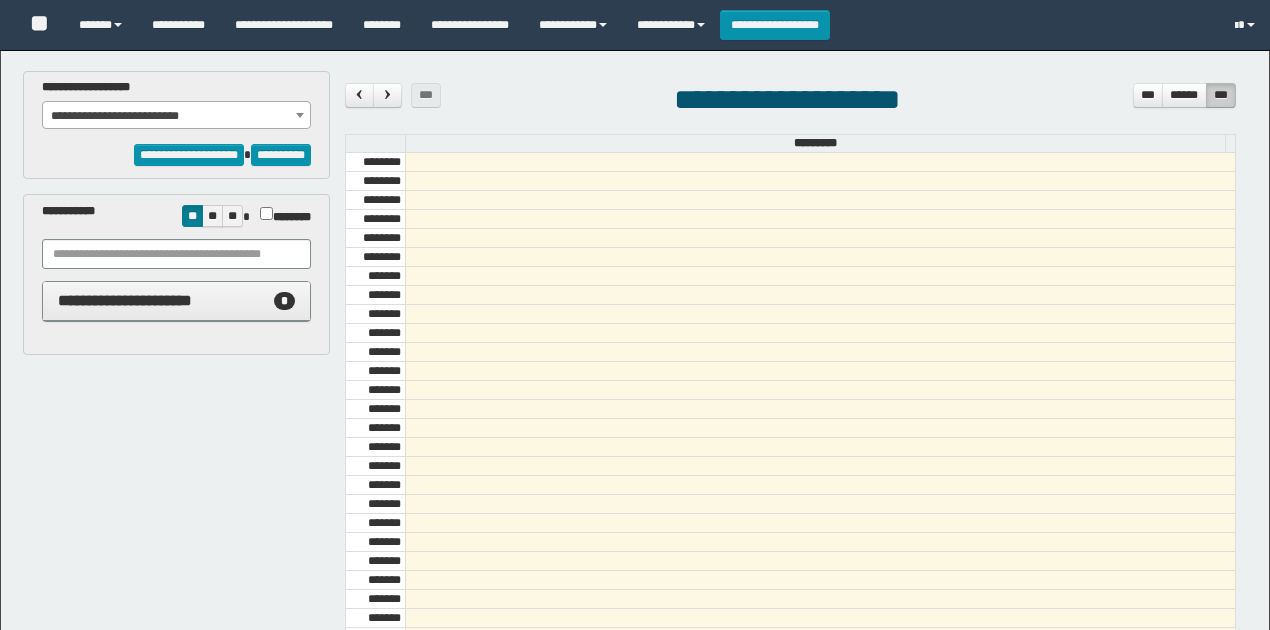 select on "******" 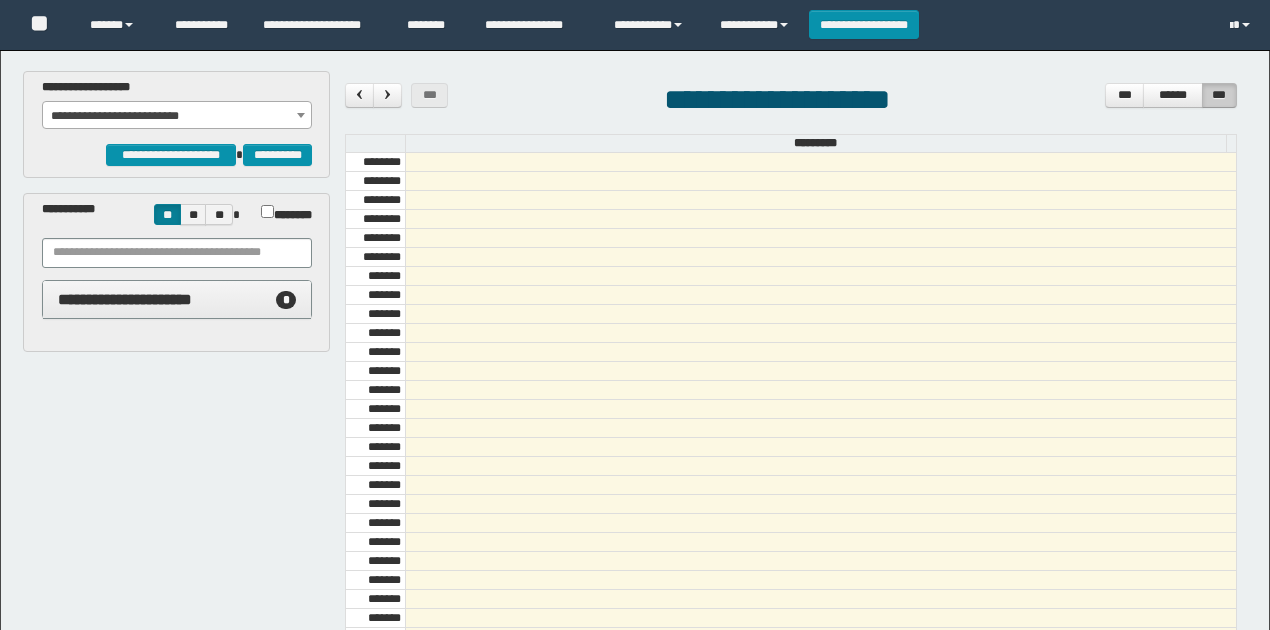 scroll, scrollTop: 0, scrollLeft: 0, axis: both 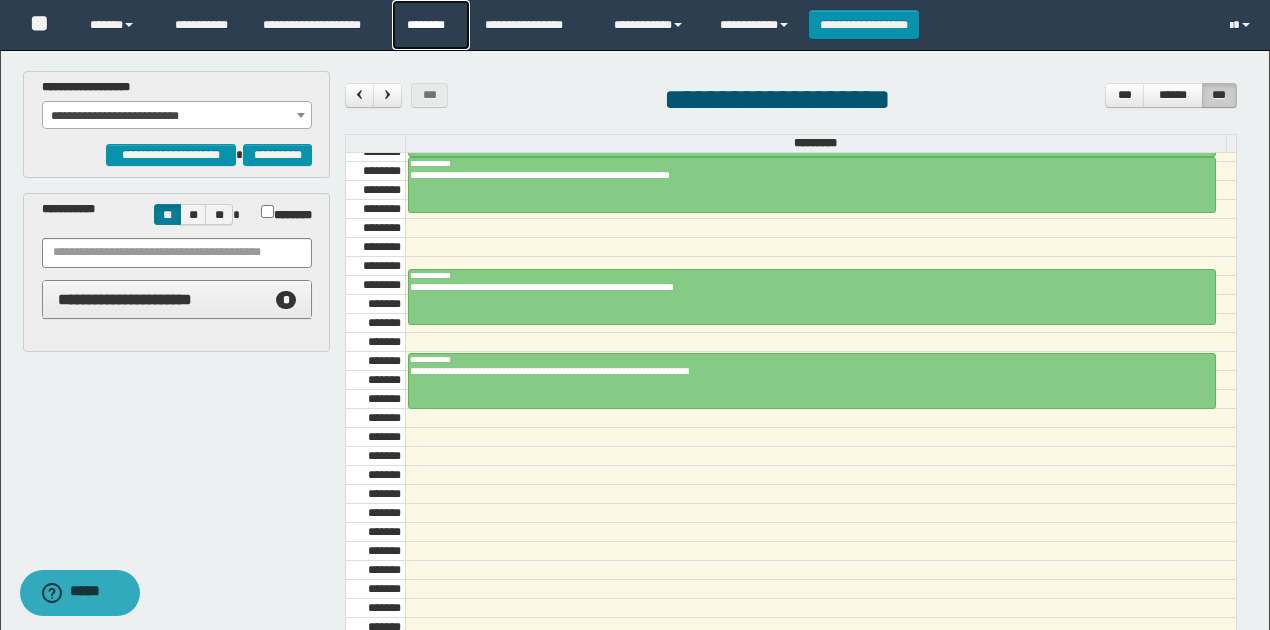 click on "********" at bounding box center (431, 25) 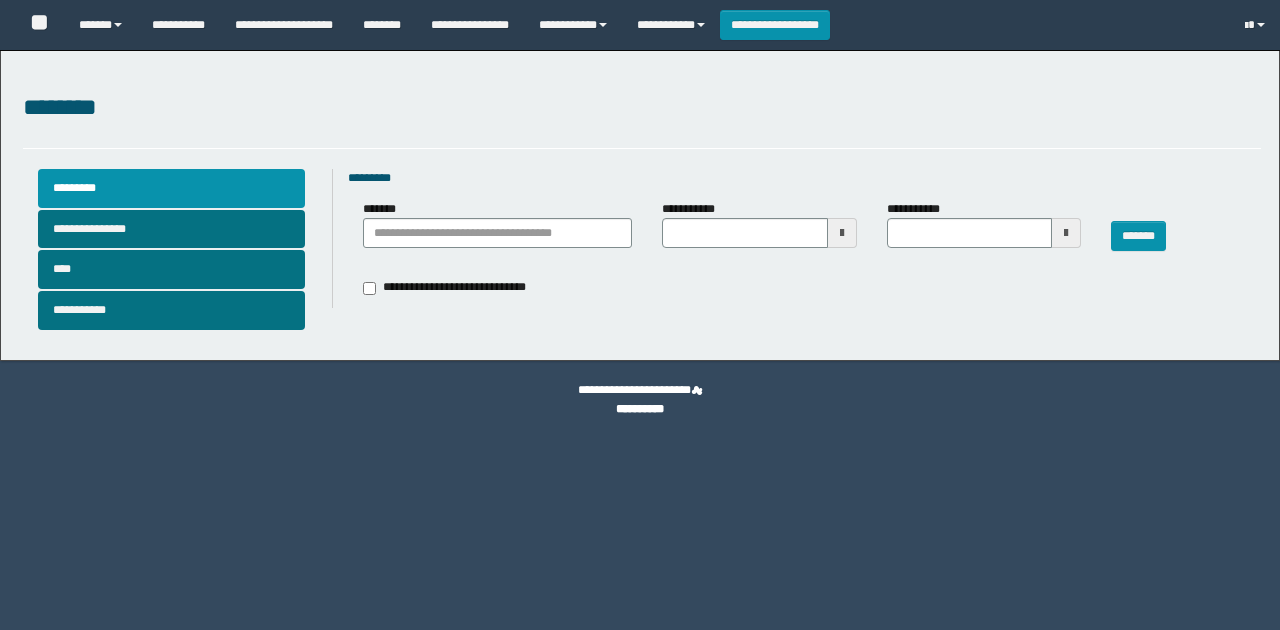 type 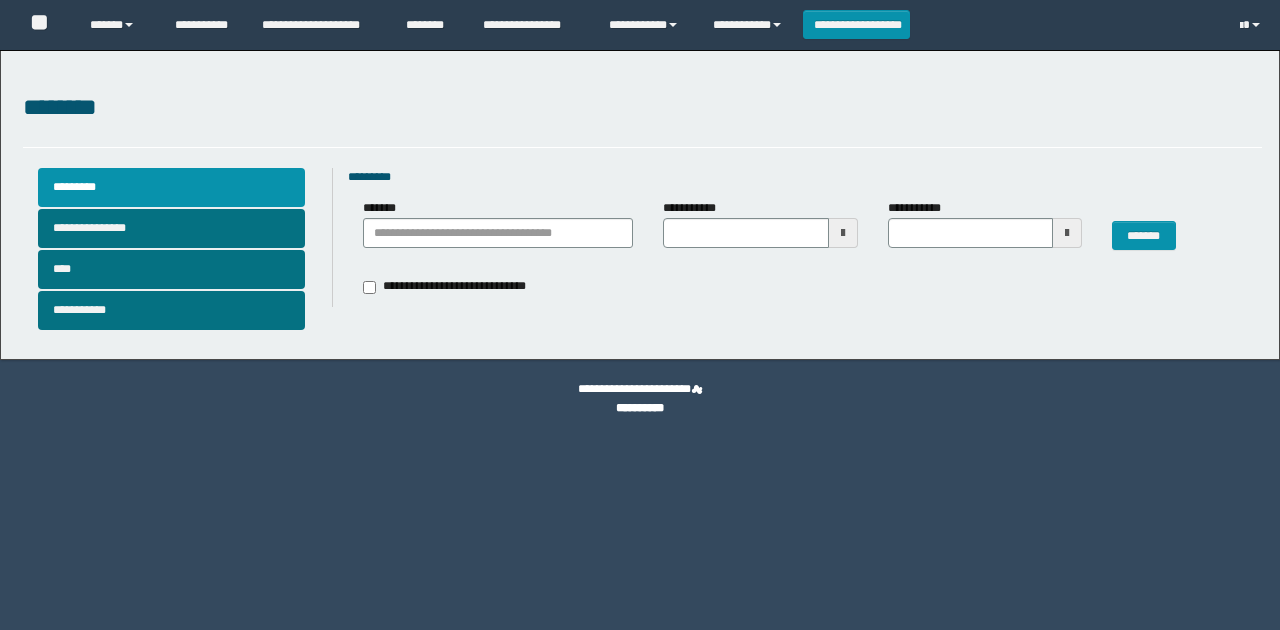 scroll, scrollTop: 0, scrollLeft: 0, axis: both 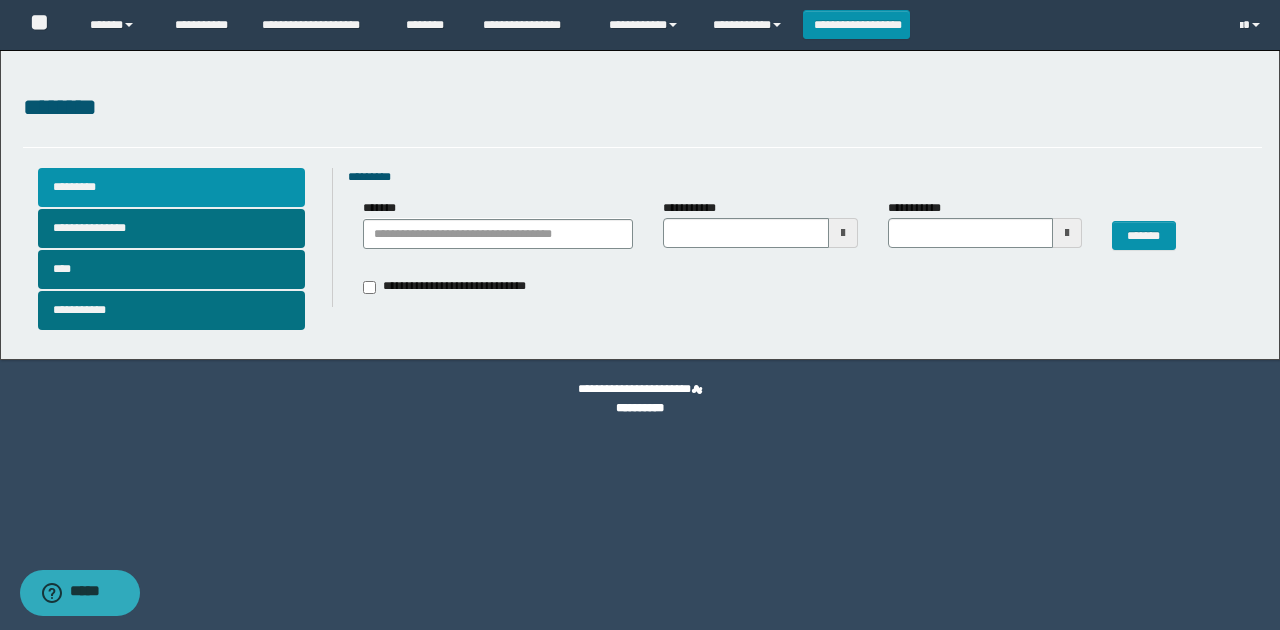 click on "*********" at bounding box center [172, 187] 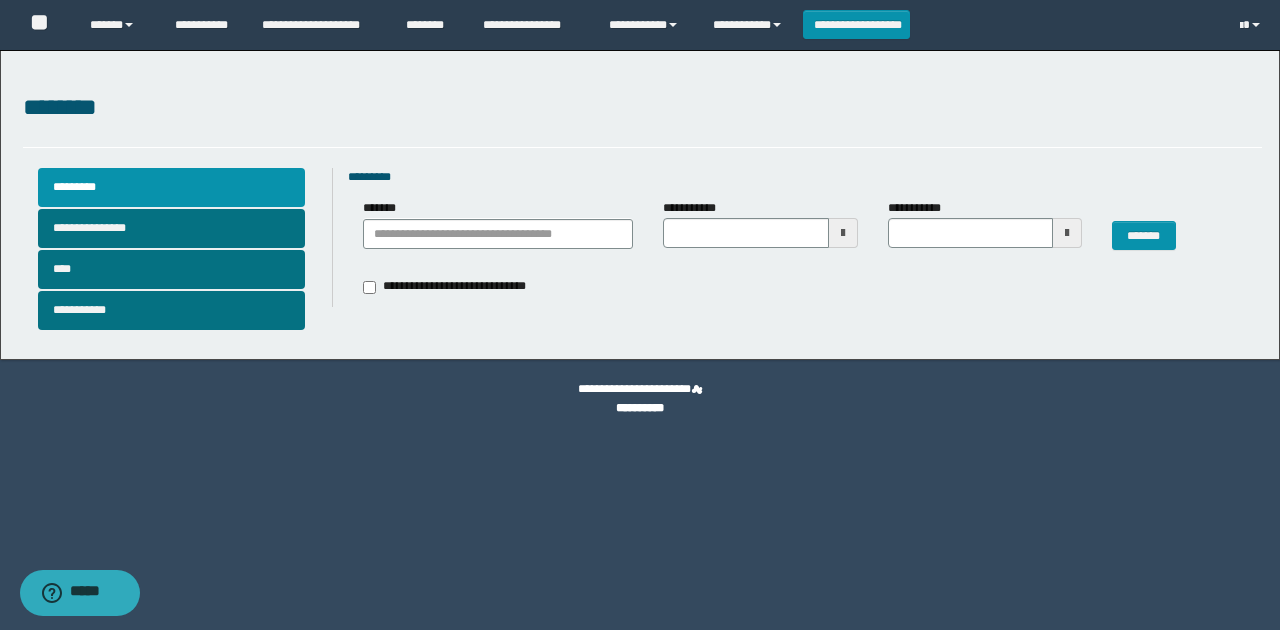 click at bounding box center [843, 233] 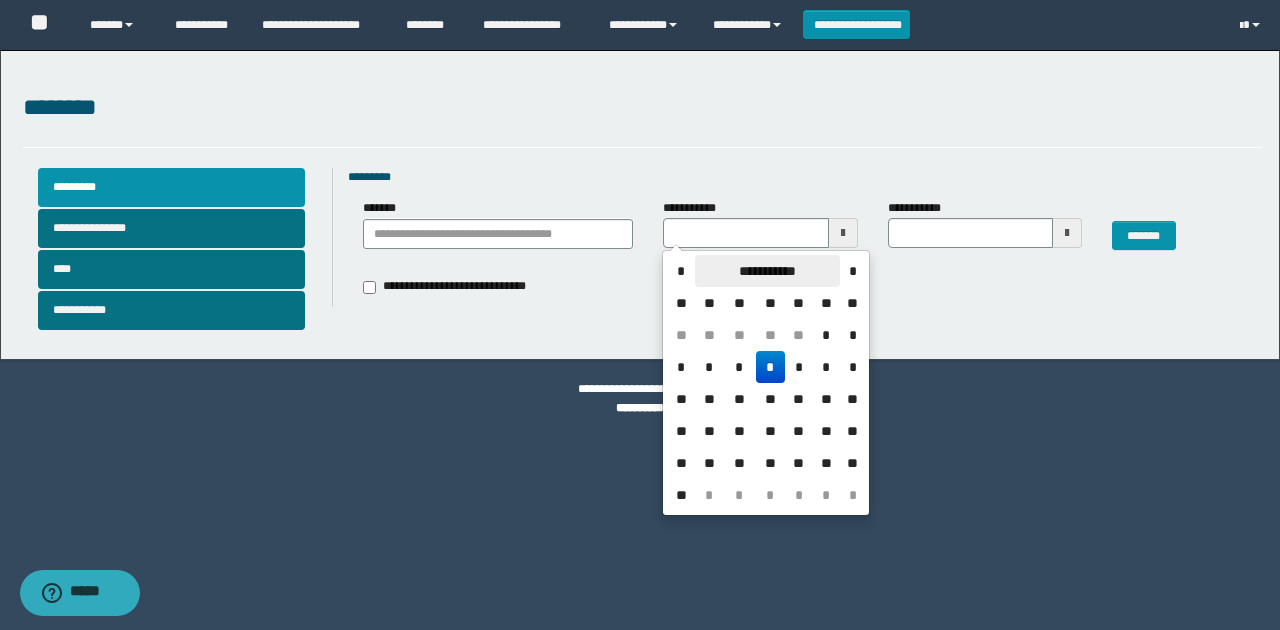 click on "**********" at bounding box center (767, 271) 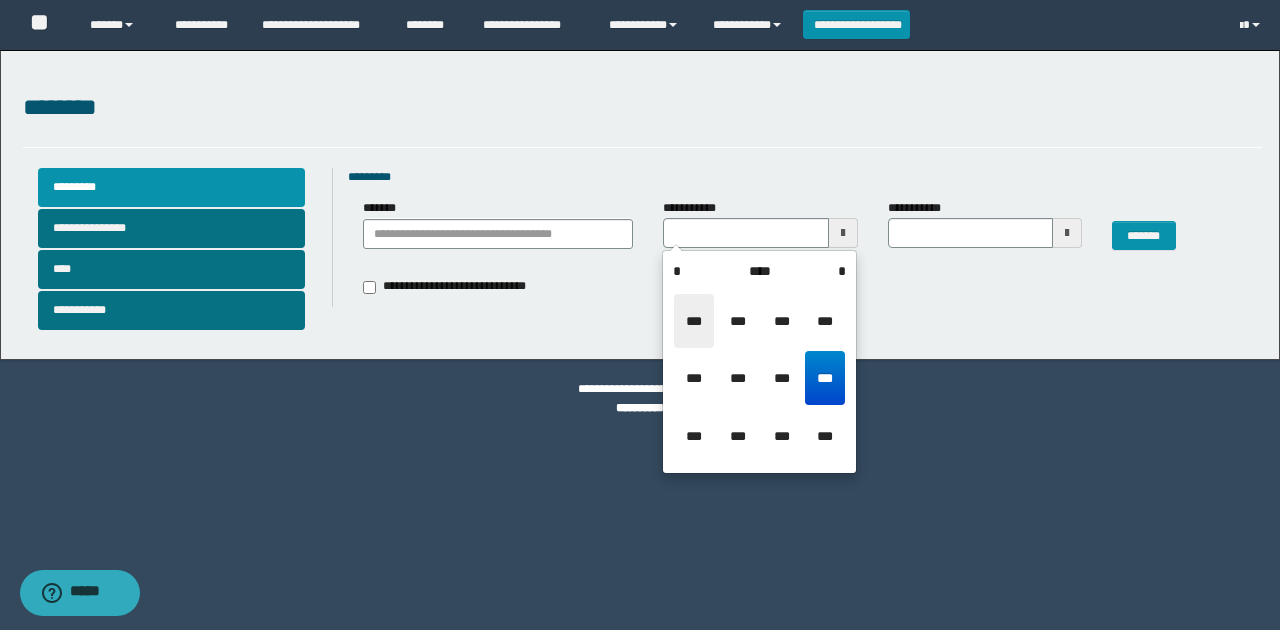 click on "***" at bounding box center [694, 321] 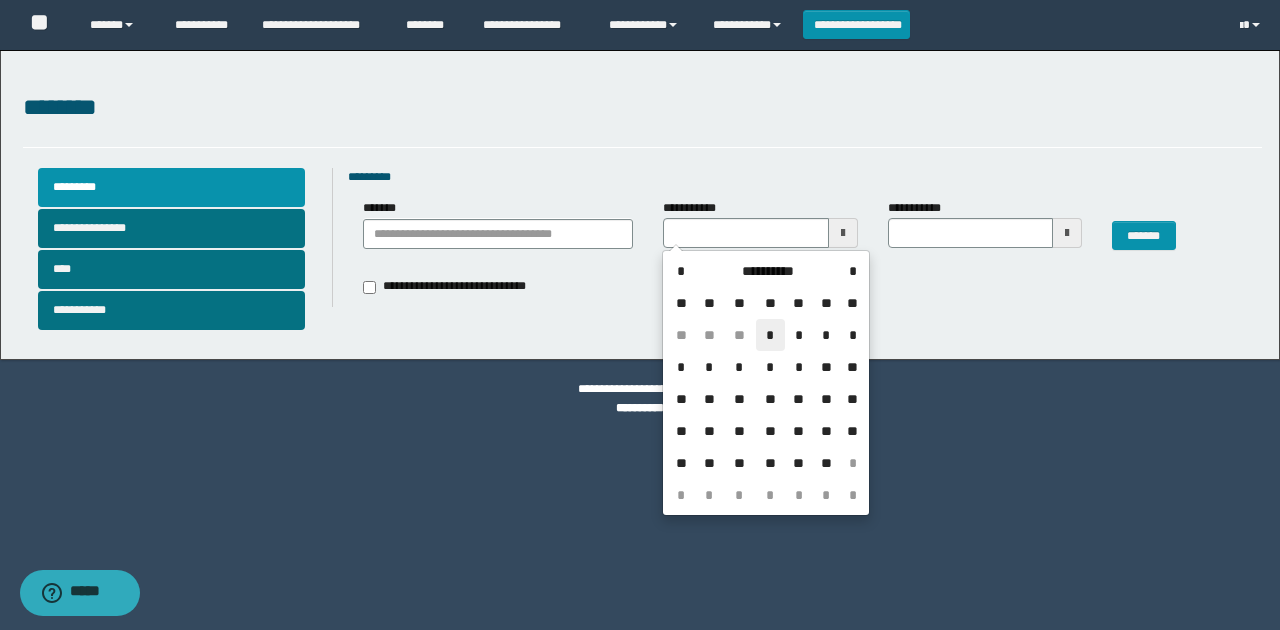 click on "*" at bounding box center (770, 335) 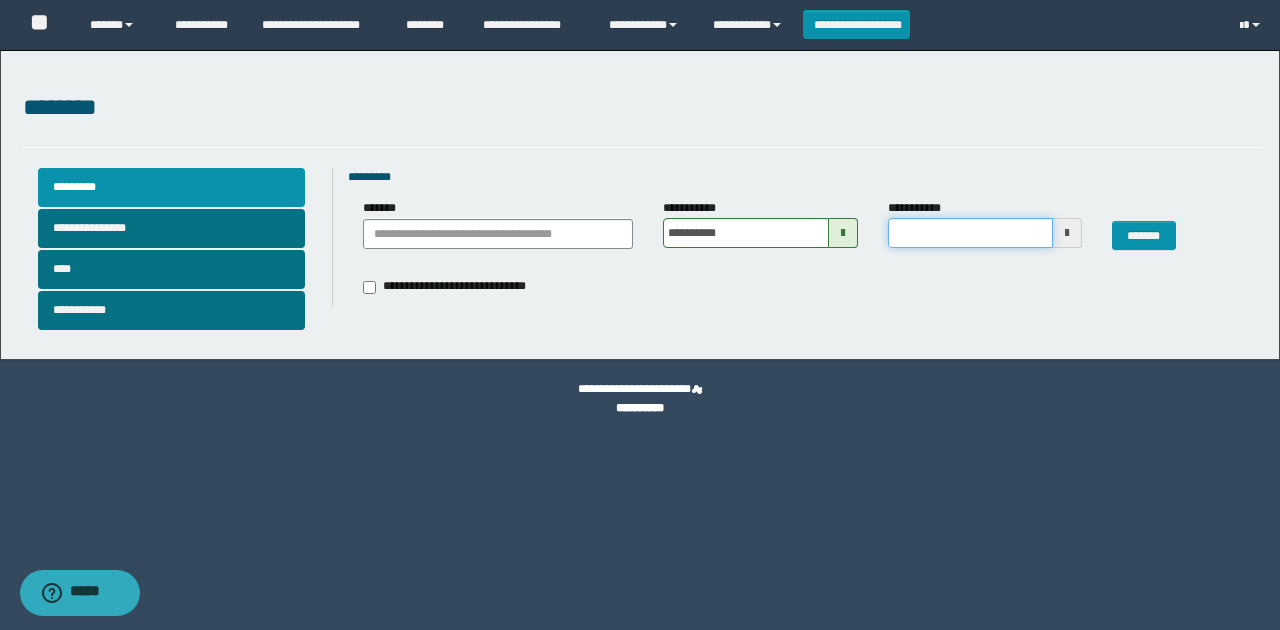 click on "**********" at bounding box center [971, 233] 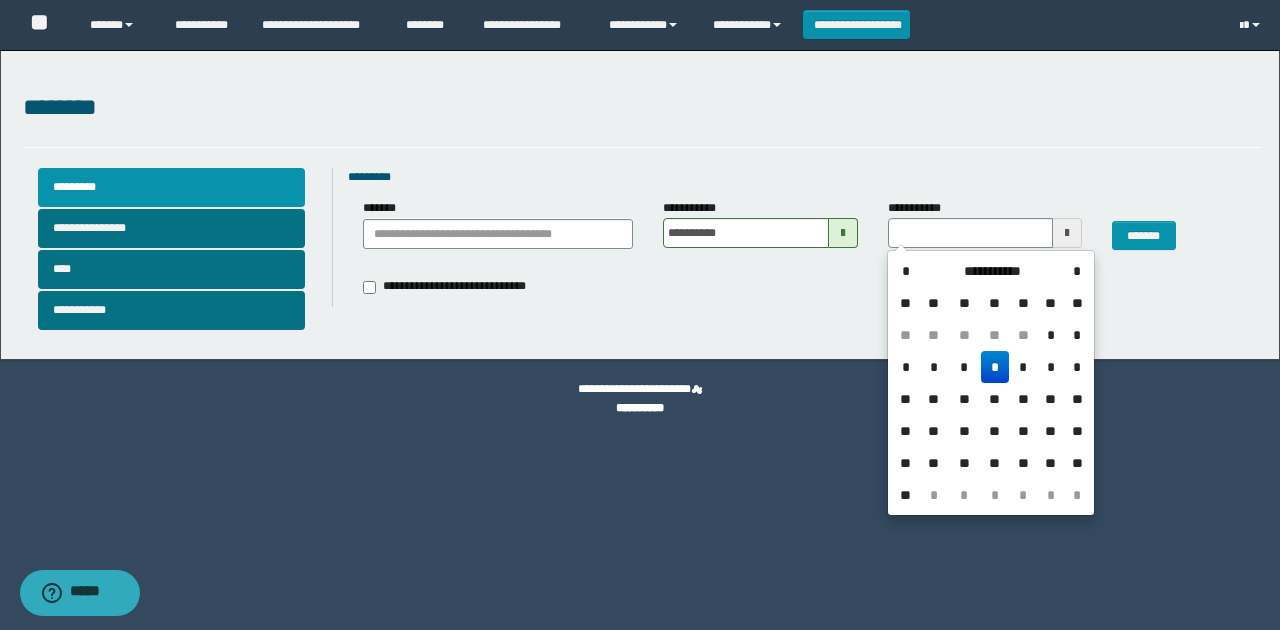 click on "*" at bounding box center [995, 367] 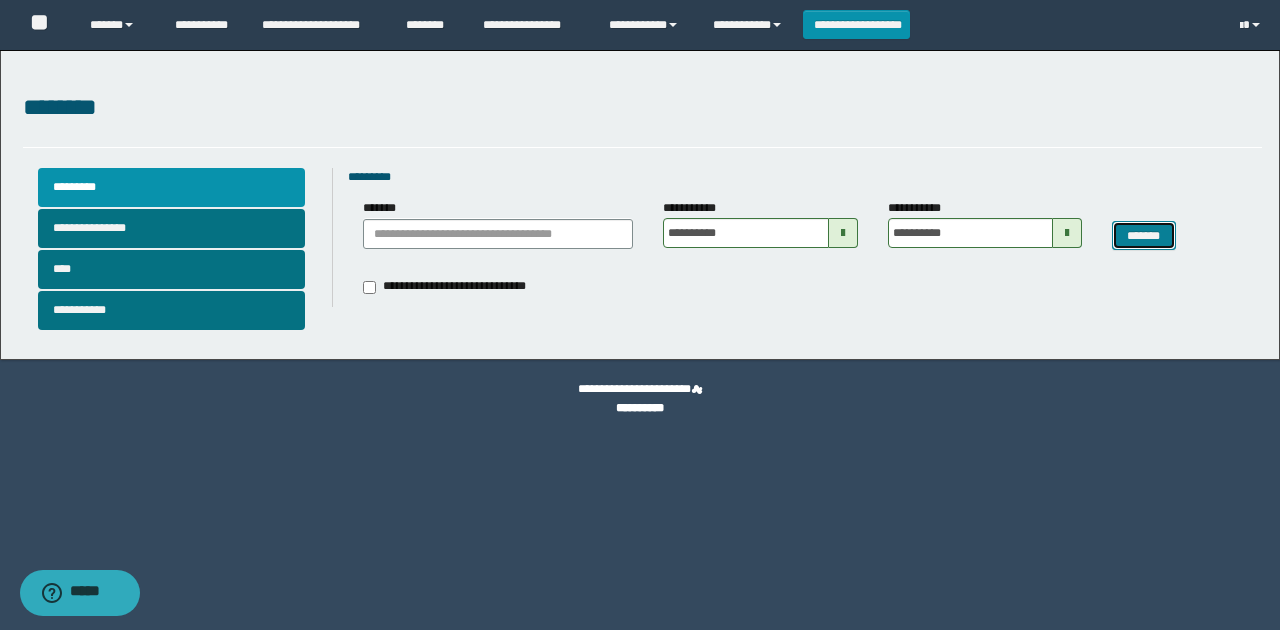 click on "*******" at bounding box center [1143, 235] 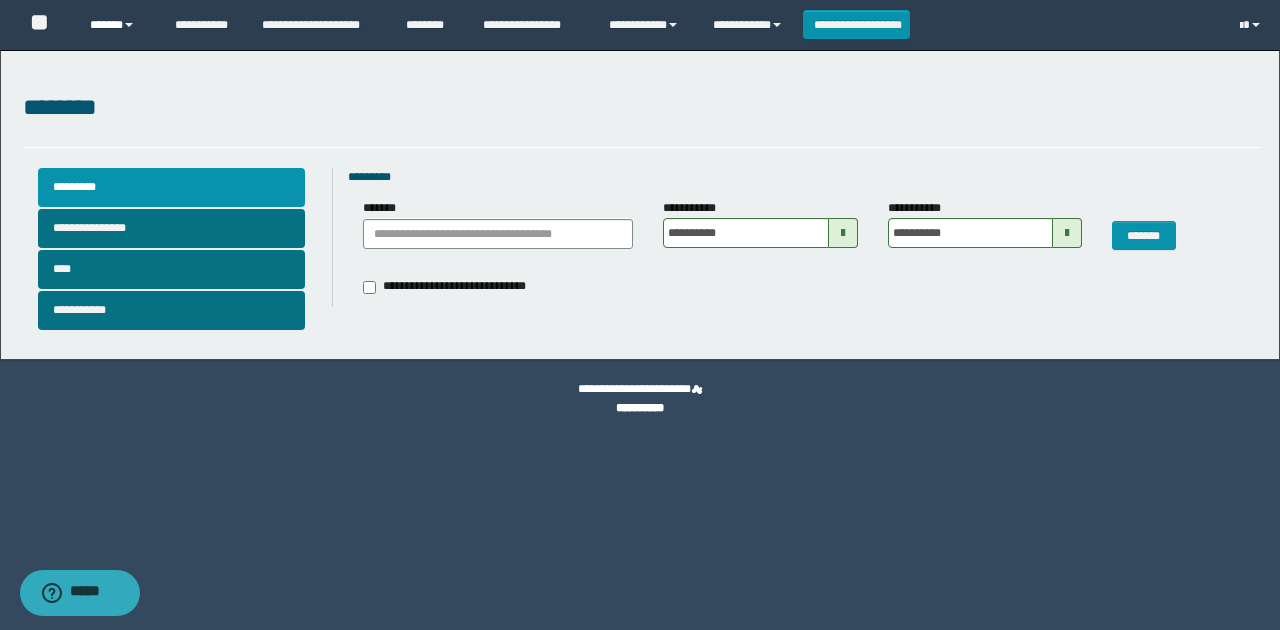 click on "******" at bounding box center (117, 25) 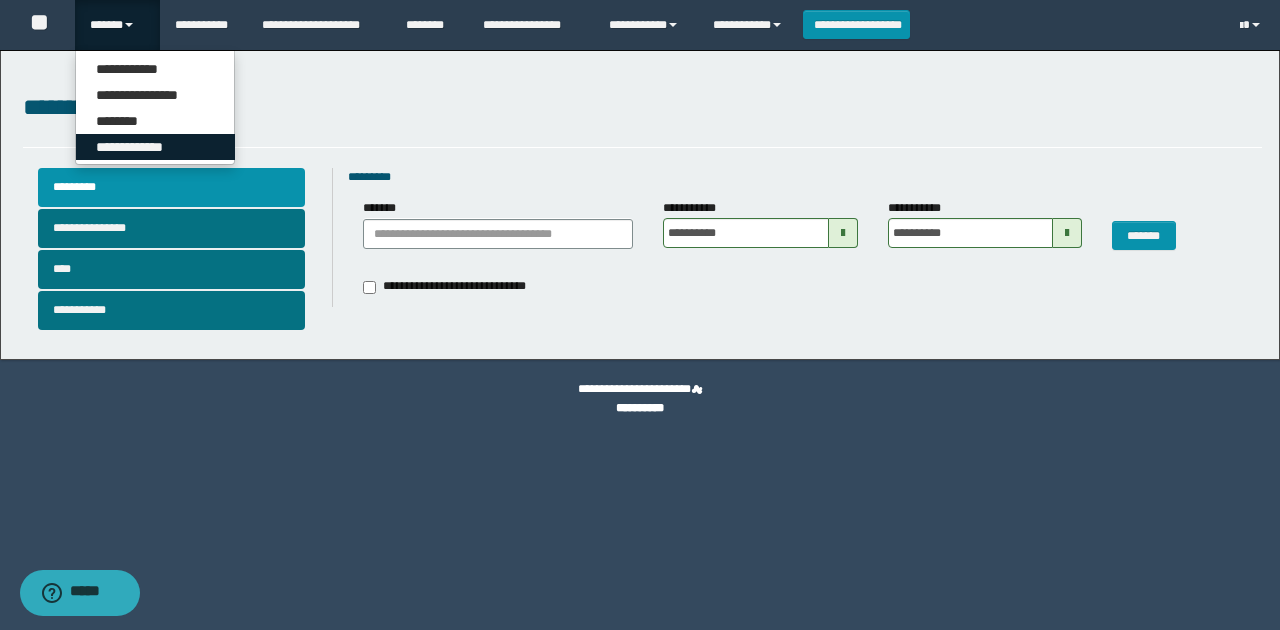 click on "**********" at bounding box center [155, 147] 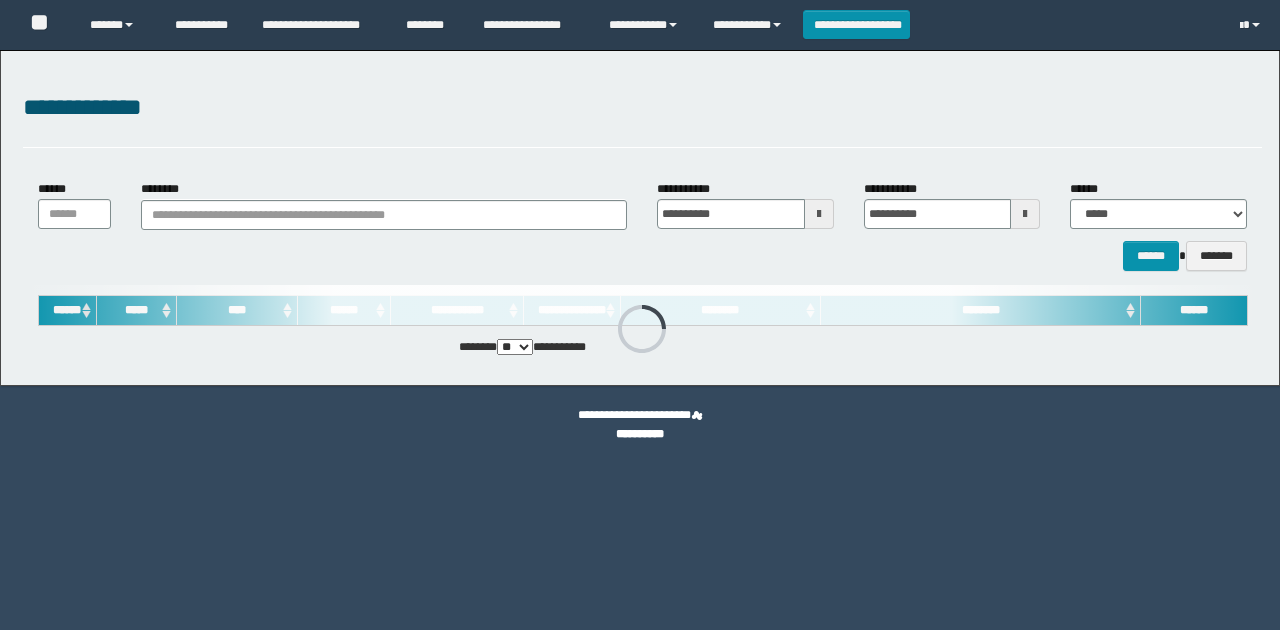 scroll, scrollTop: 0, scrollLeft: 0, axis: both 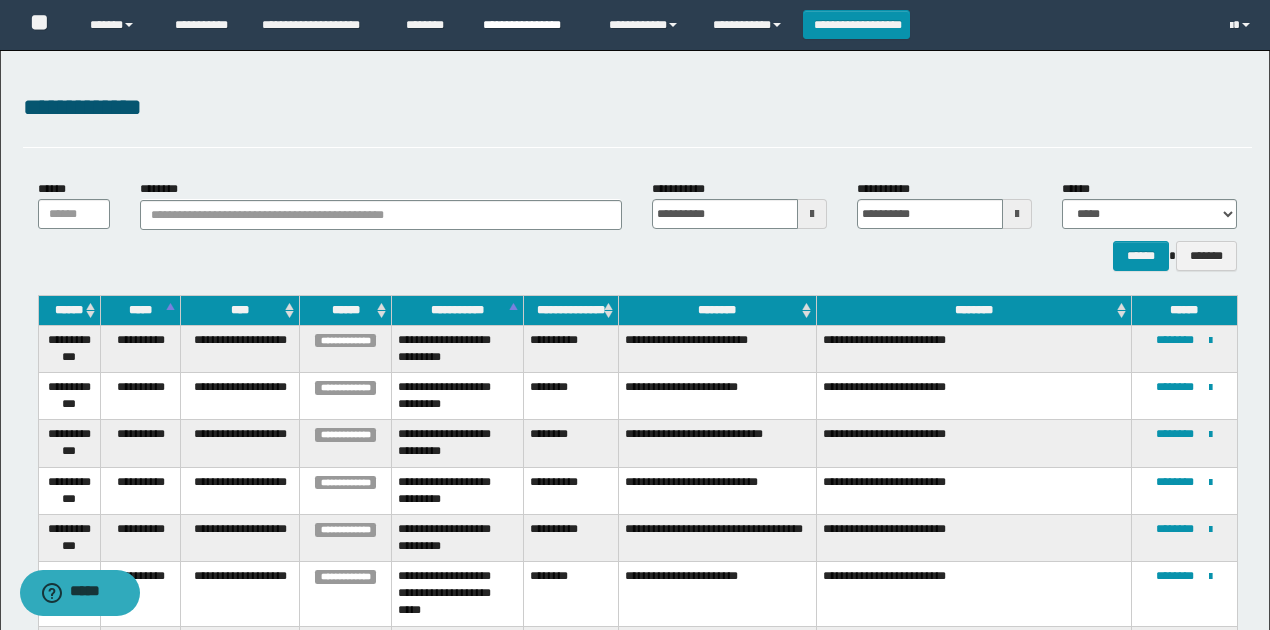 click on "**********" at bounding box center (531, 25) 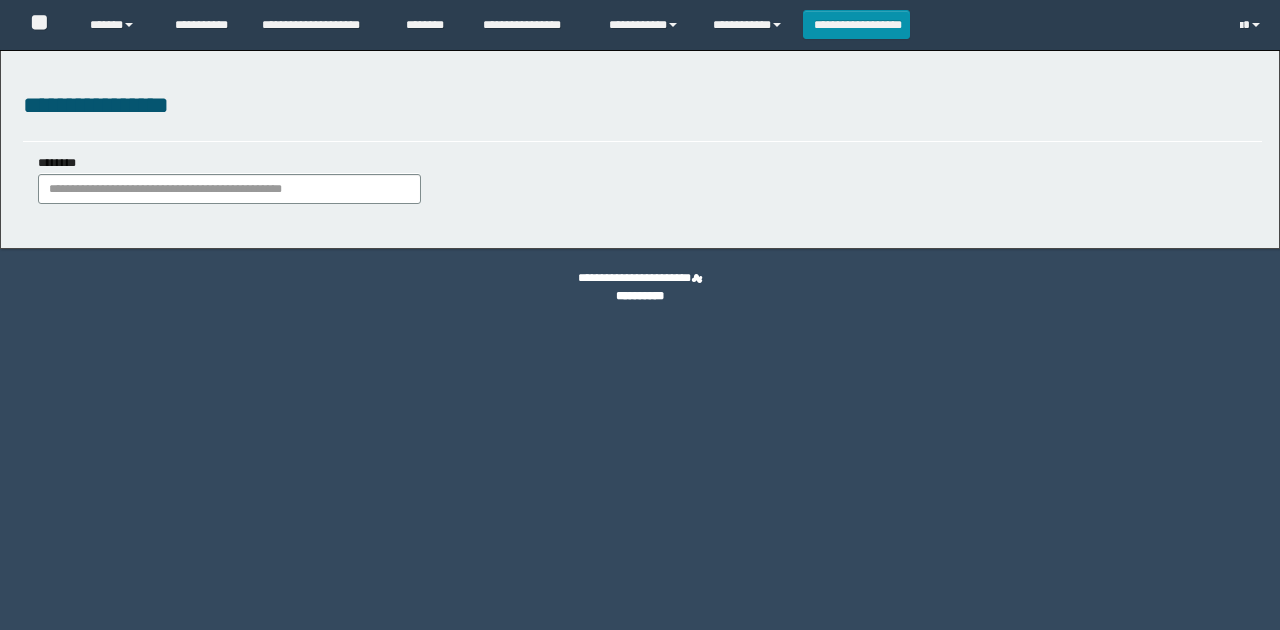 scroll, scrollTop: 0, scrollLeft: 0, axis: both 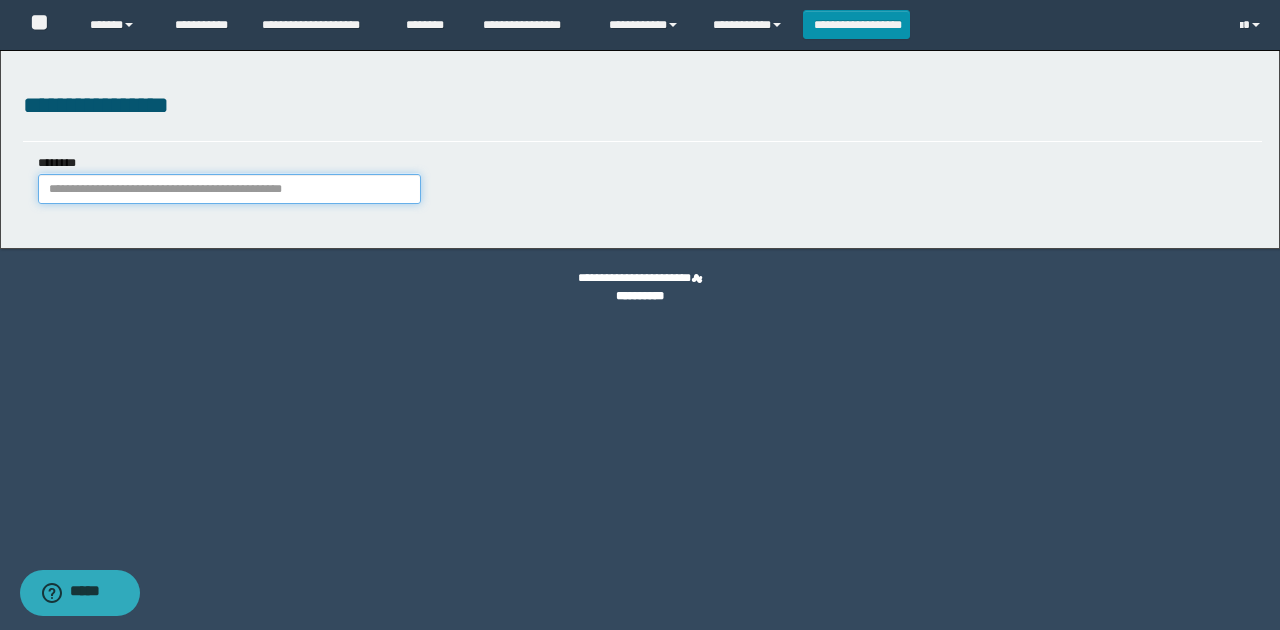 click on "********" at bounding box center [229, 189] 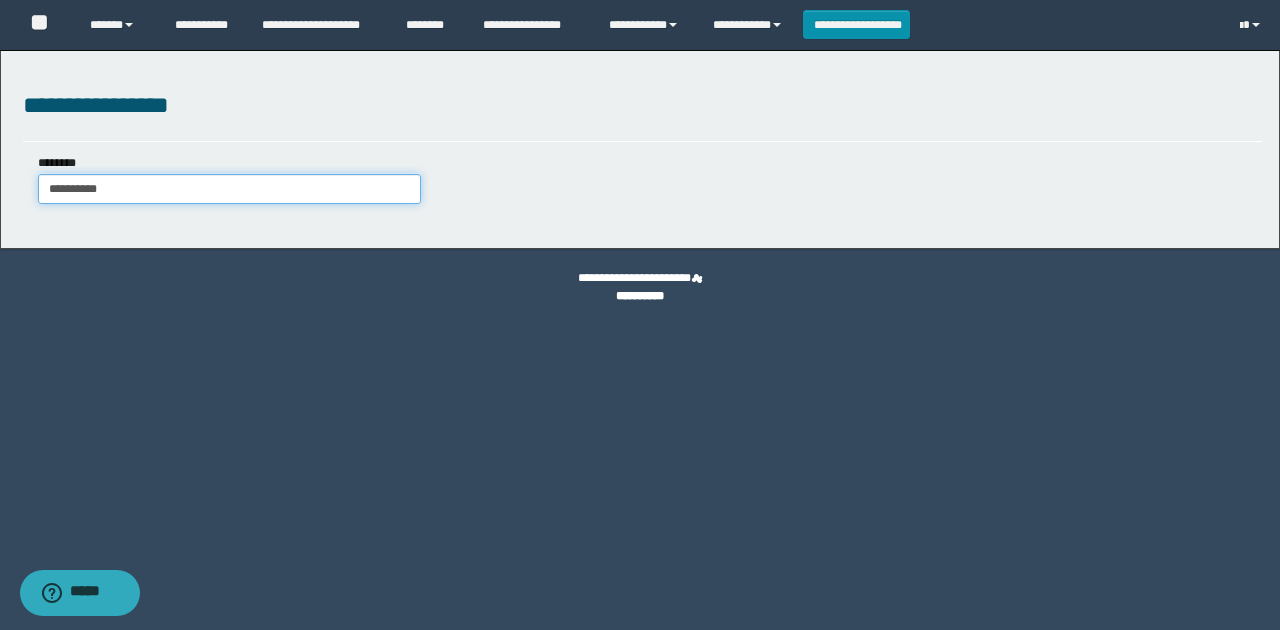 type on "**********" 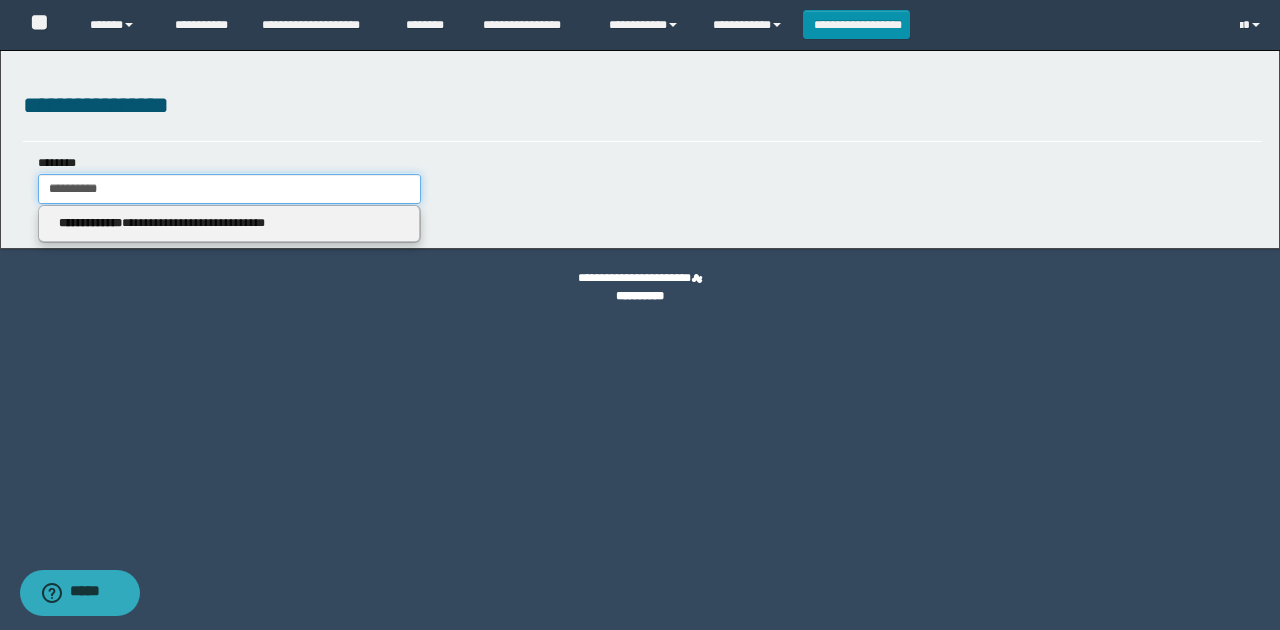 type on "**********" 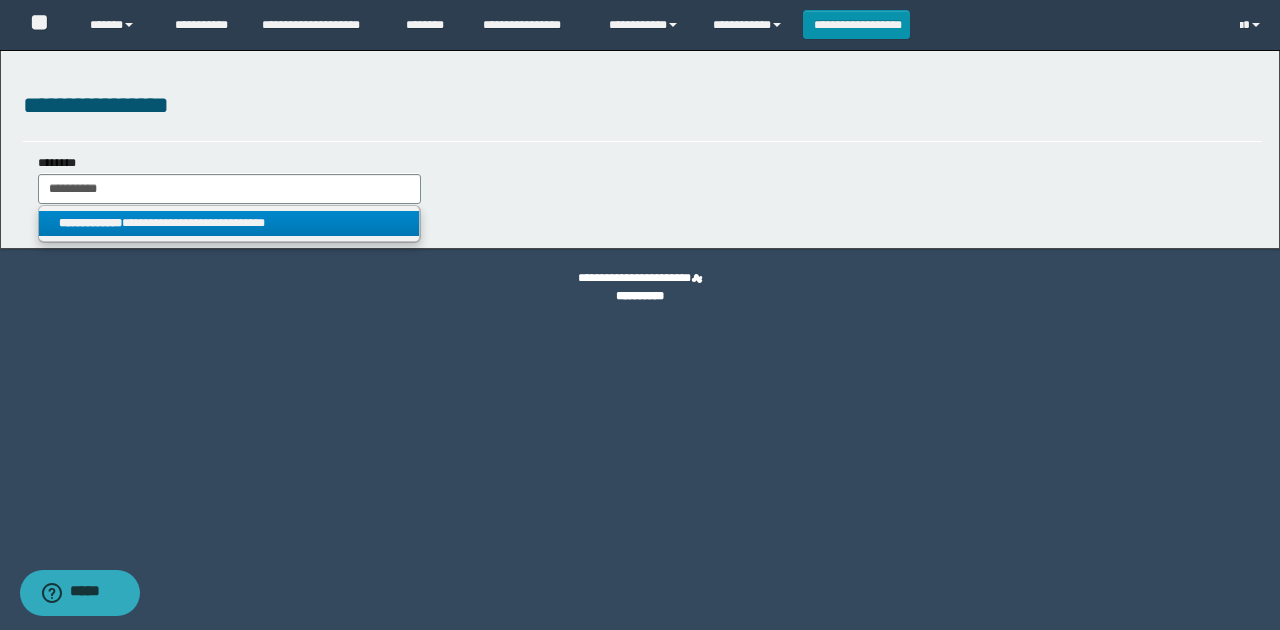 click on "**********" at bounding box center [229, 223] 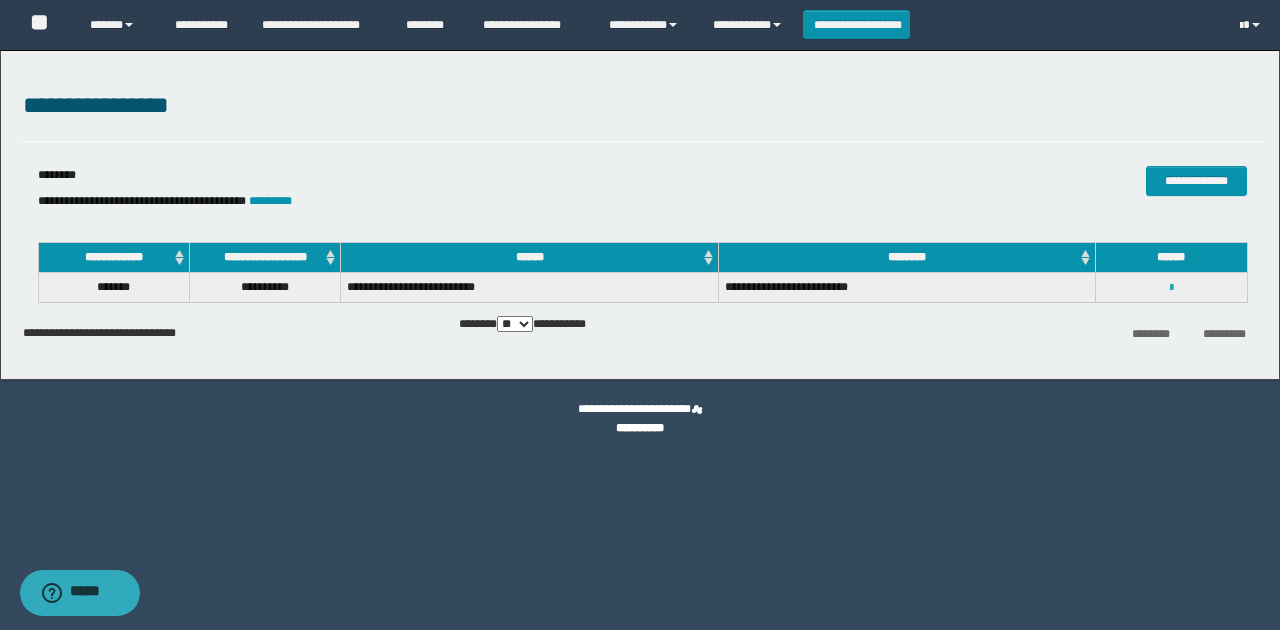 click at bounding box center (1171, 288) 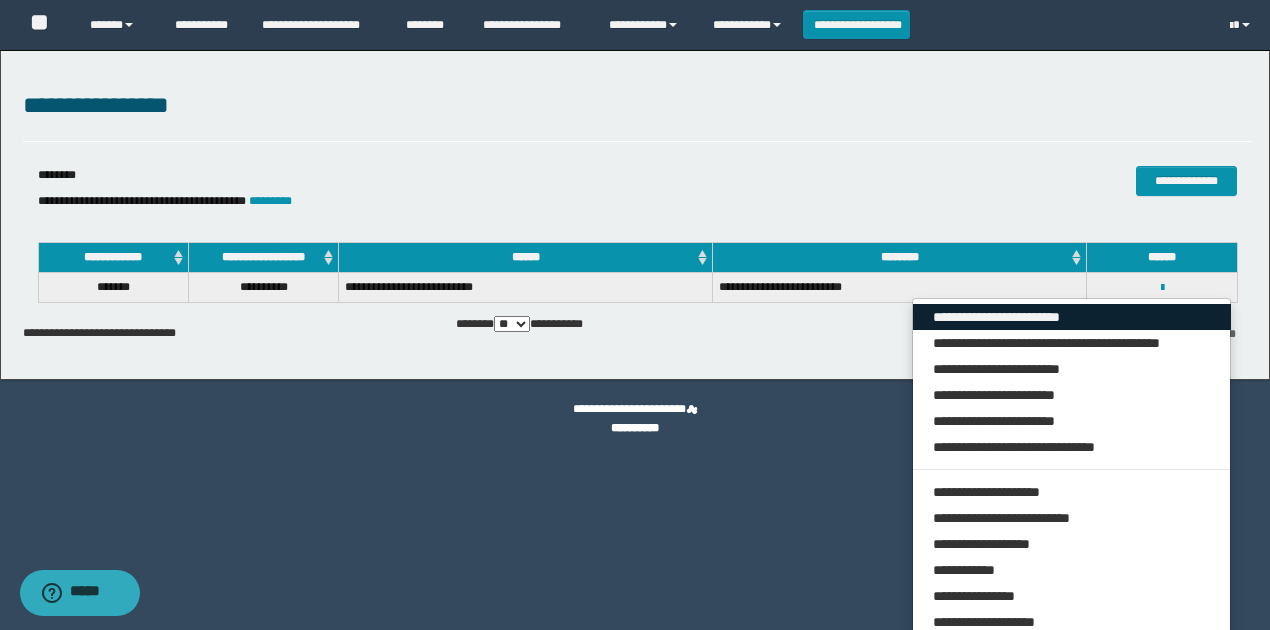 click on "**********" at bounding box center [1072, 317] 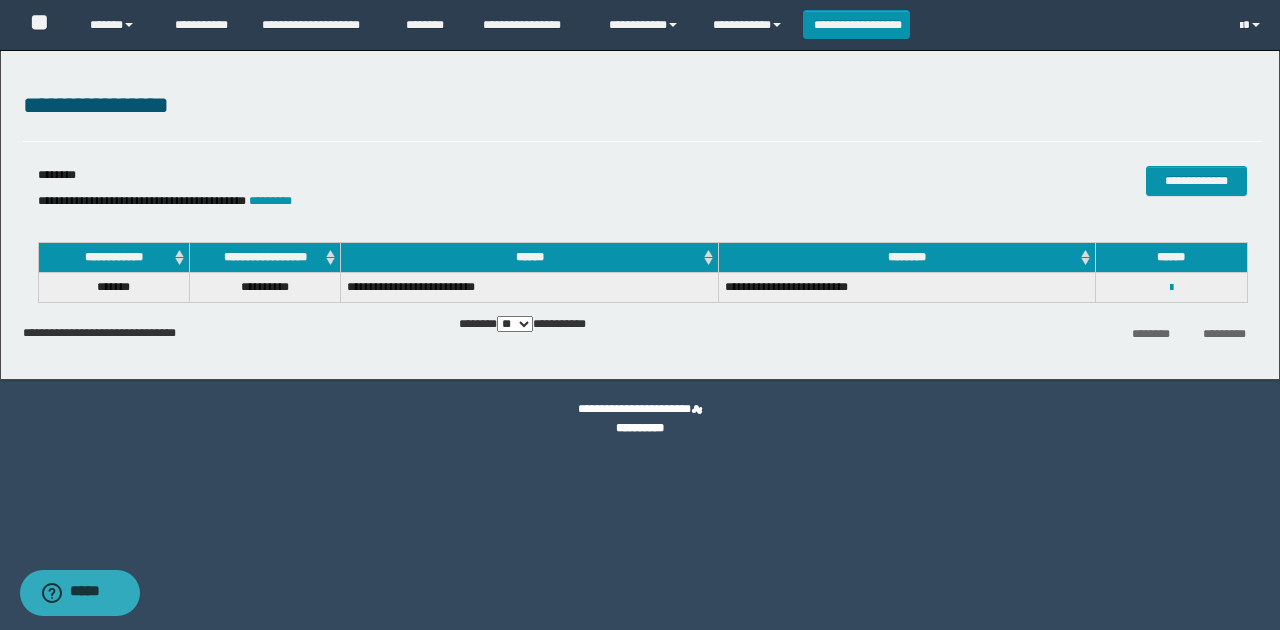 click on "**********" at bounding box center (436, 192) 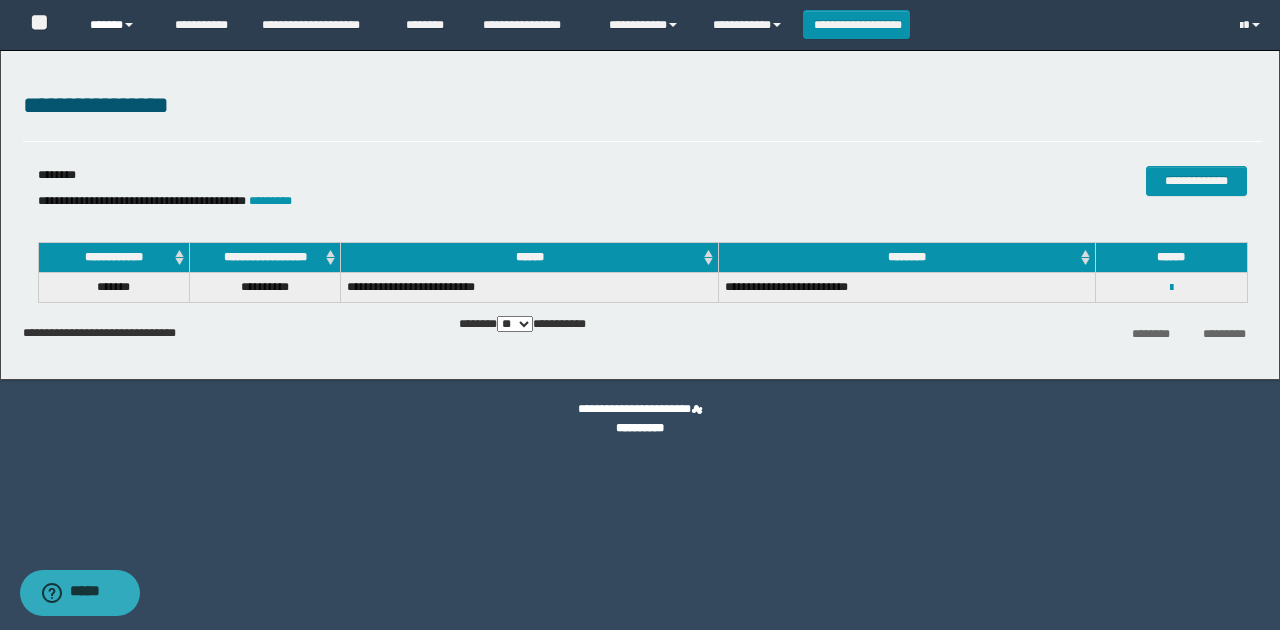 click on "******" at bounding box center [117, 25] 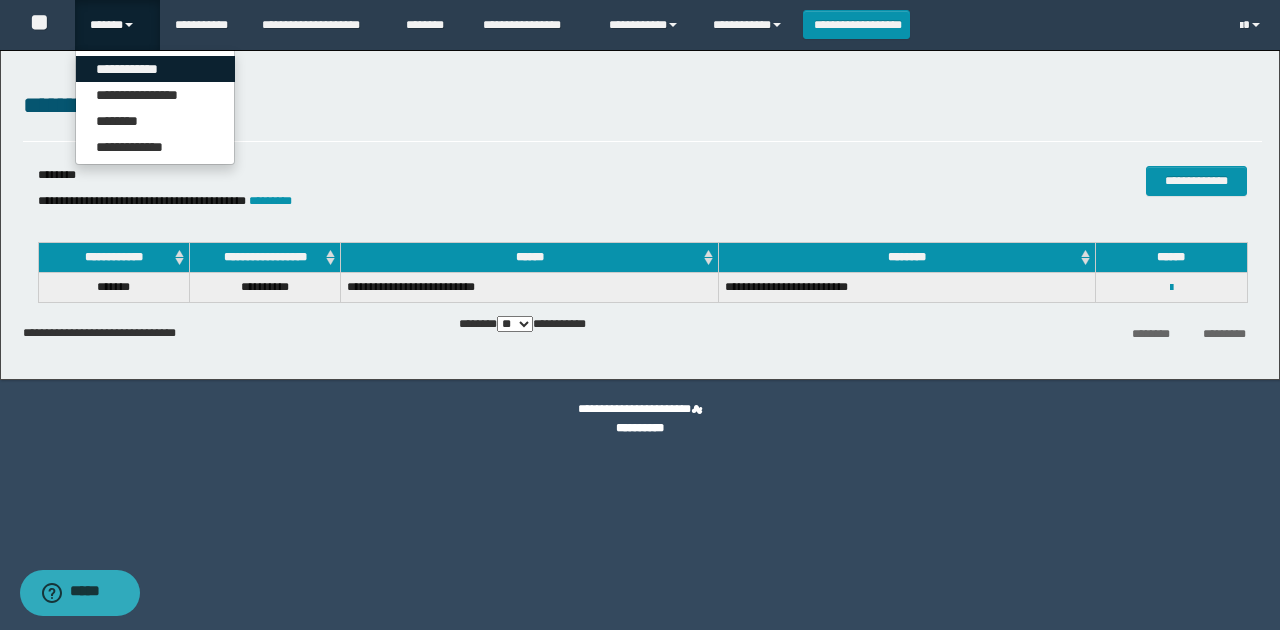 click on "**********" at bounding box center [155, 69] 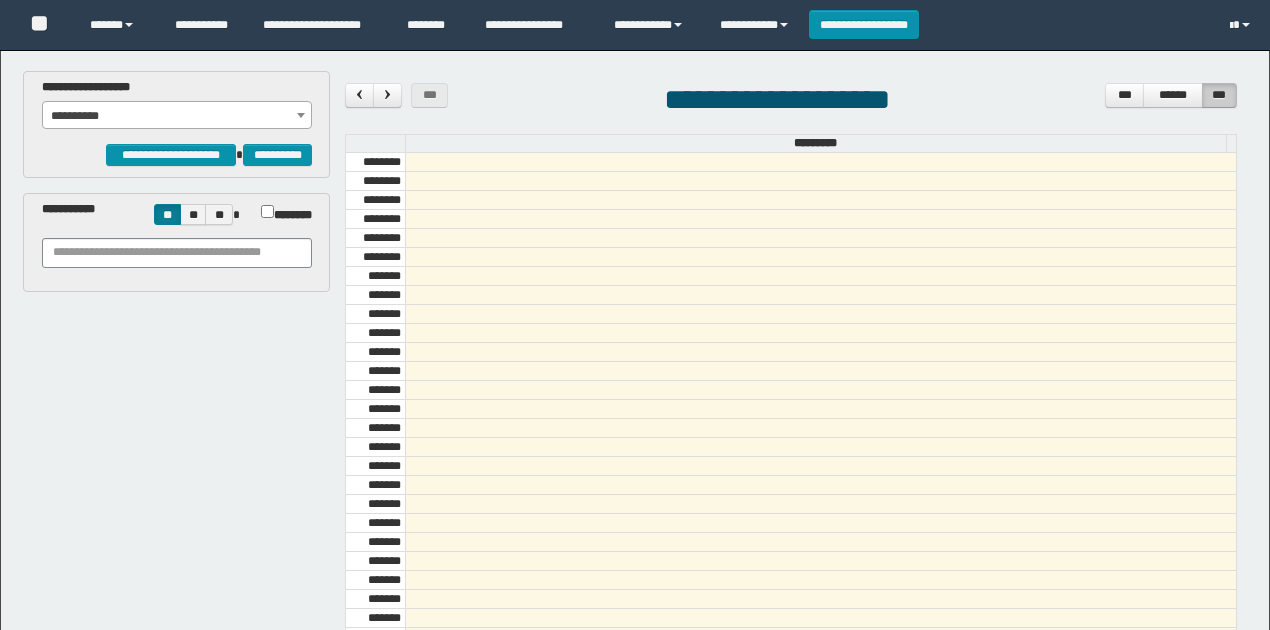scroll, scrollTop: 0, scrollLeft: 0, axis: both 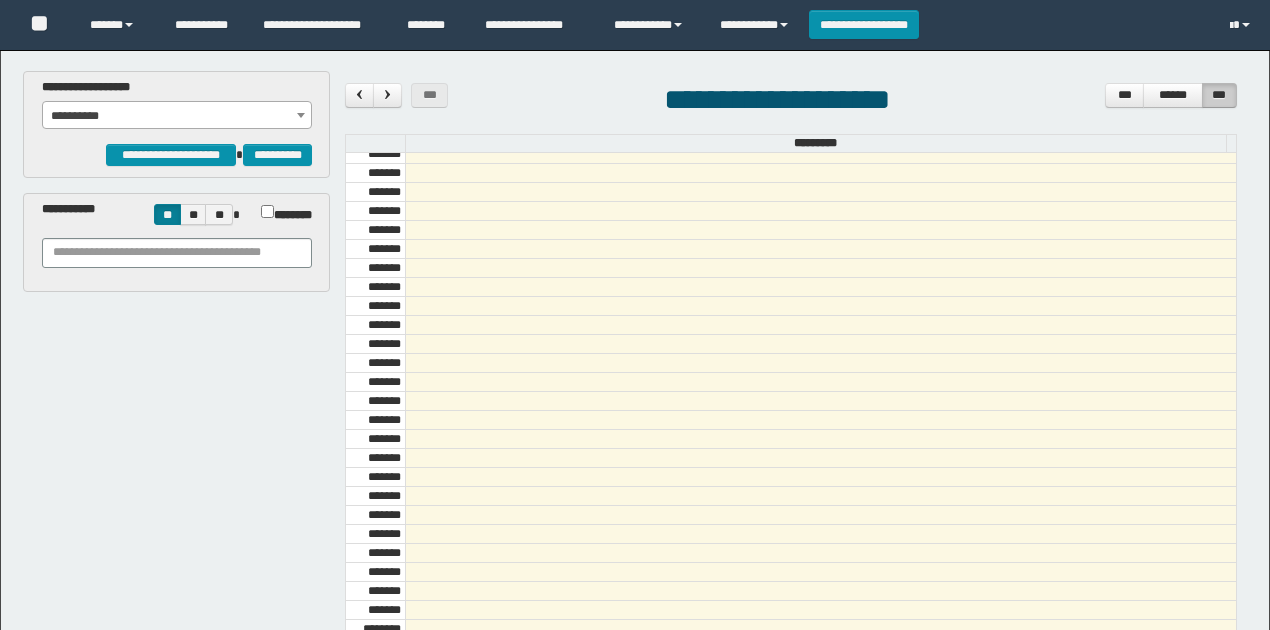click on "**********" at bounding box center (177, 116) 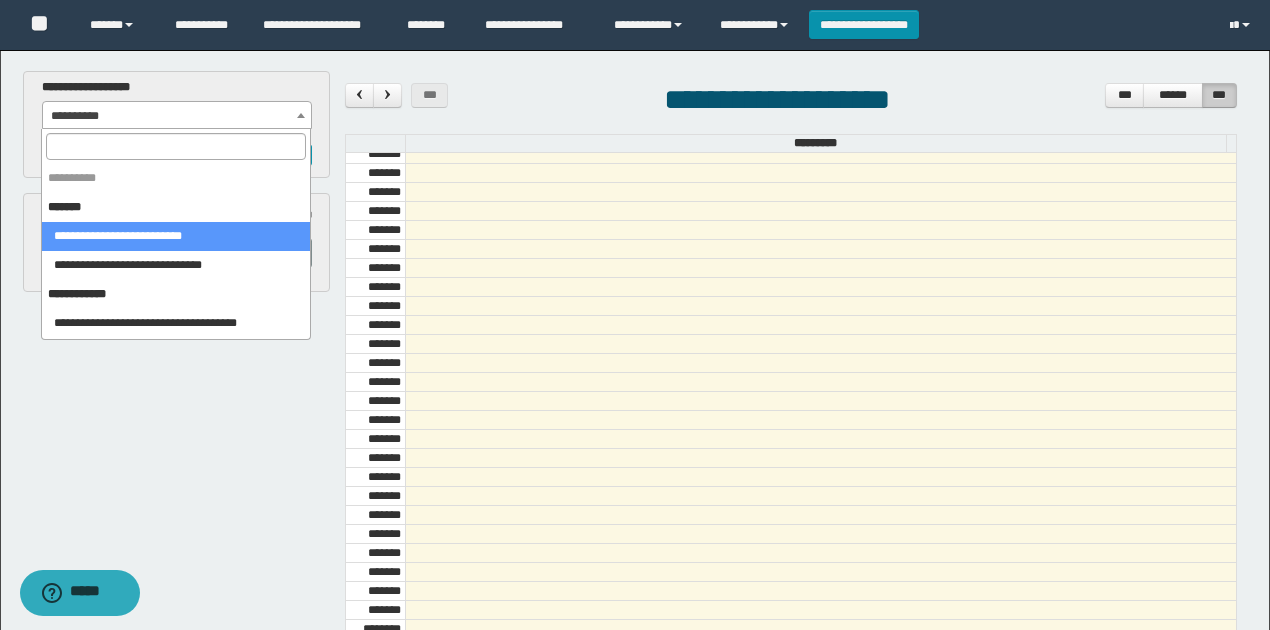 select on "******" 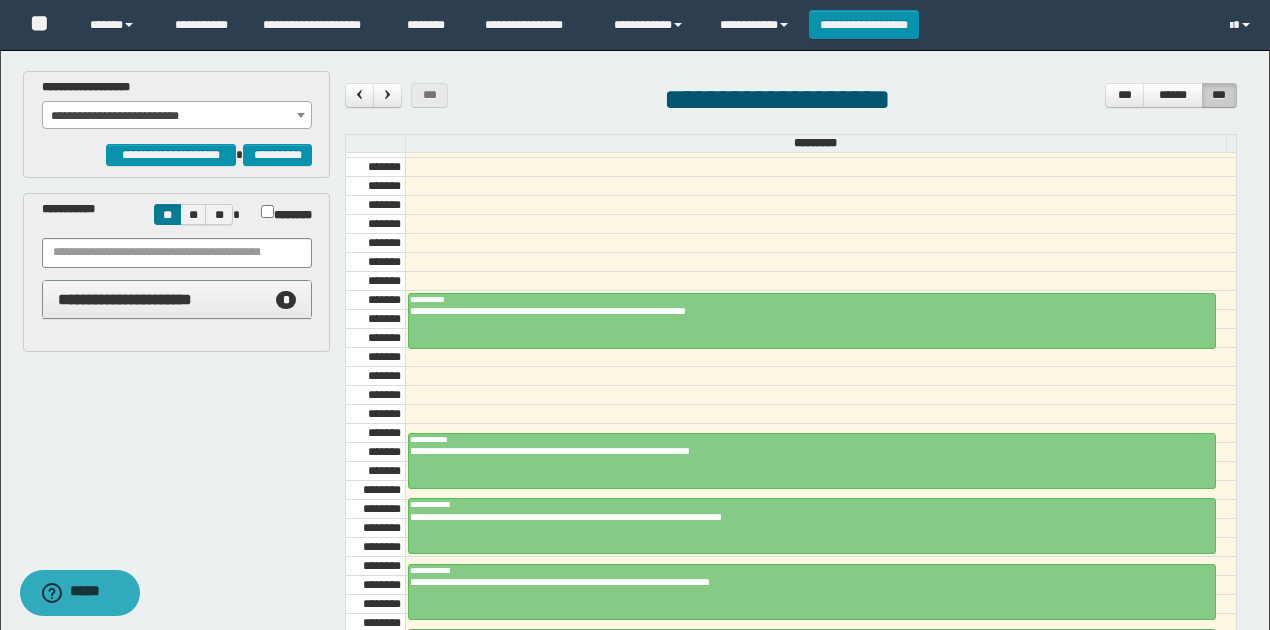 scroll, scrollTop: 806, scrollLeft: 0, axis: vertical 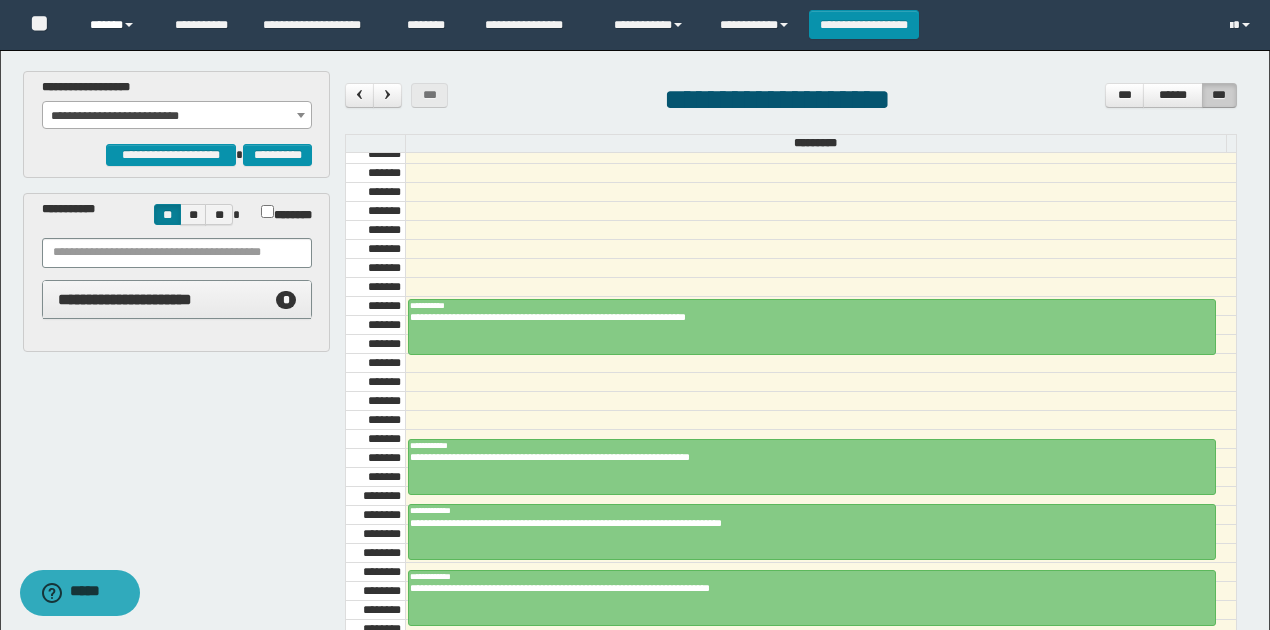 click on "******" at bounding box center [117, 25] 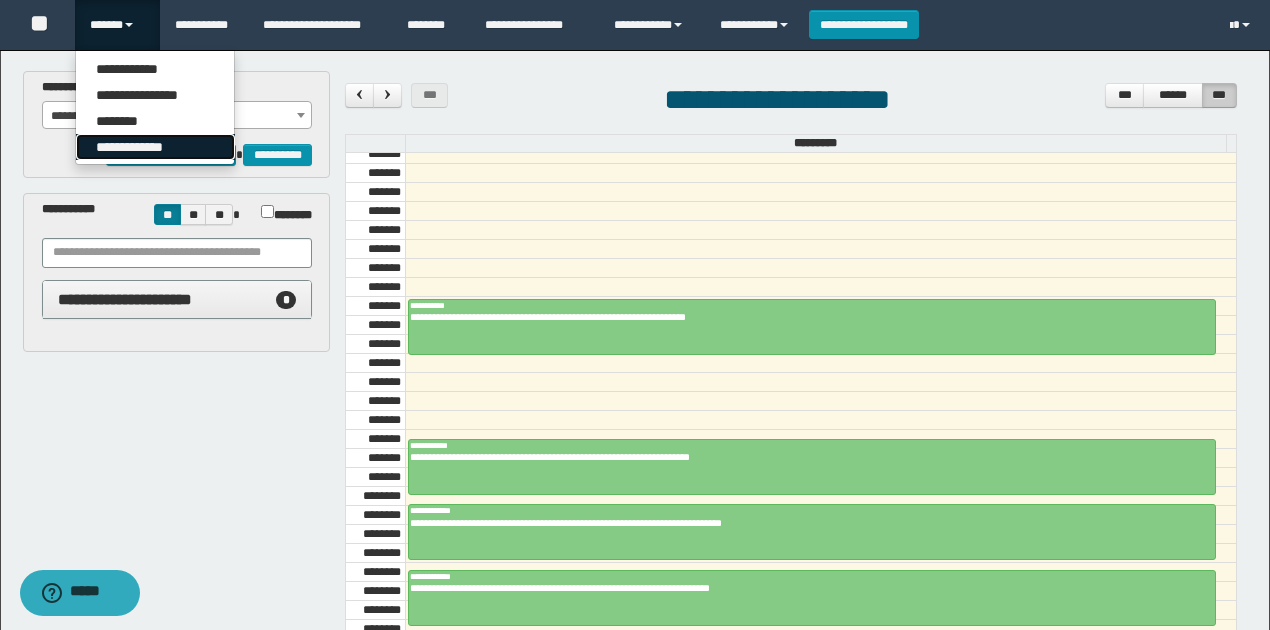 click on "**********" at bounding box center [155, 147] 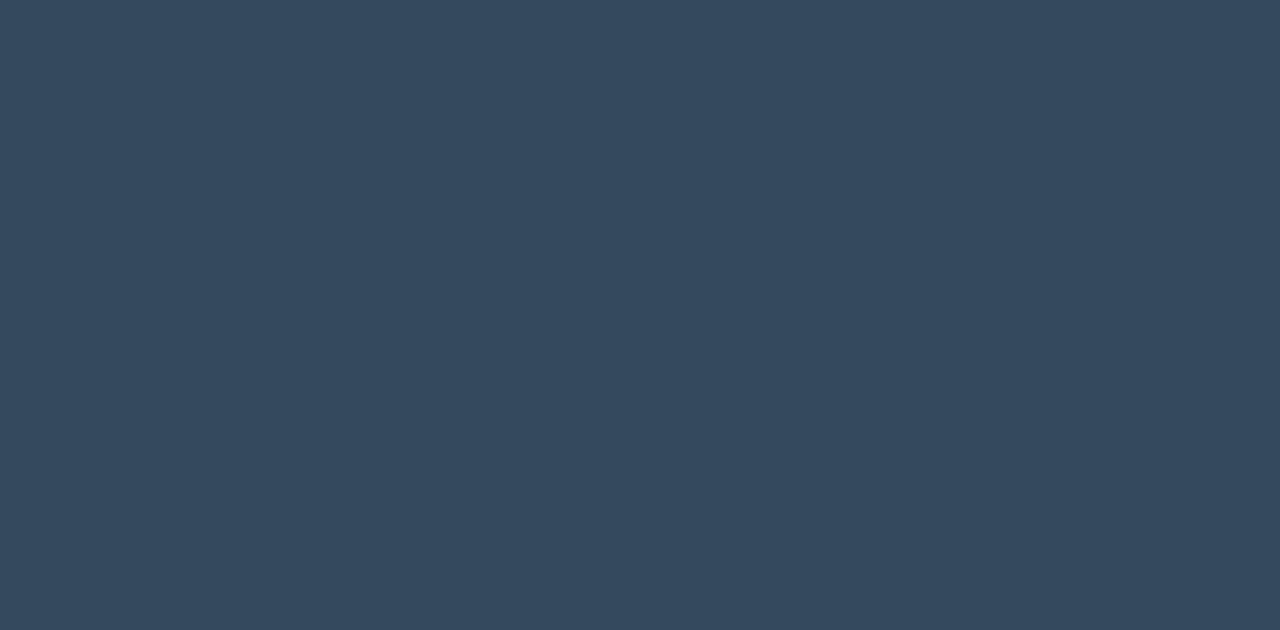 scroll, scrollTop: 0, scrollLeft: 0, axis: both 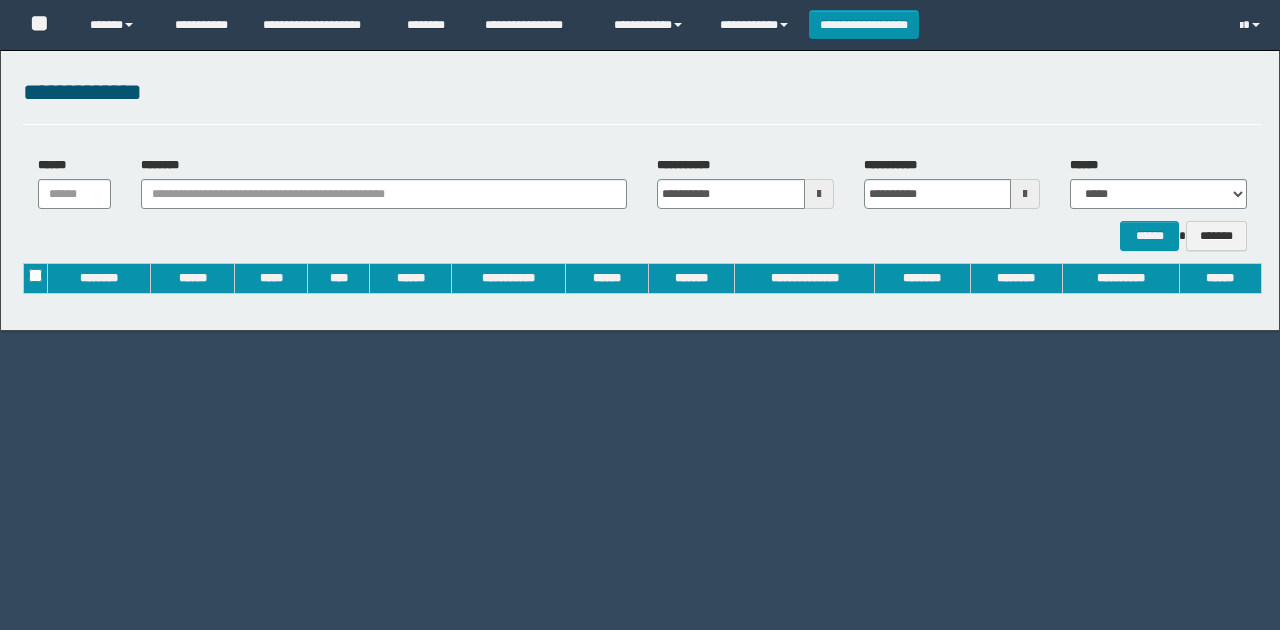 type on "**********" 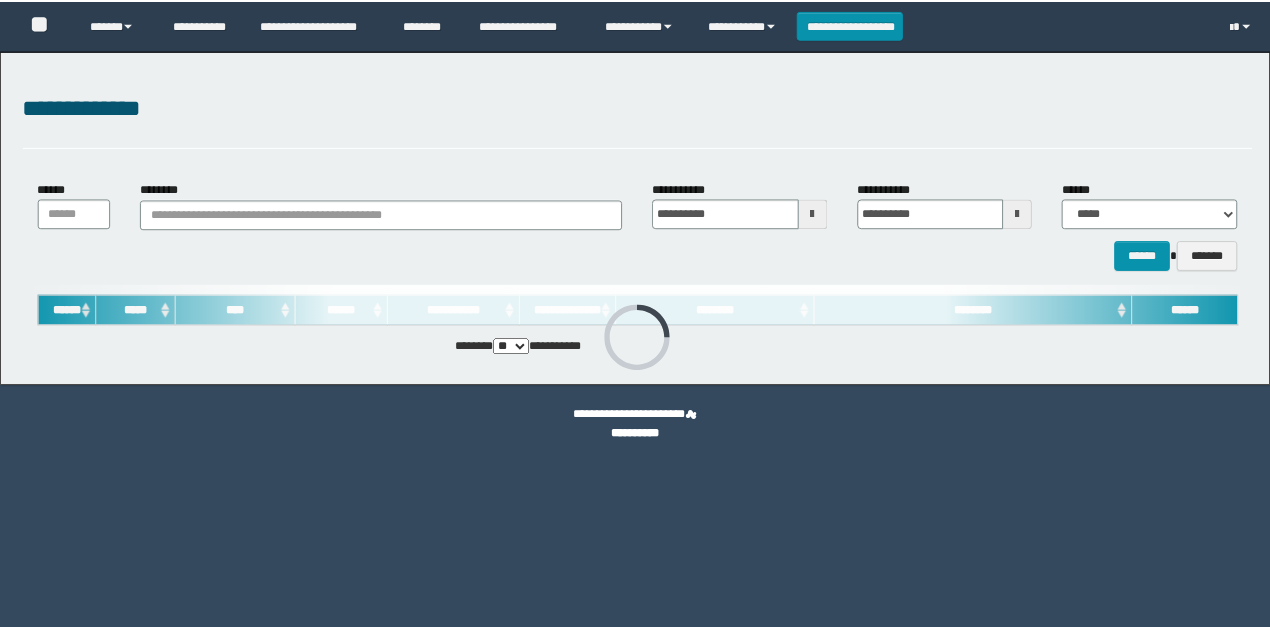 scroll, scrollTop: 0, scrollLeft: 0, axis: both 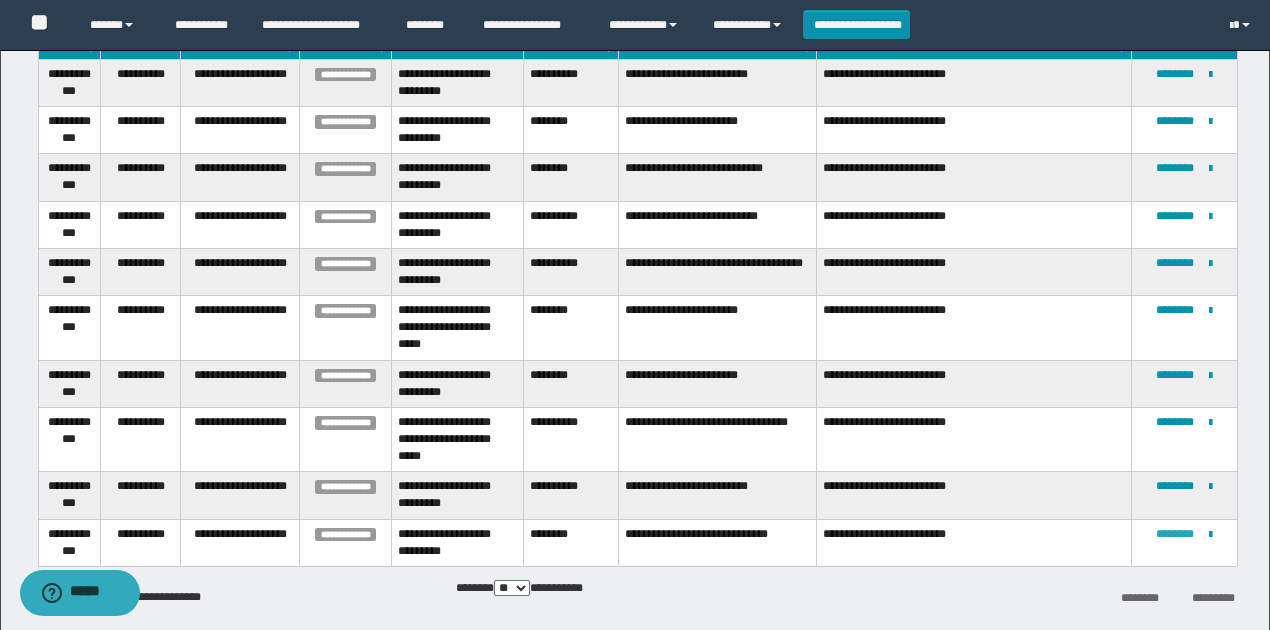 click on "********" at bounding box center [1175, 534] 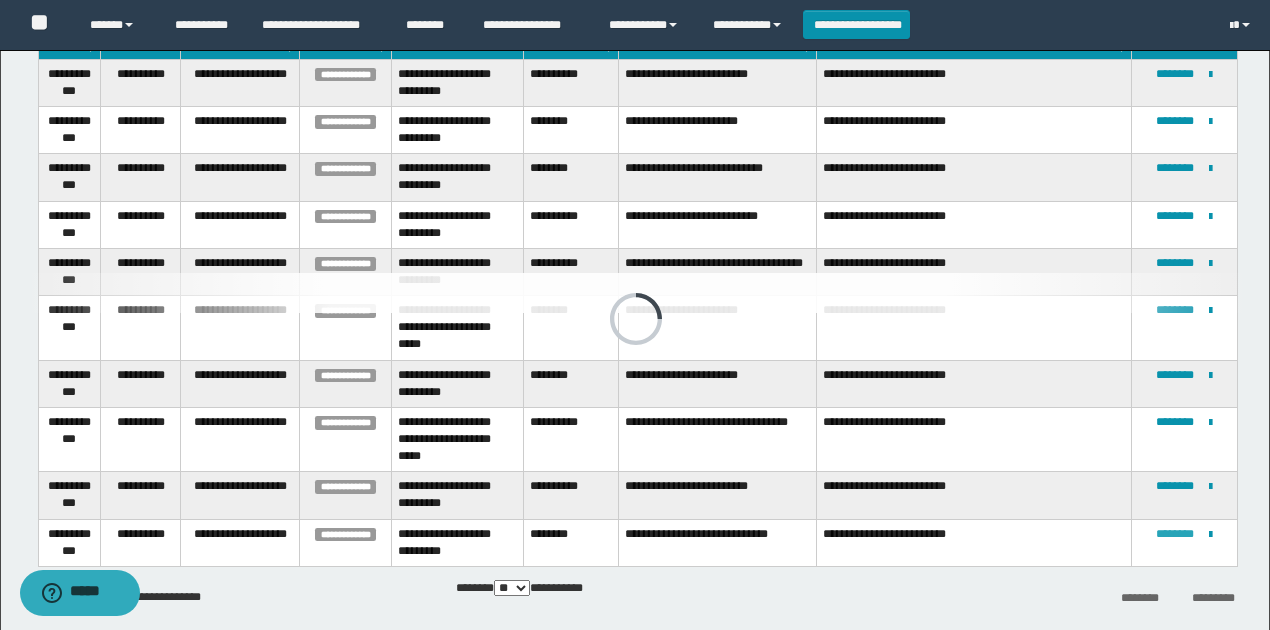 scroll, scrollTop: 0, scrollLeft: 0, axis: both 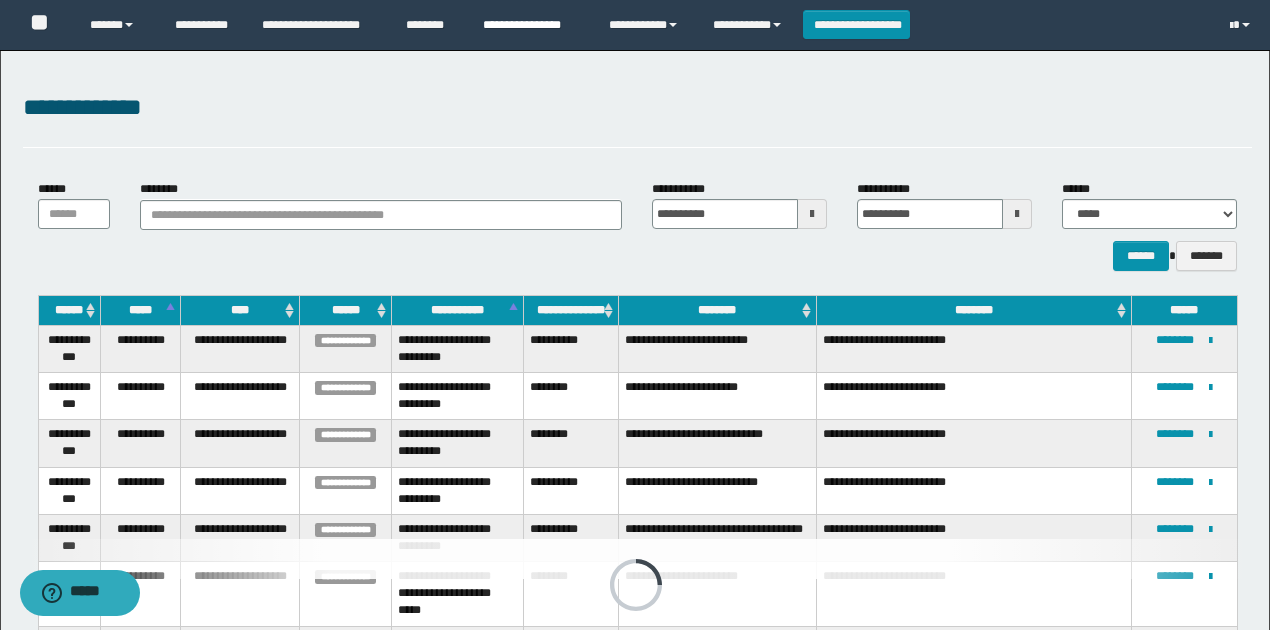 click on "**********" at bounding box center [531, 25] 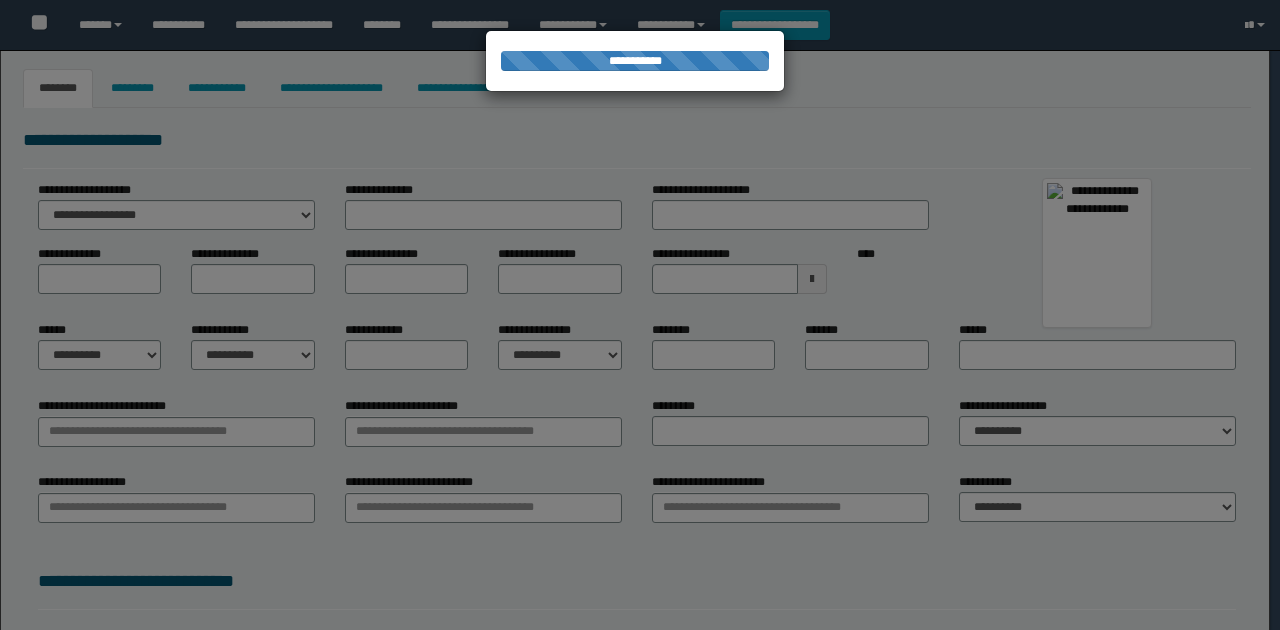 type on "********" 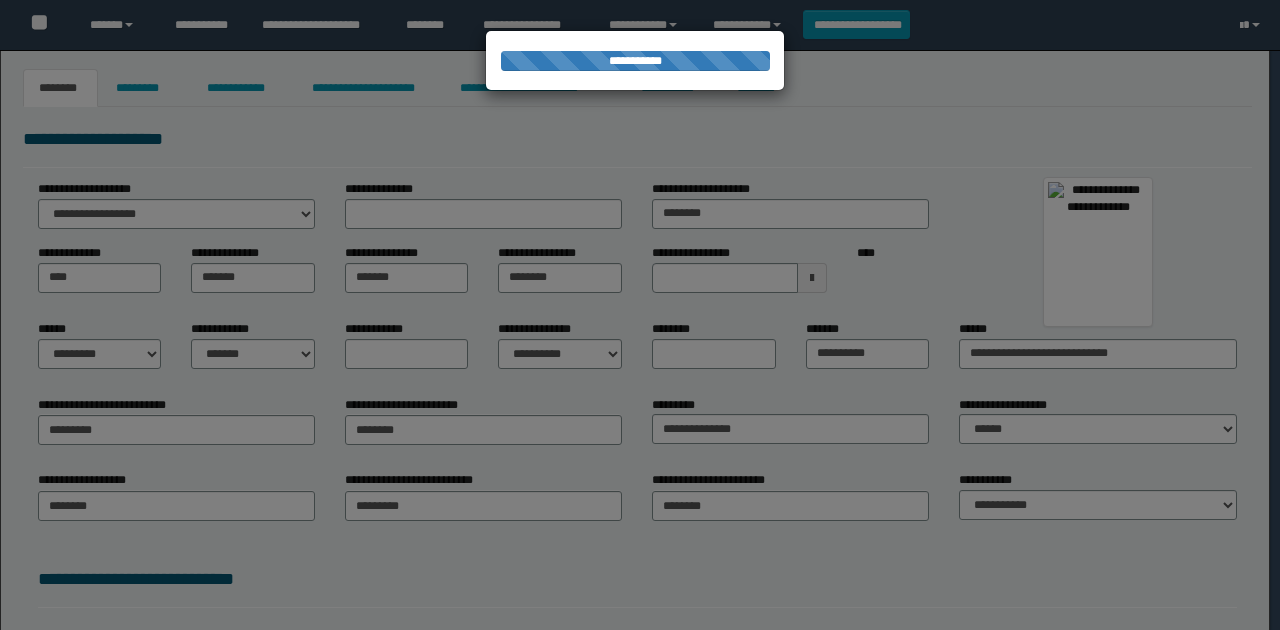 scroll, scrollTop: 0, scrollLeft: 0, axis: both 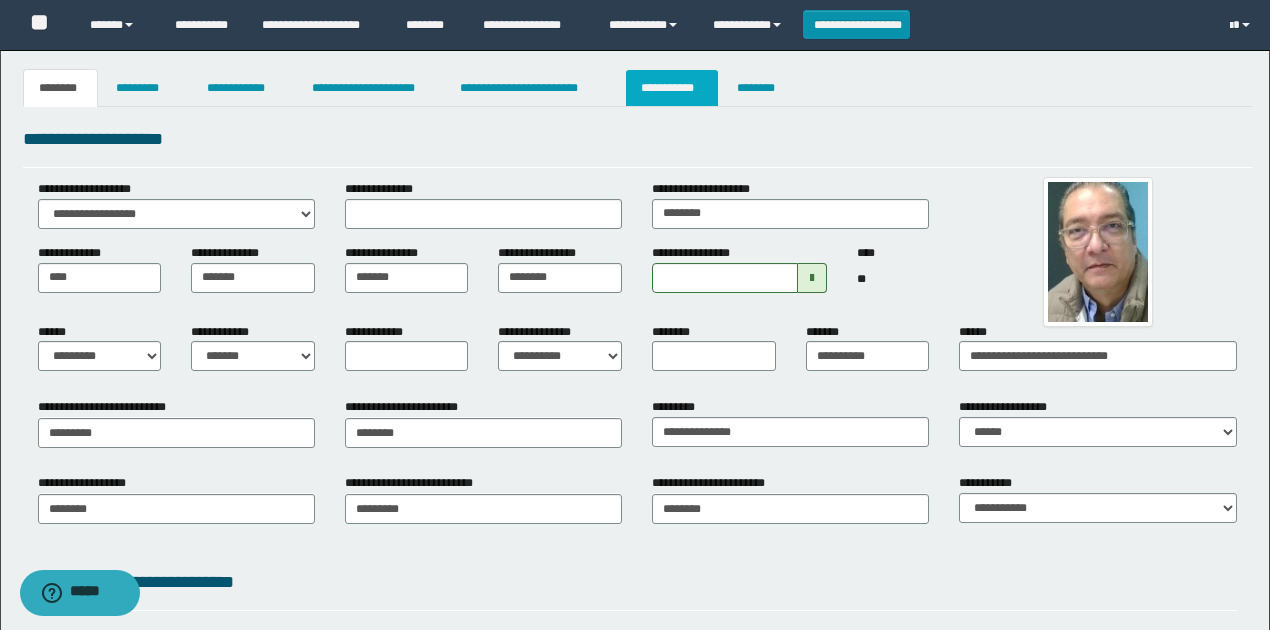 click on "**********" at bounding box center [672, 88] 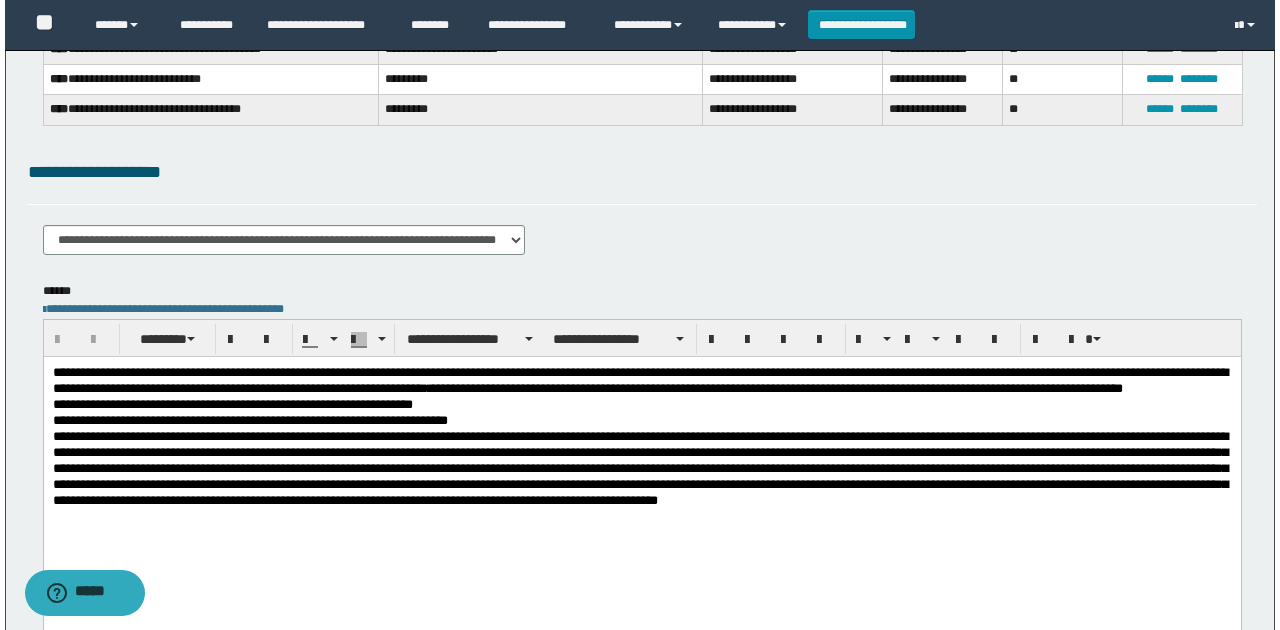 scroll, scrollTop: 0, scrollLeft: 0, axis: both 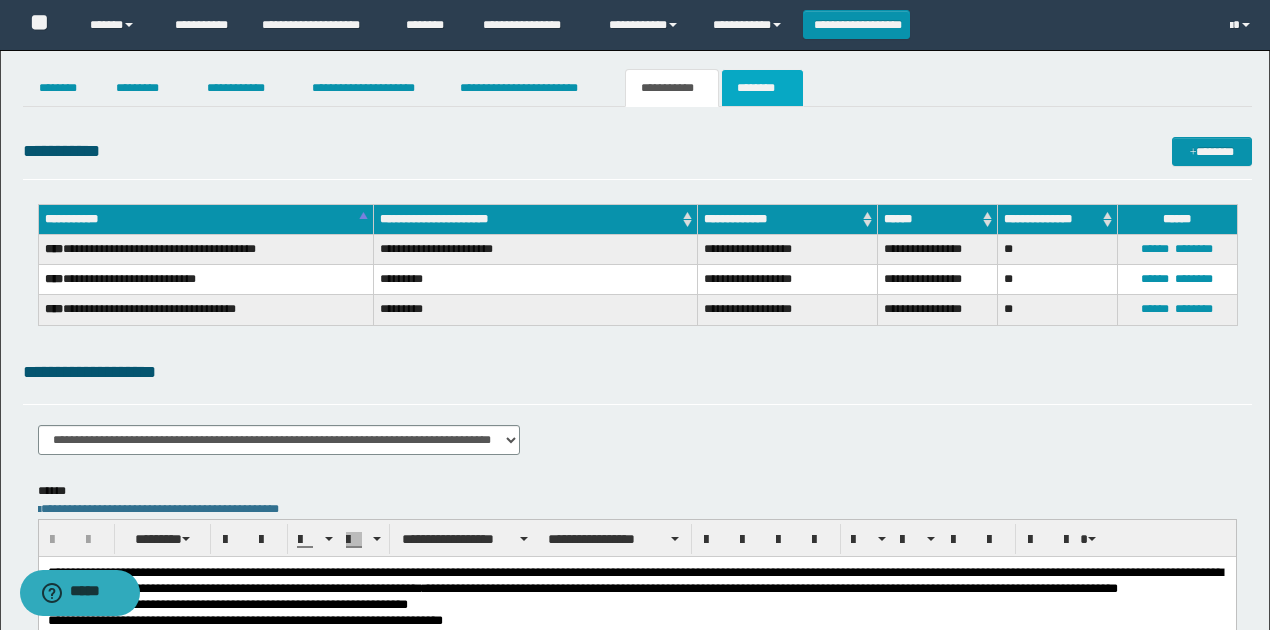 click on "********" at bounding box center (762, 88) 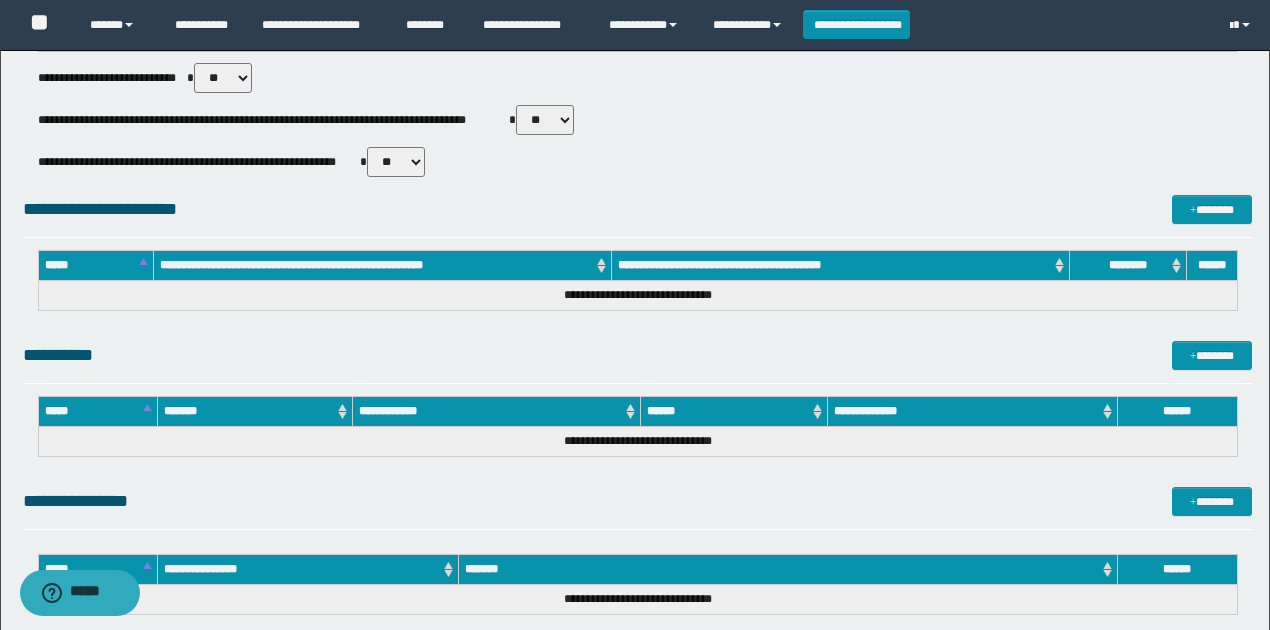 scroll, scrollTop: 866, scrollLeft: 0, axis: vertical 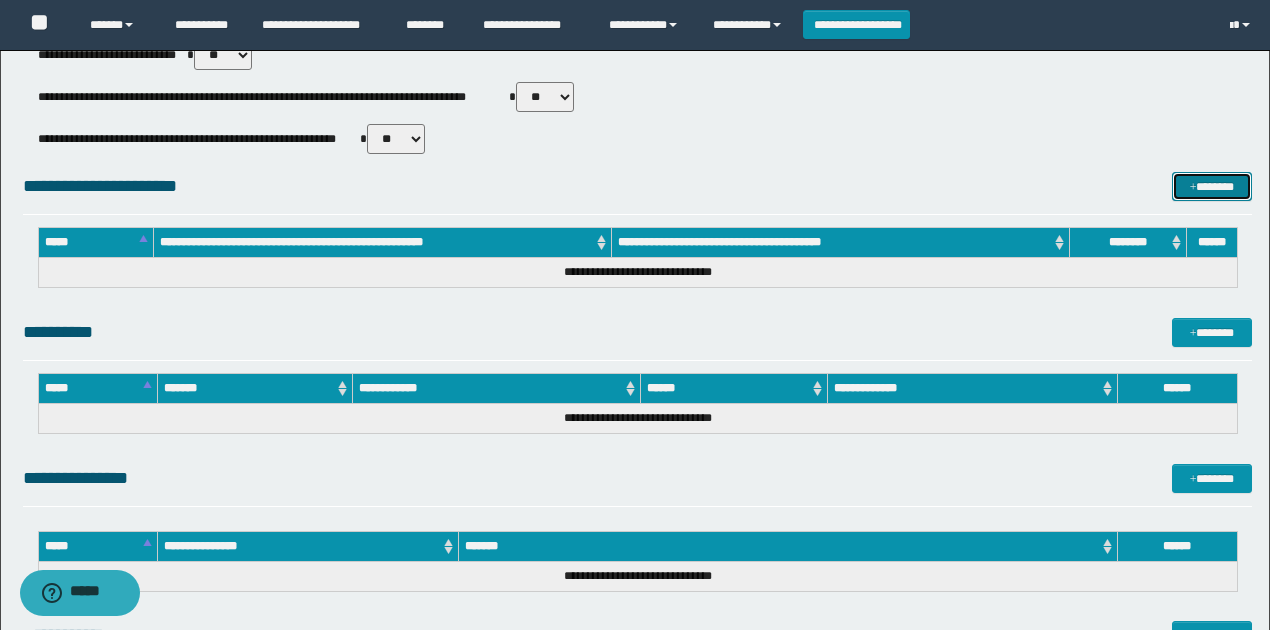 click on "*******" at bounding box center [1211, 186] 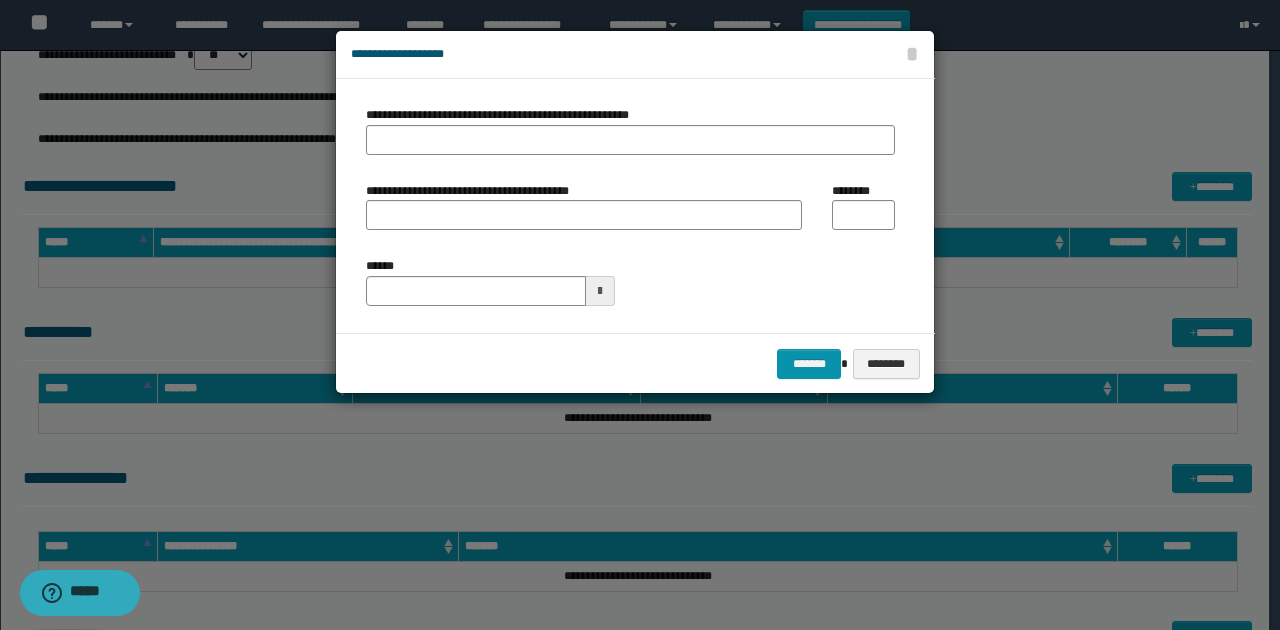 type on "**********" 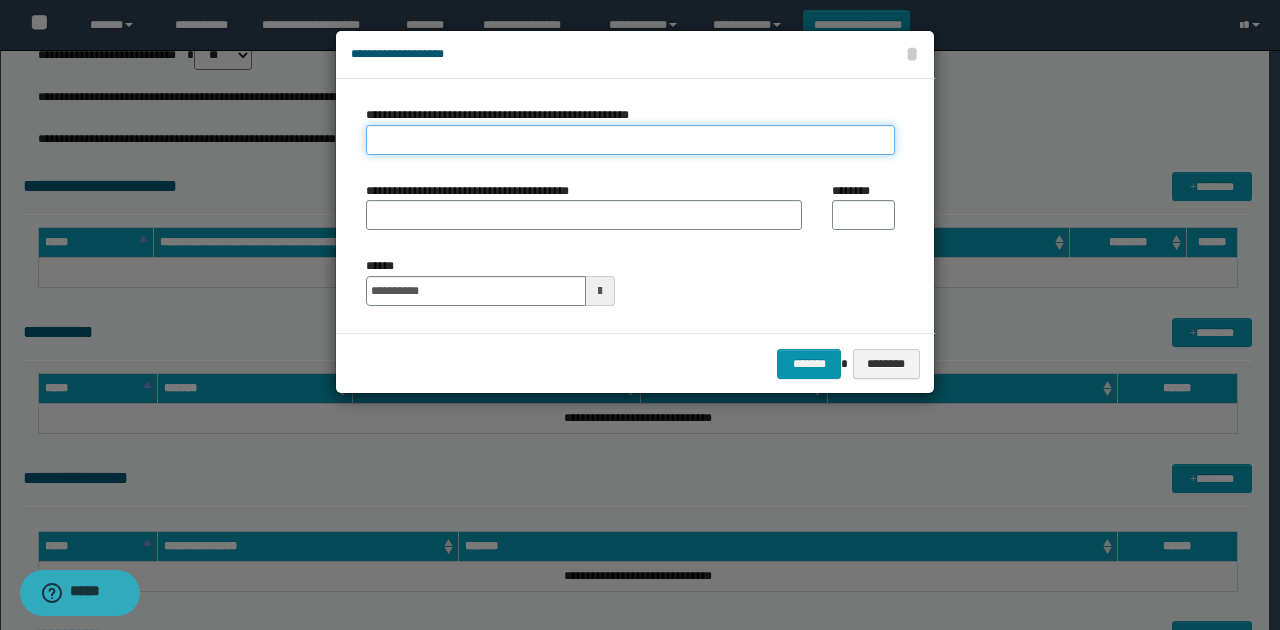 click on "**********" at bounding box center (630, 140) 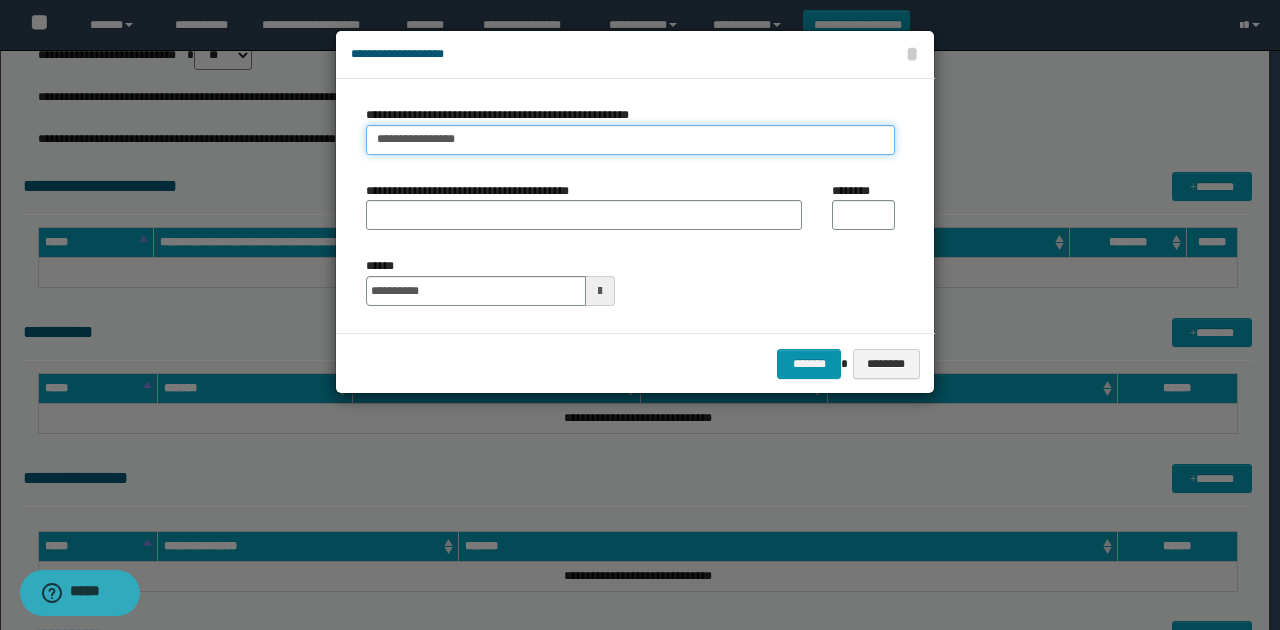 type on "**********" 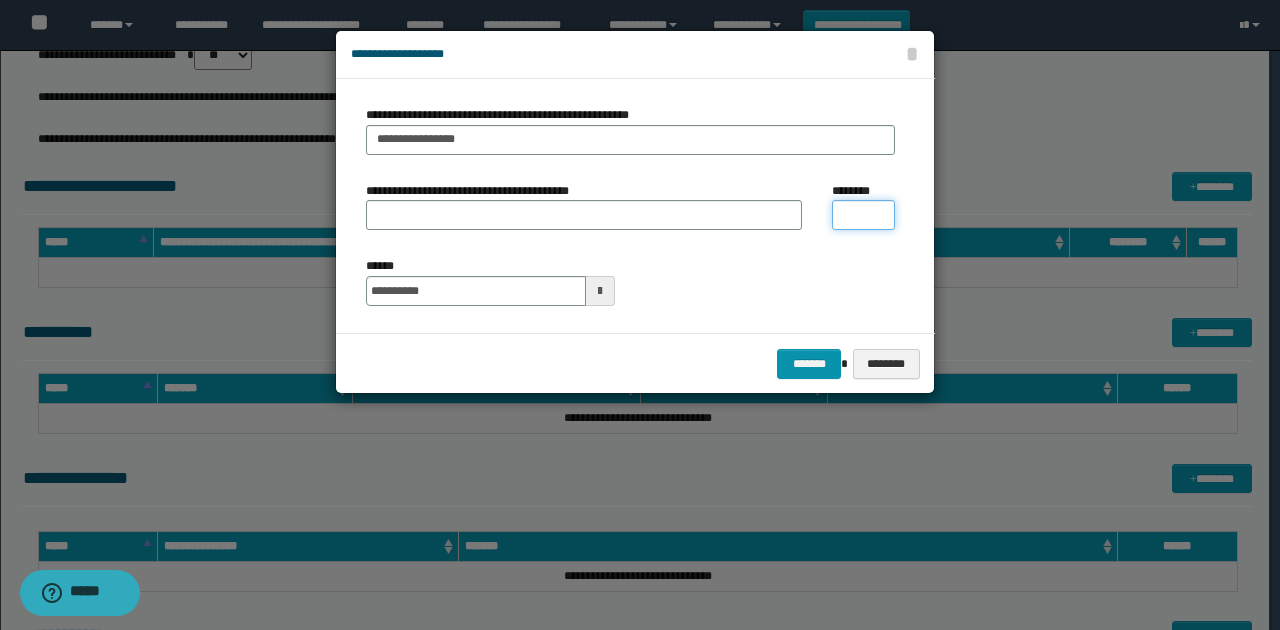 click on "********" at bounding box center [863, 215] 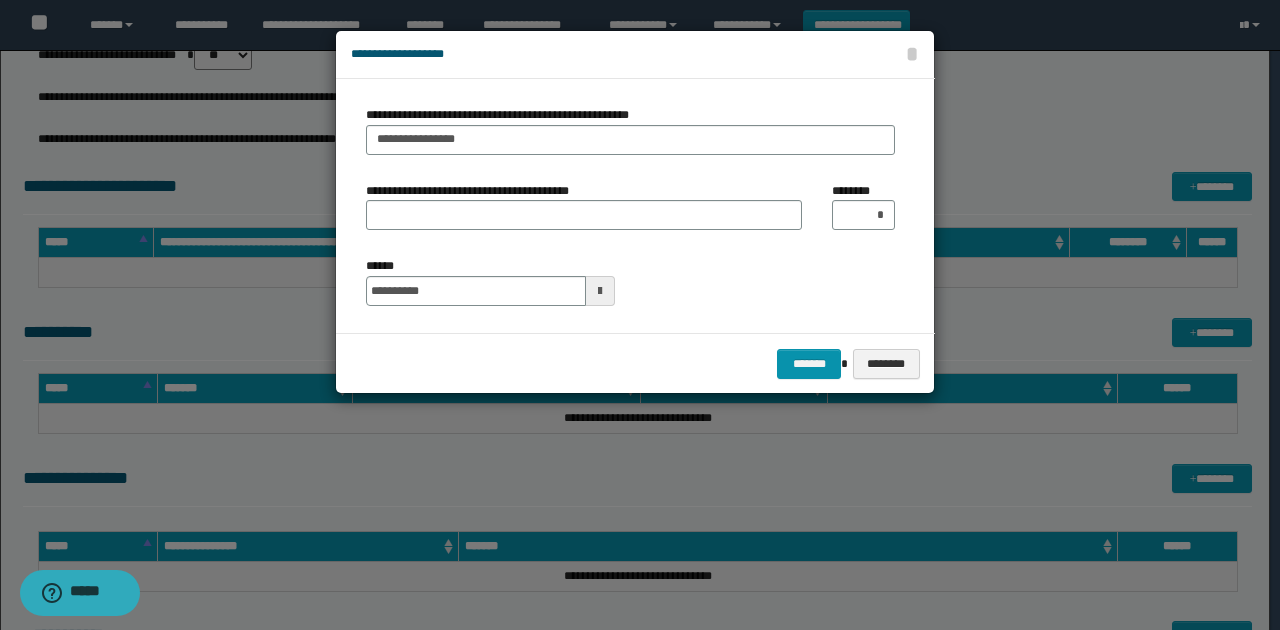 click on "**********" at bounding box center [630, 281] 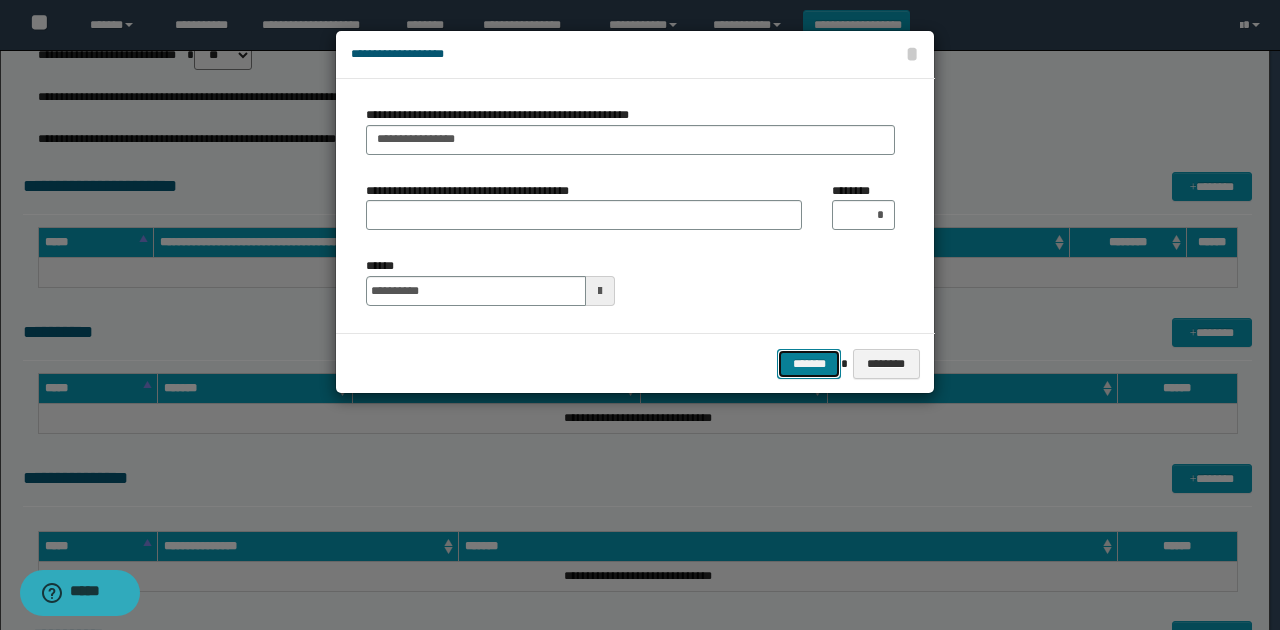 click on "*******" at bounding box center (809, 363) 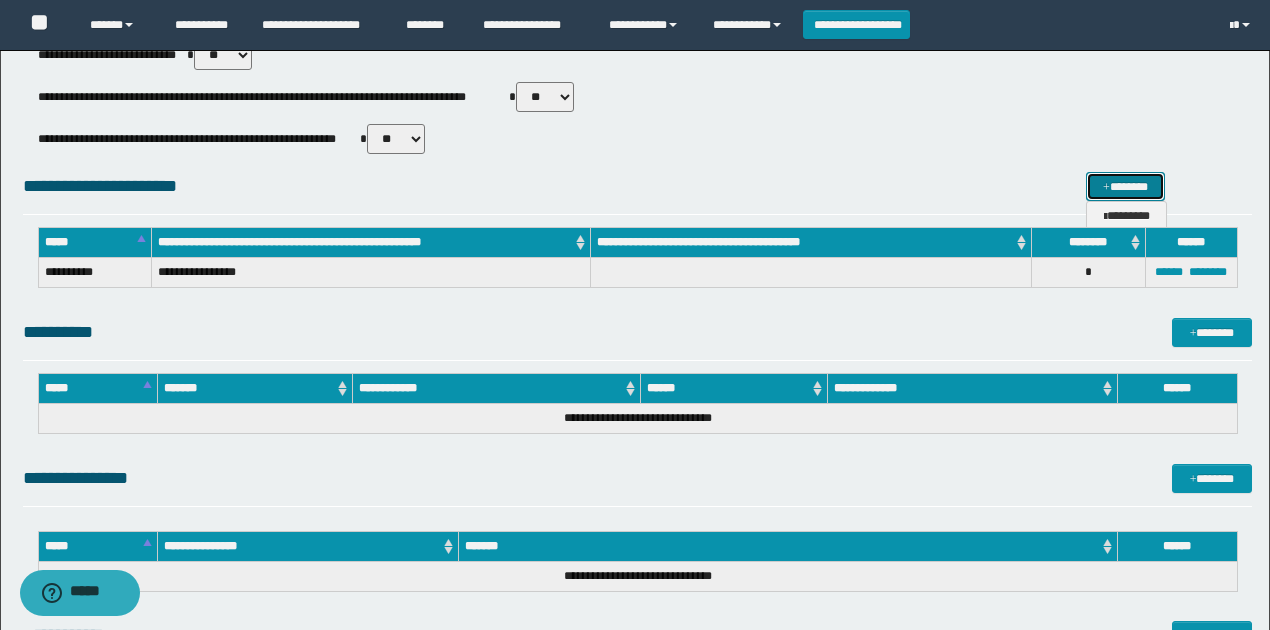 click on "*******" at bounding box center [1125, 186] 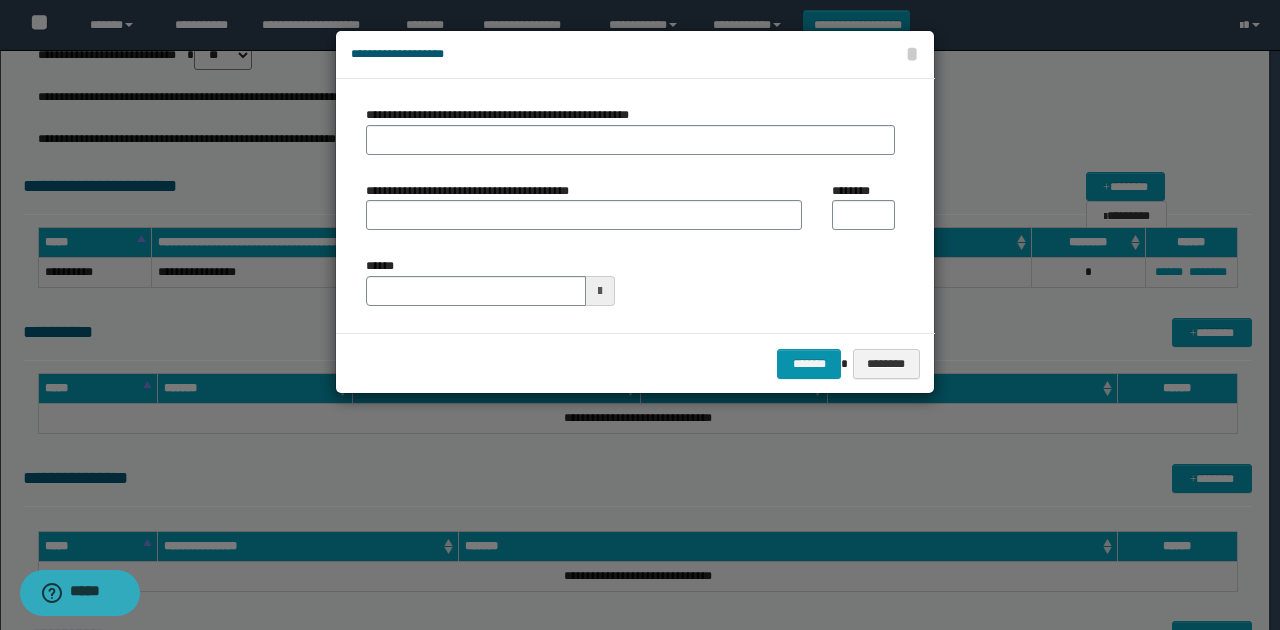 type on "**********" 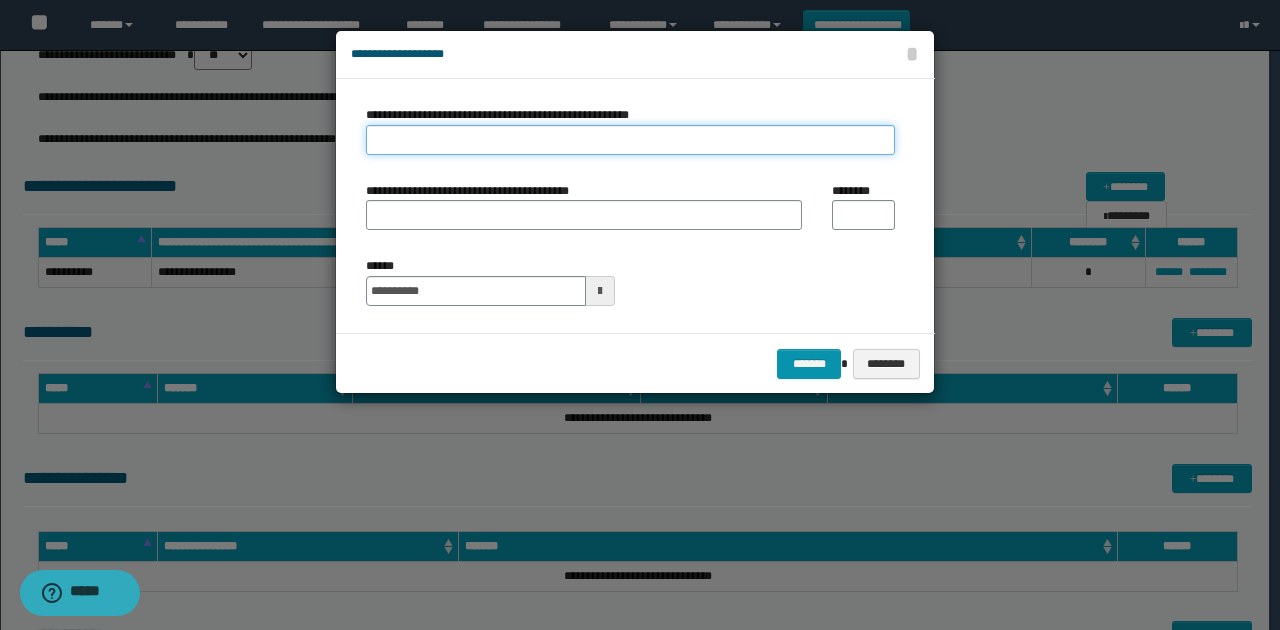 click on "**********" at bounding box center [630, 140] 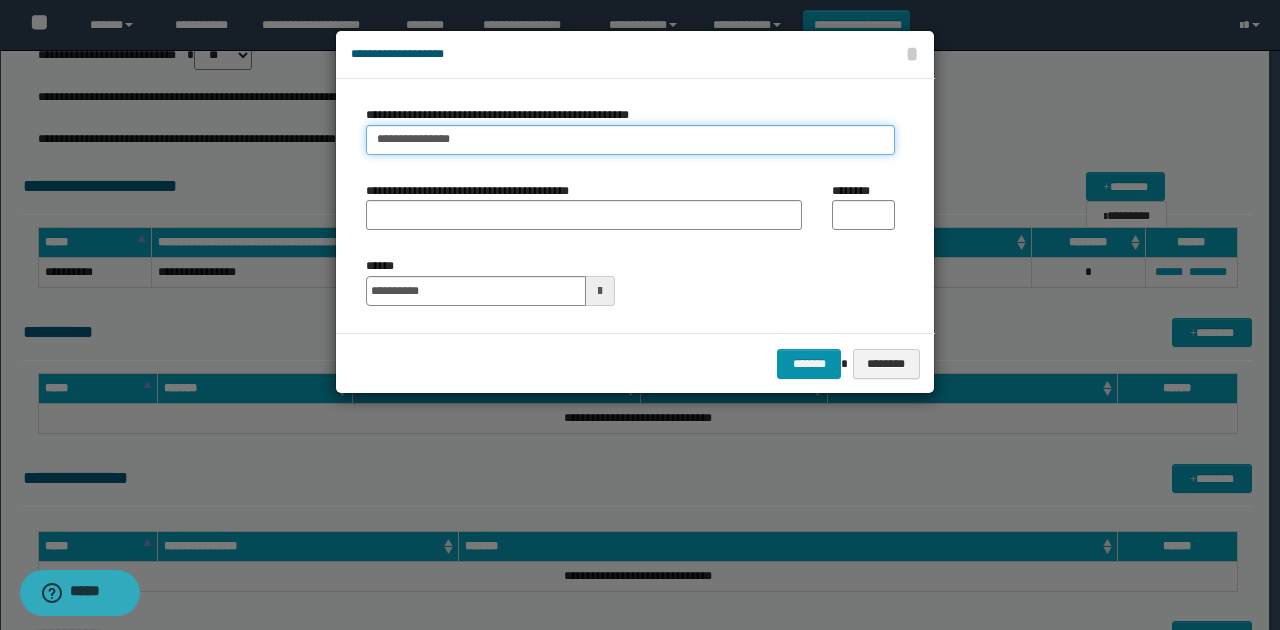 type on "**********" 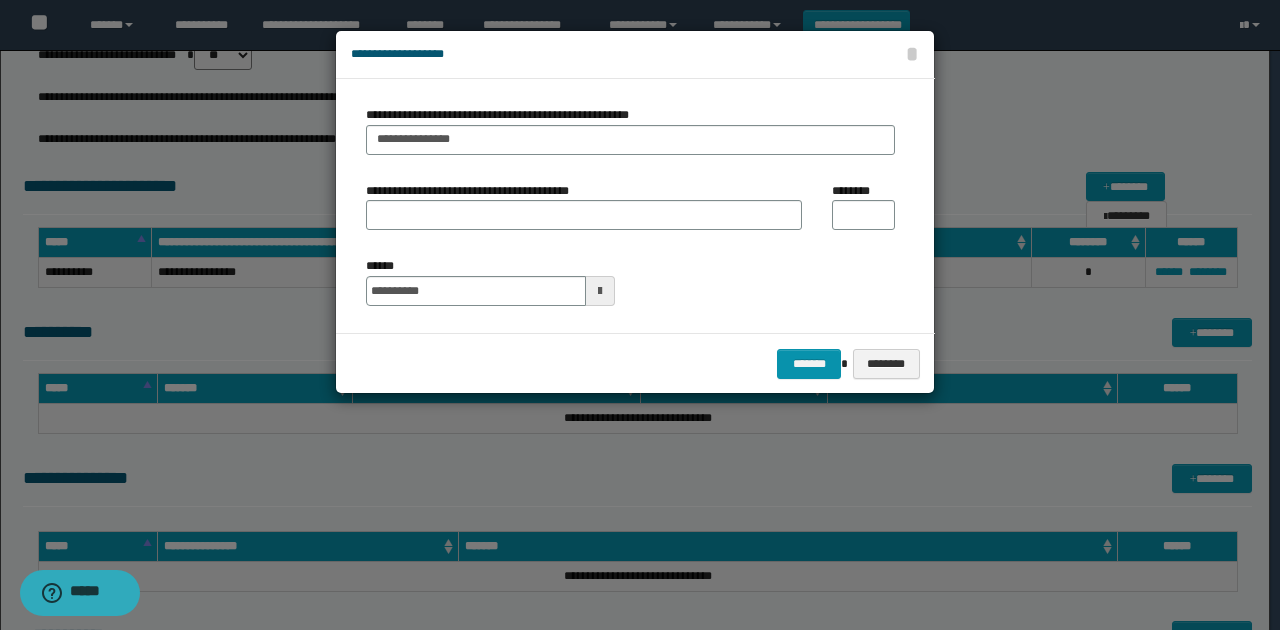 drag, startPoint x: 822, startPoint y: 200, endPoint x: 829, endPoint y: 212, distance: 13.892444 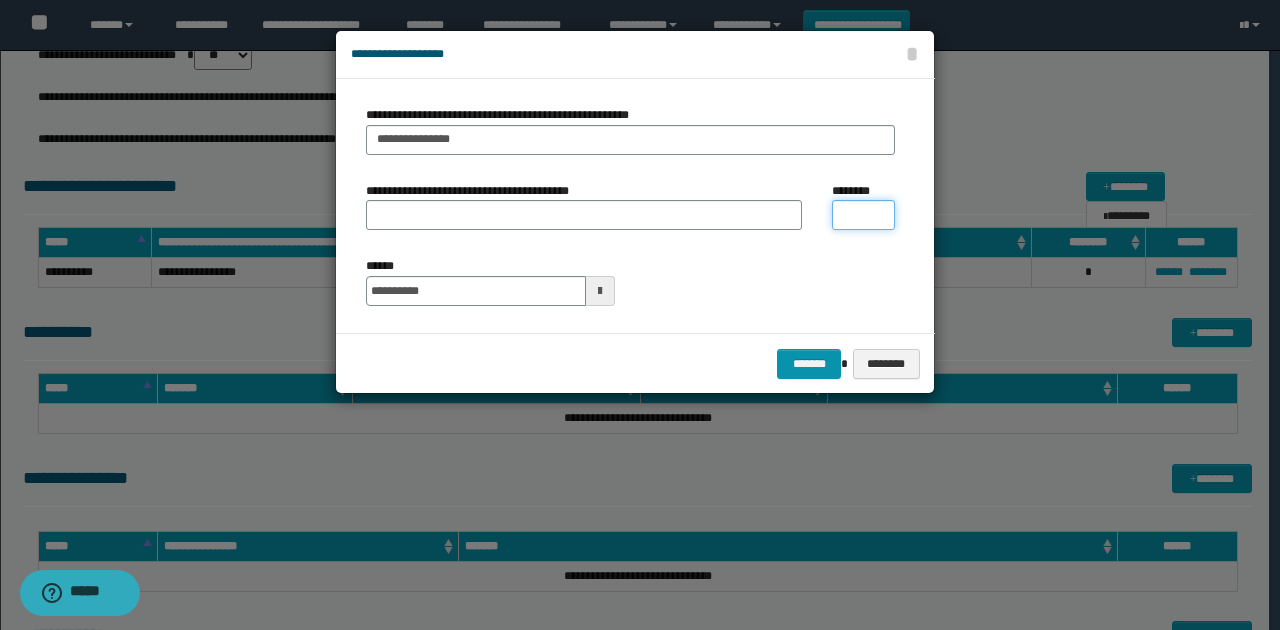 click on "********" at bounding box center [863, 215] 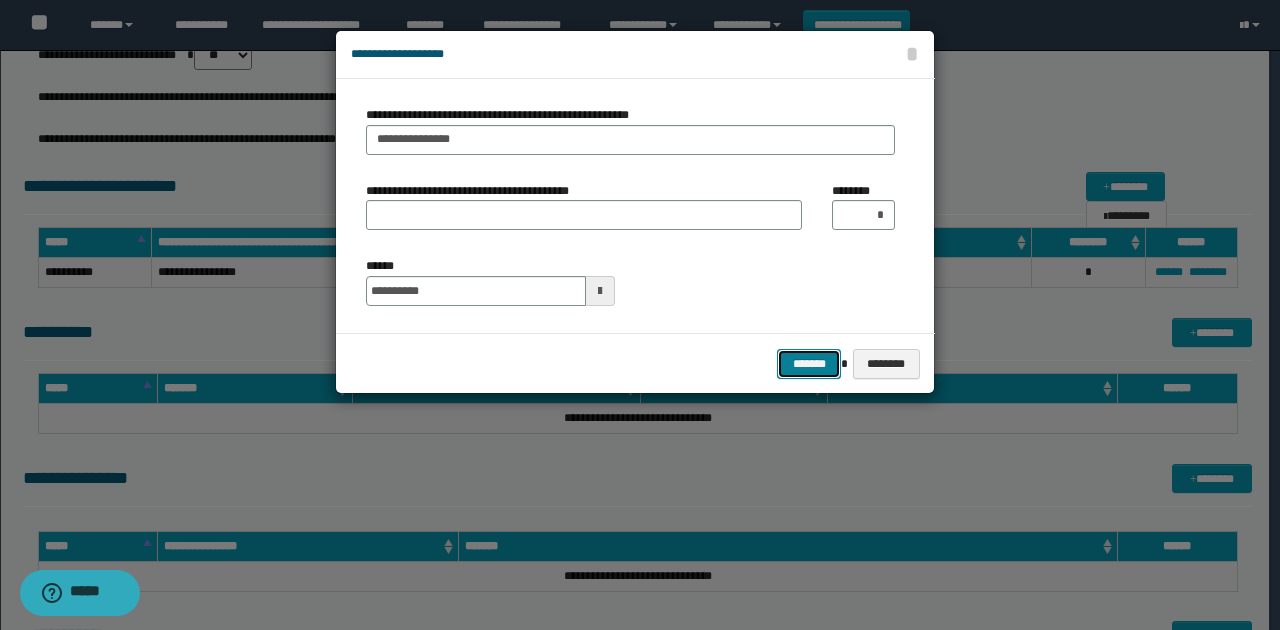 click on "*******" at bounding box center (809, 363) 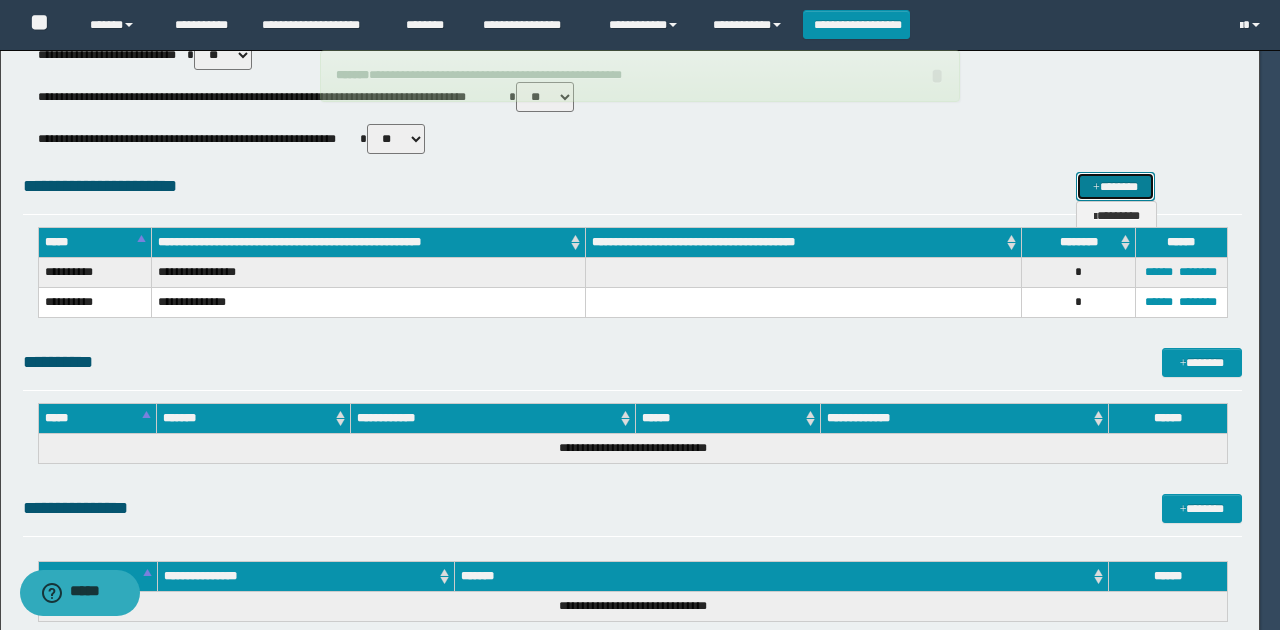 type 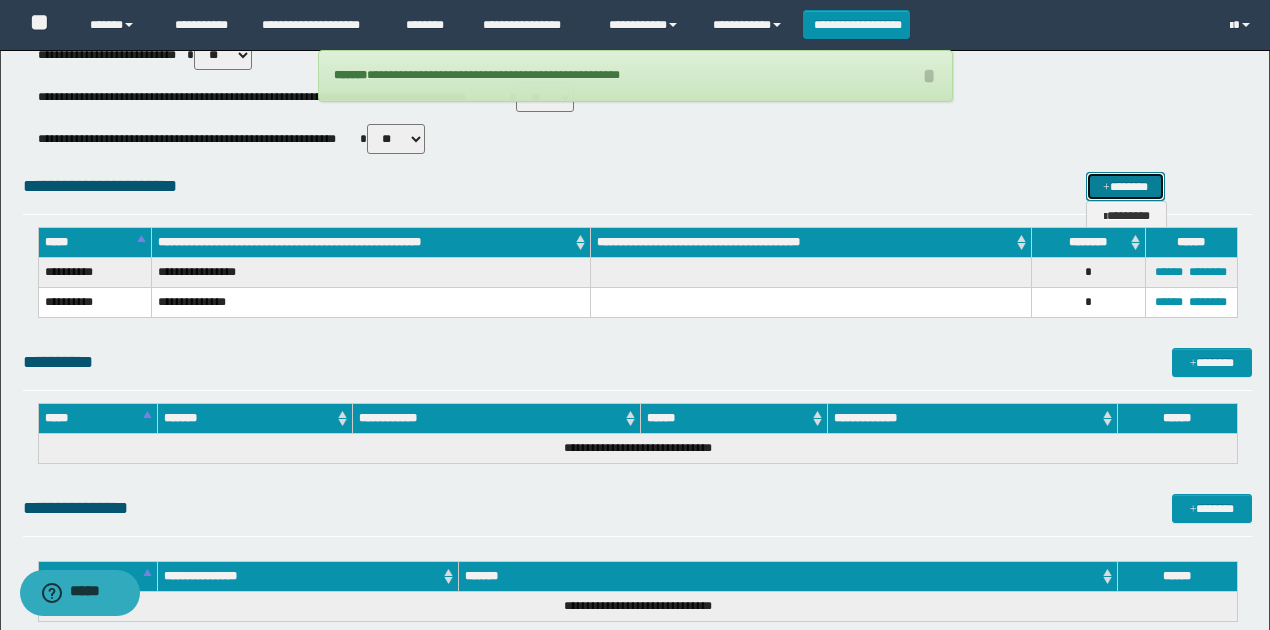 click on "*******" at bounding box center [1125, 186] 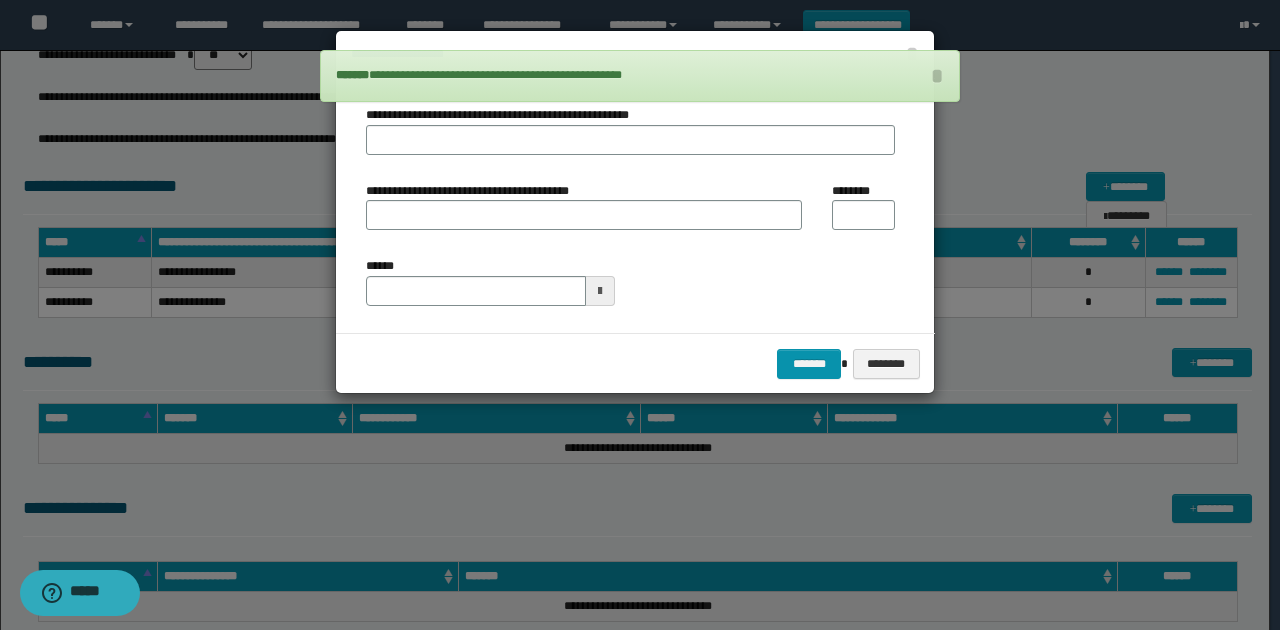 type on "**********" 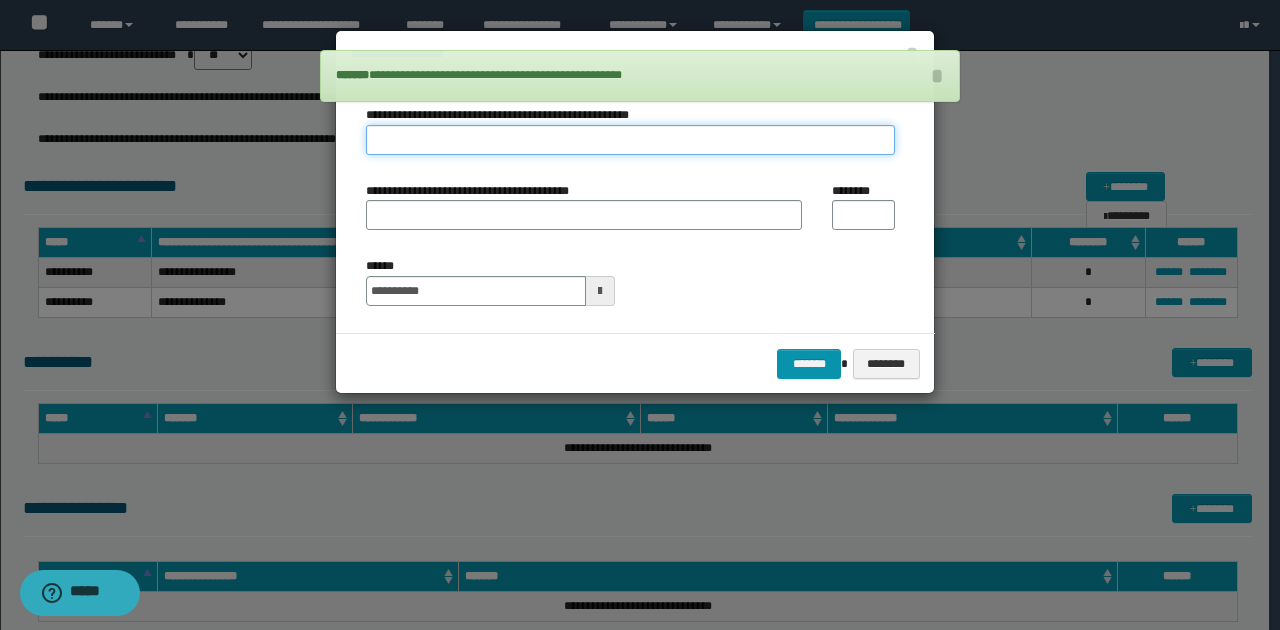 click on "**********" at bounding box center (630, 140) 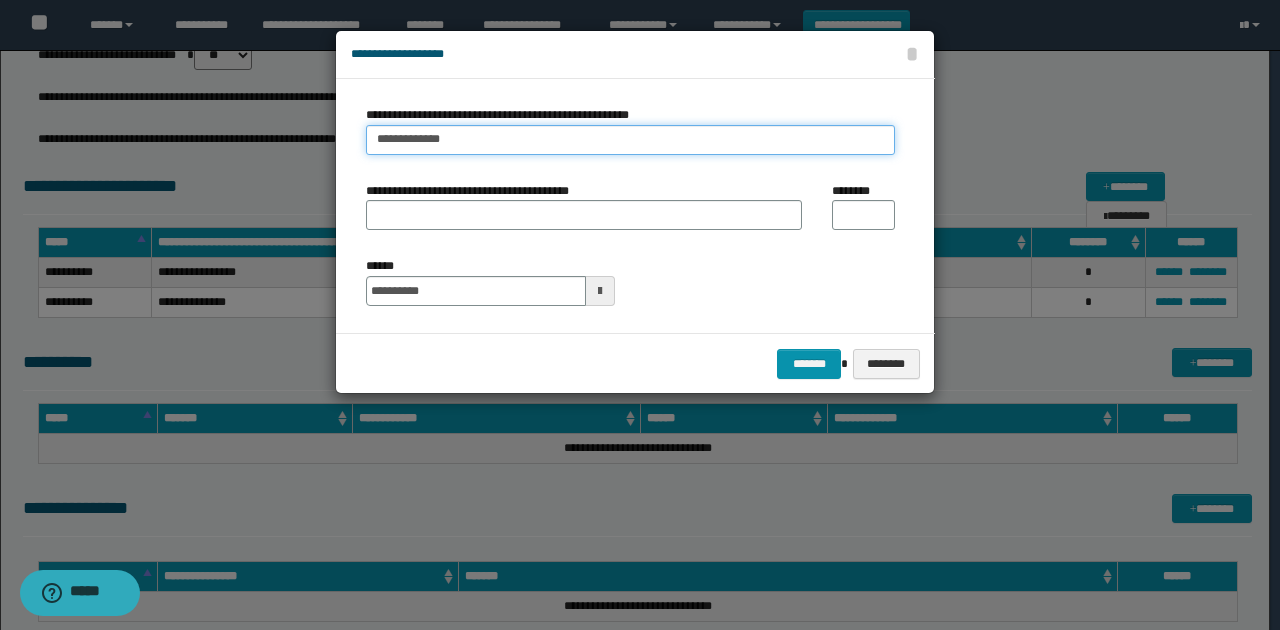 type on "**********" 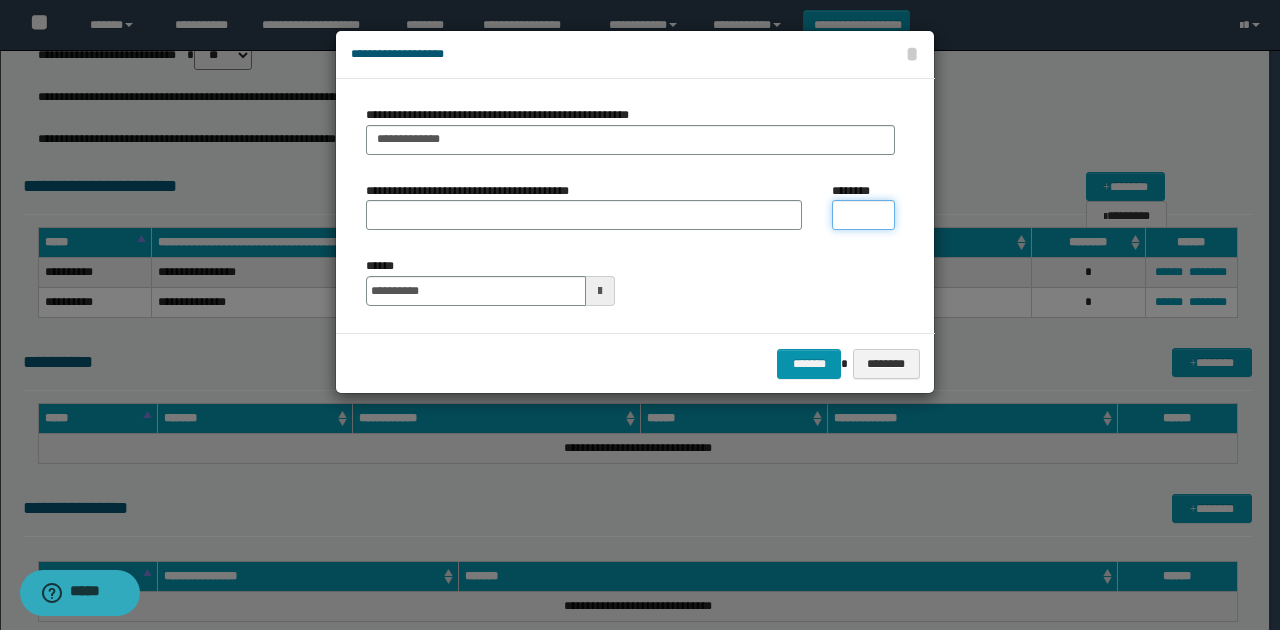 click on "********" at bounding box center [863, 215] 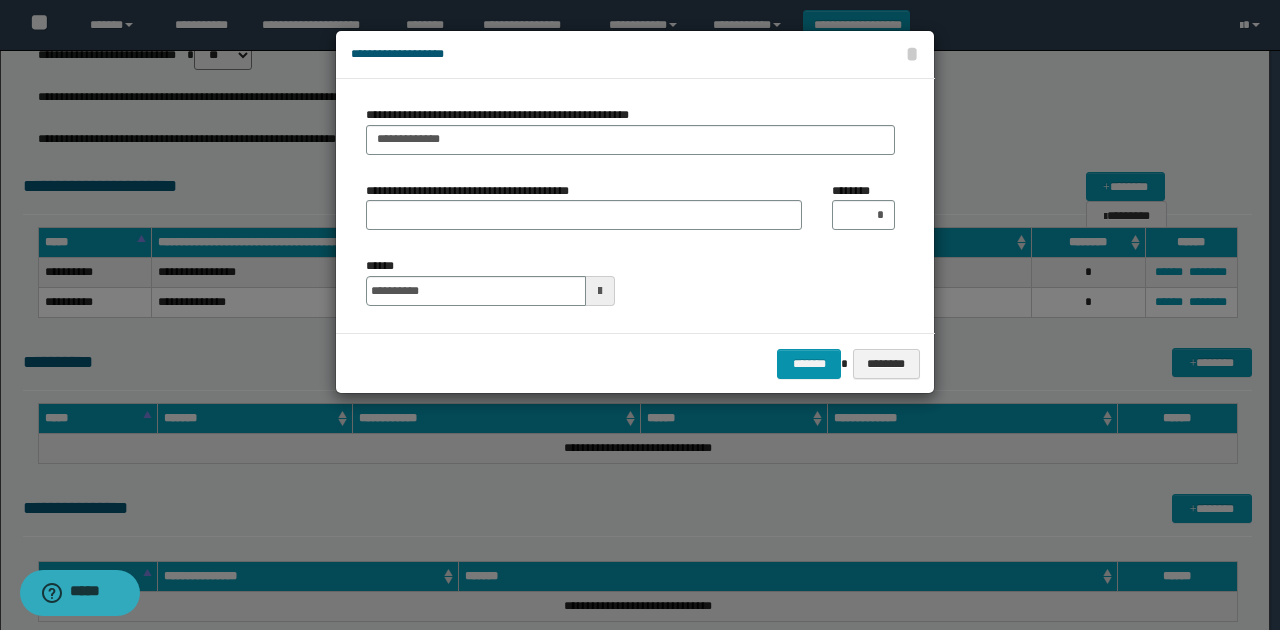 click on "**********" at bounding box center (630, 281) 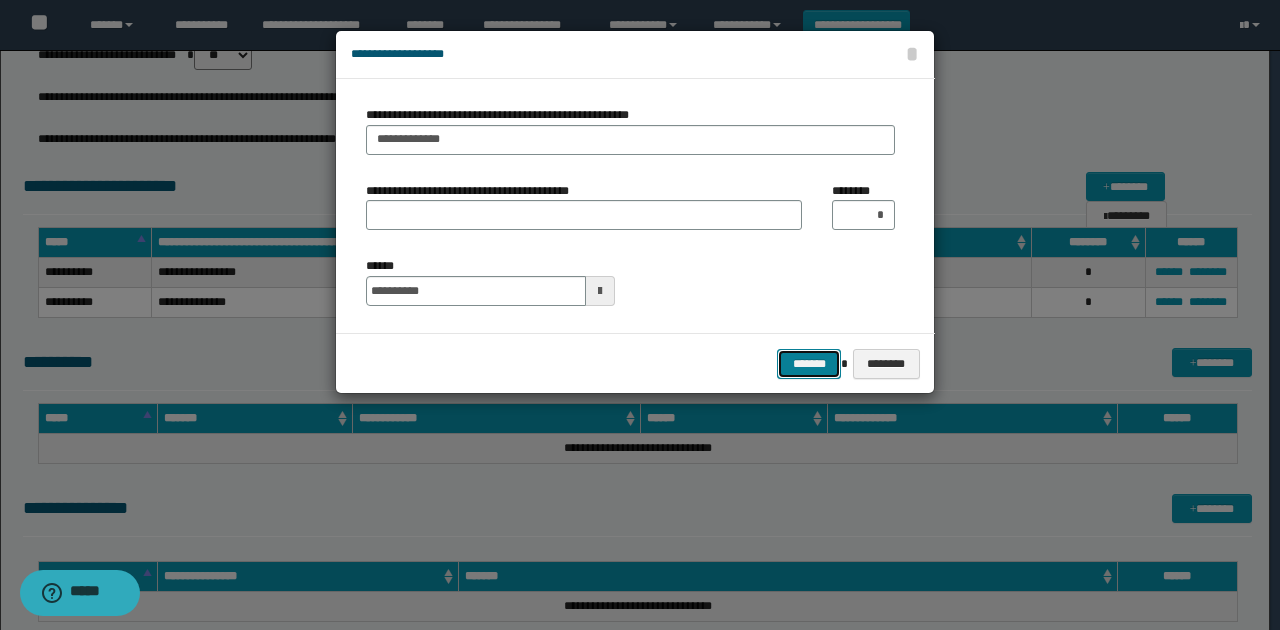 click on "*******" at bounding box center (809, 363) 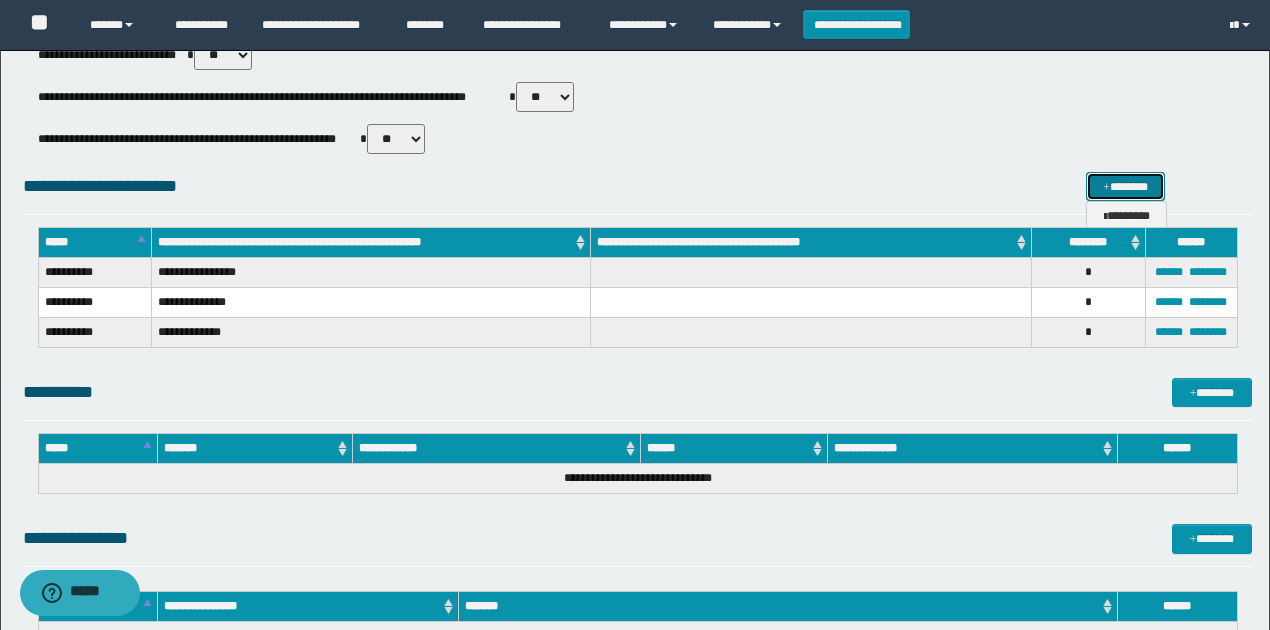 click at bounding box center (1106, 188) 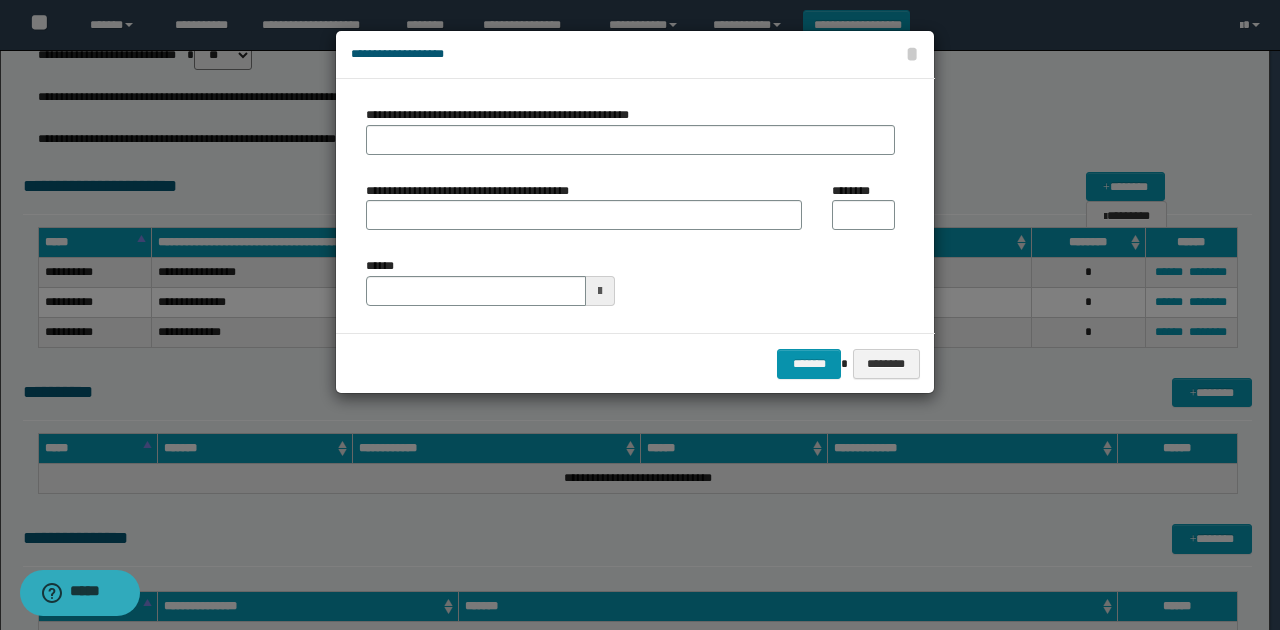 type on "**********" 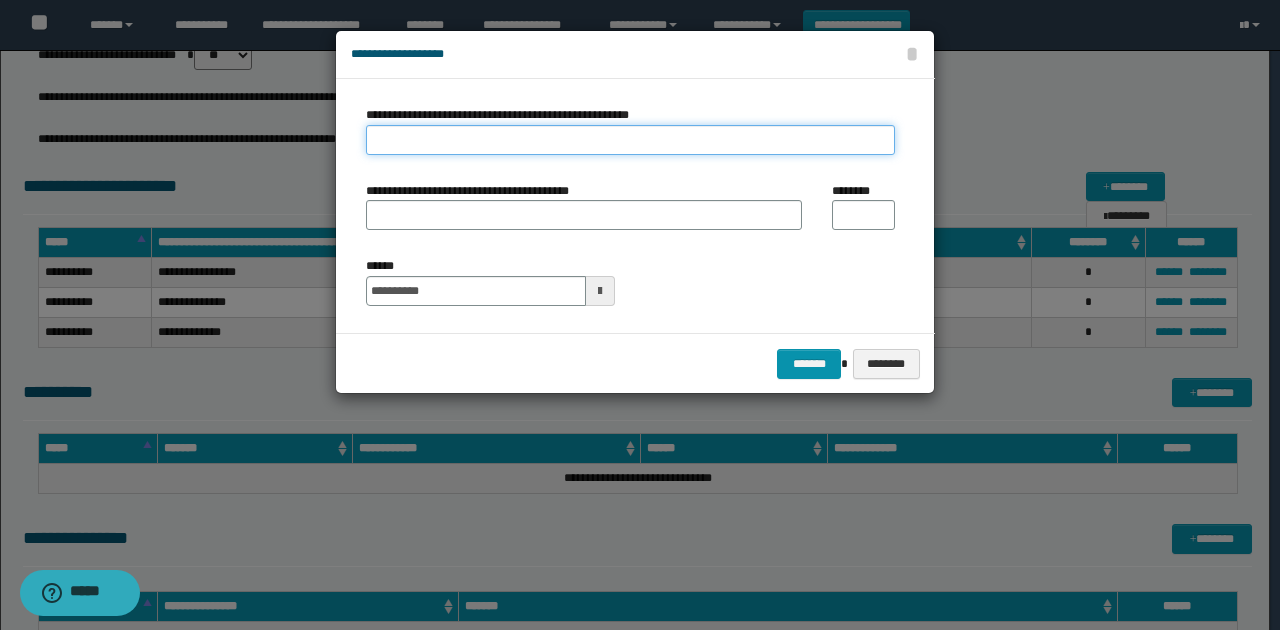 click on "**********" at bounding box center (630, 140) 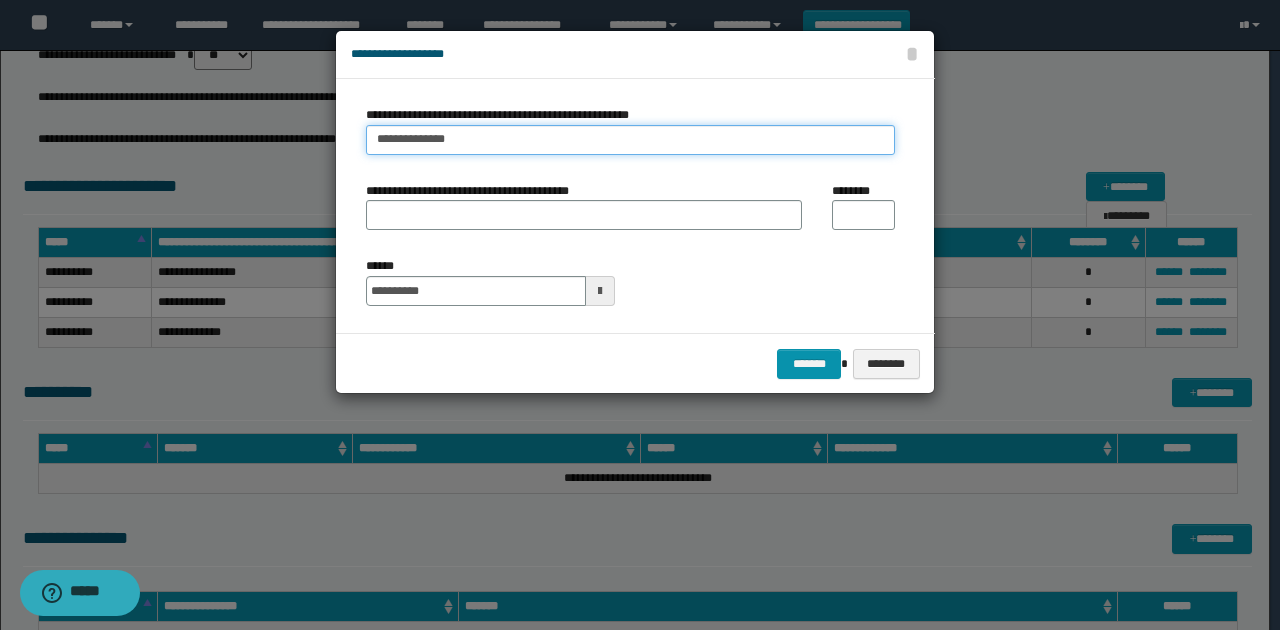 type on "**********" 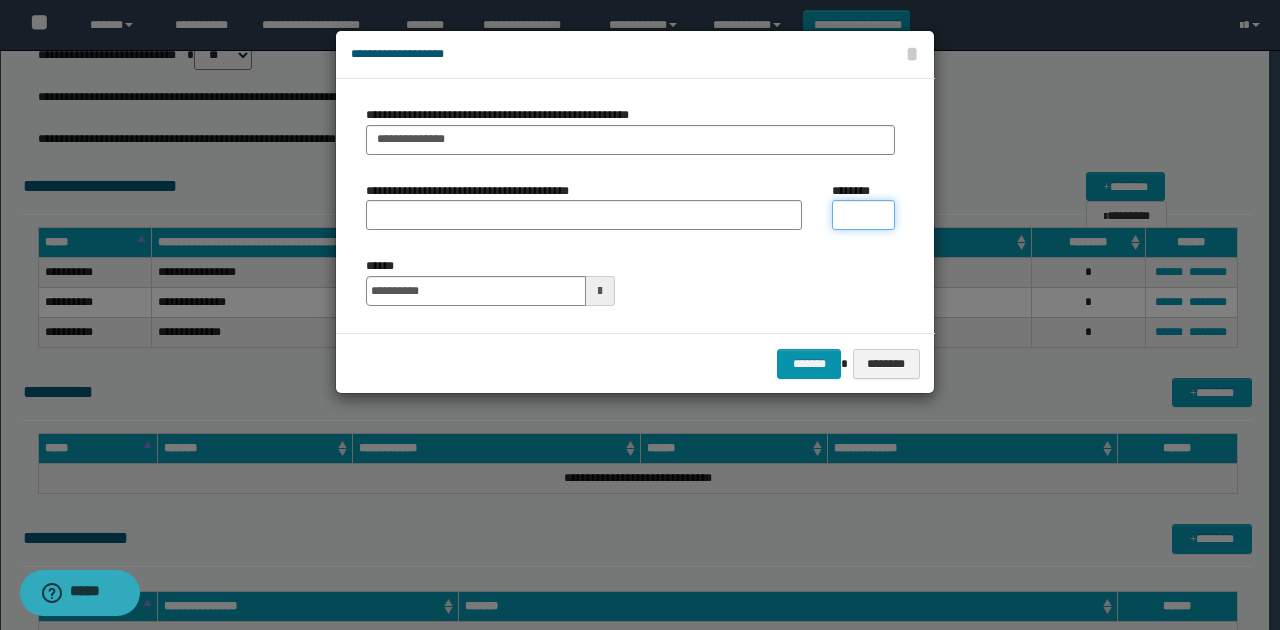click on "********" at bounding box center [863, 215] 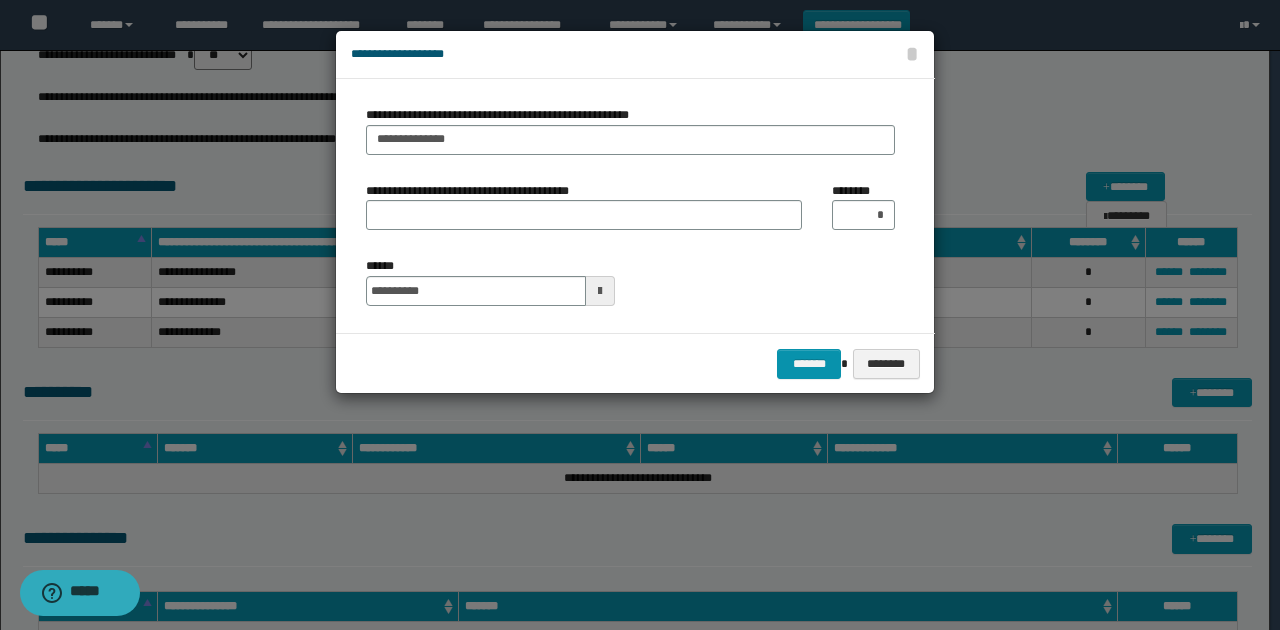 click on "**********" at bounding box center [630, 206] 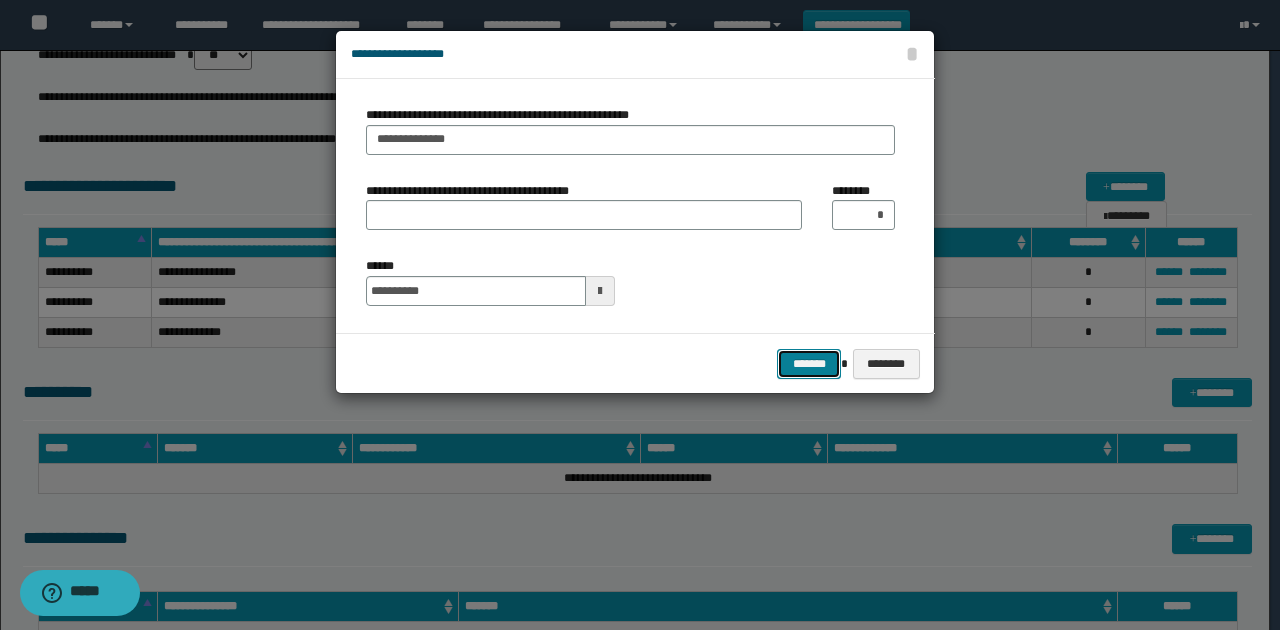 click on "*******" at bounding box center (809, 363) 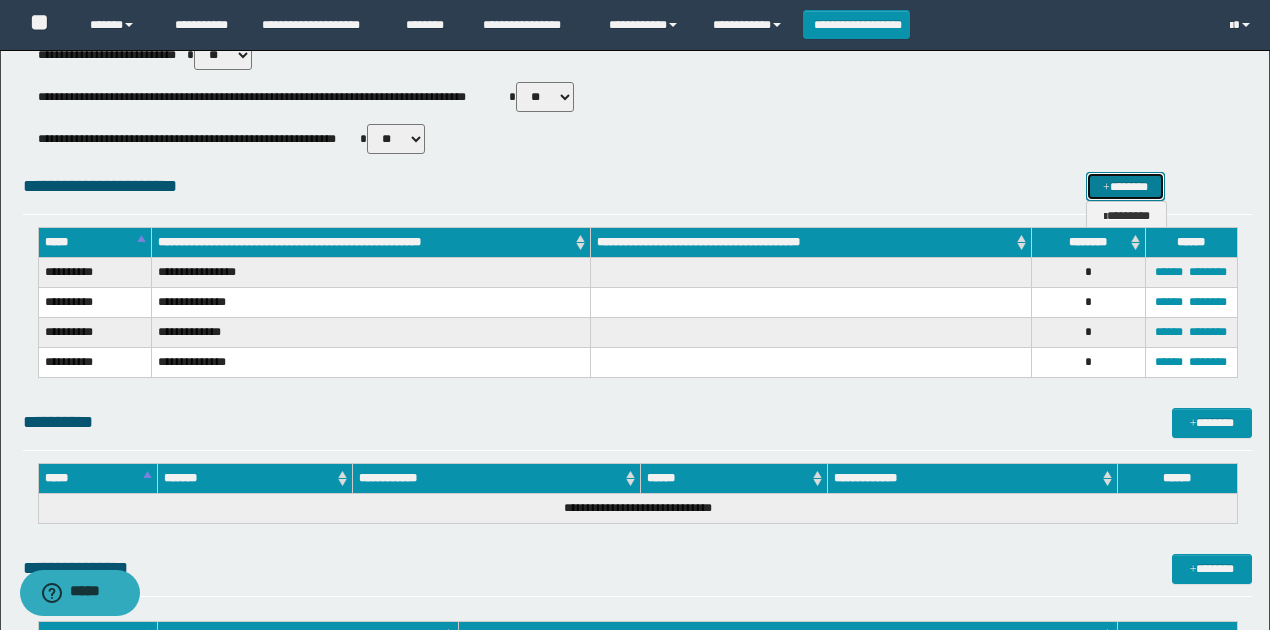 click on "*******" at bounding box center (1125, 186) 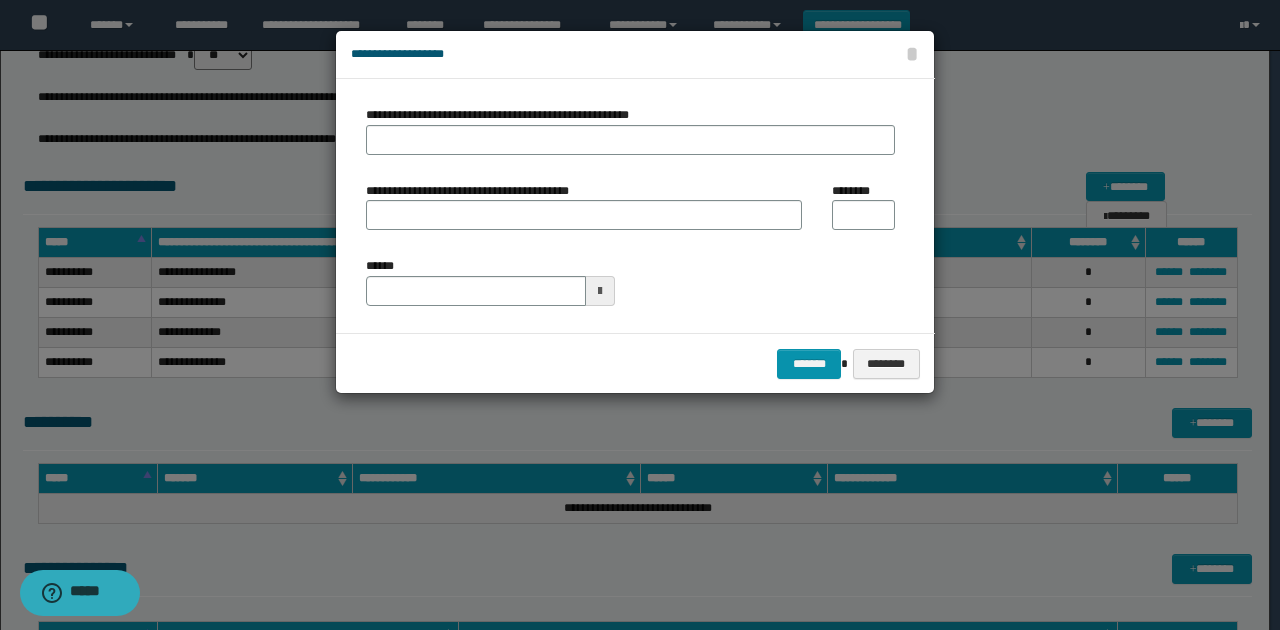 type on "**********" 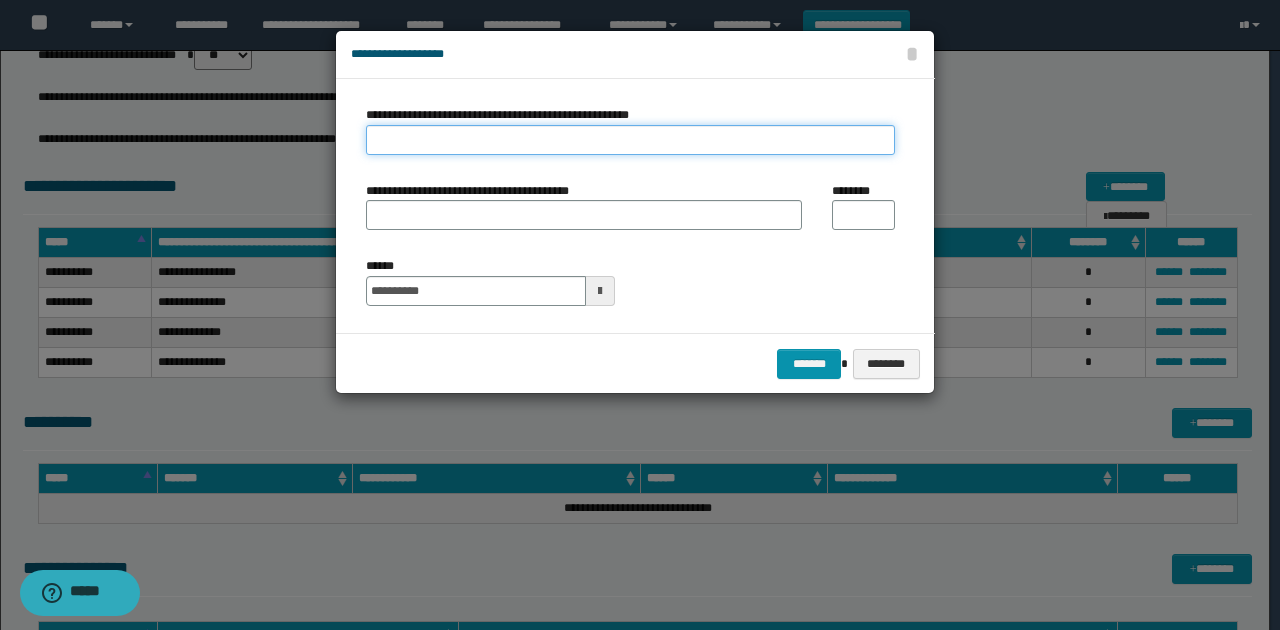 click on "**********" at bounding box center (630, 140) 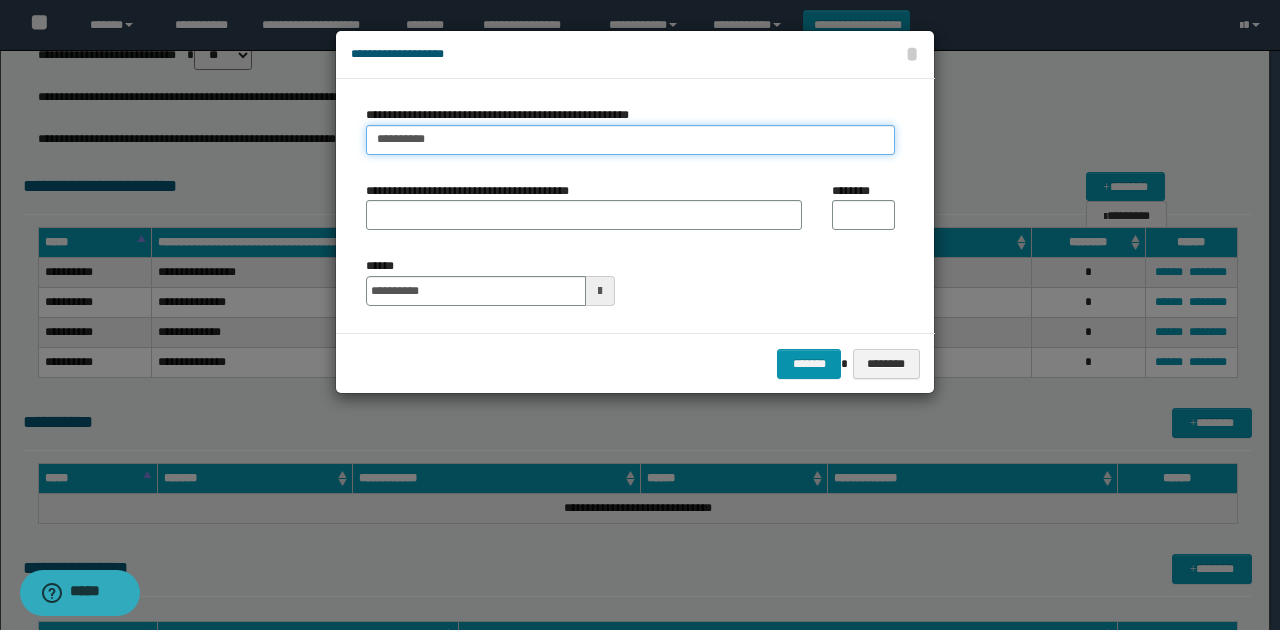 type on "**********" 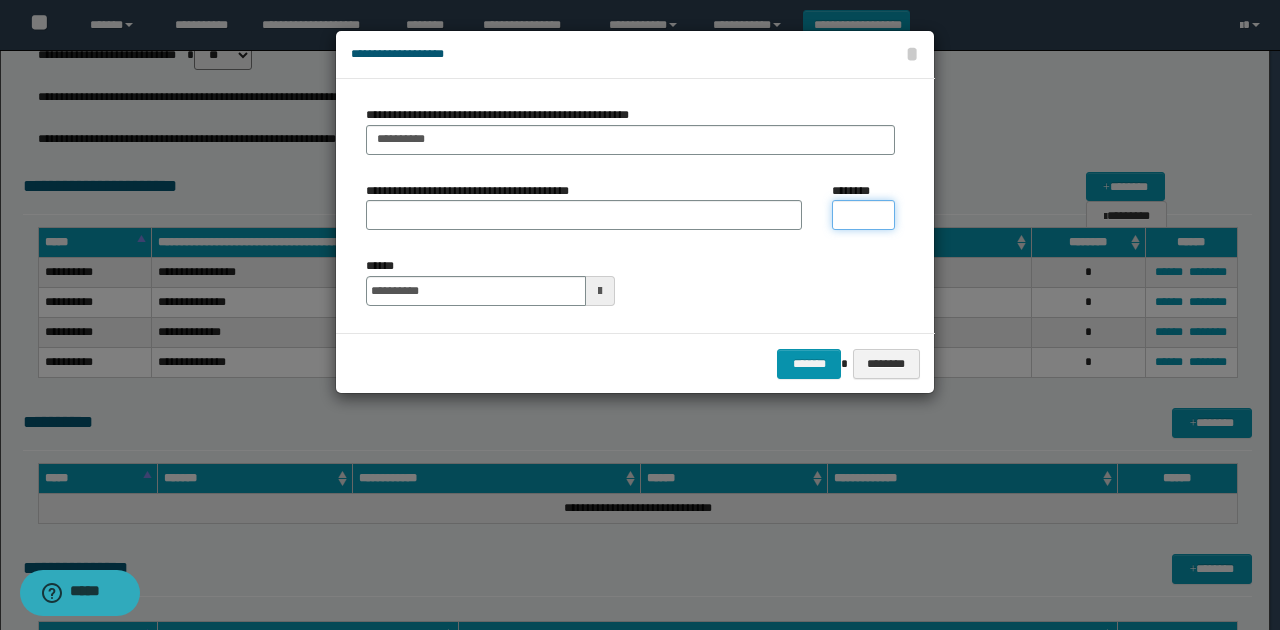 click on "********" at bounding box center [863, 215] 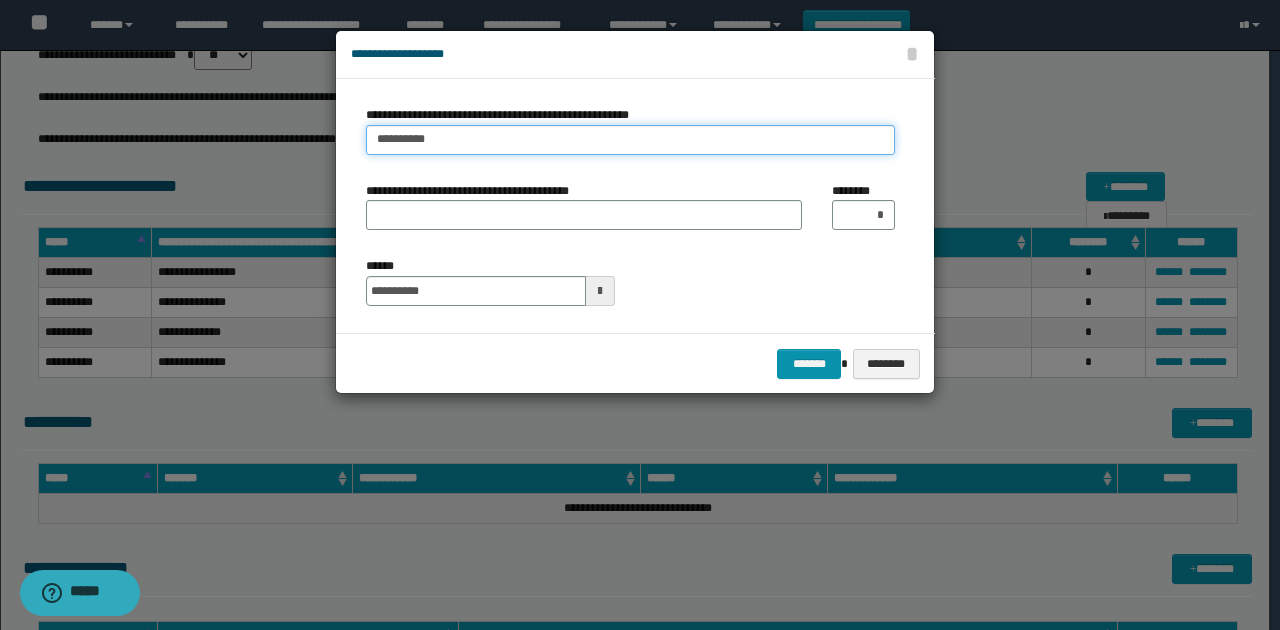 click on "**********" at bounding box center (630, 140) 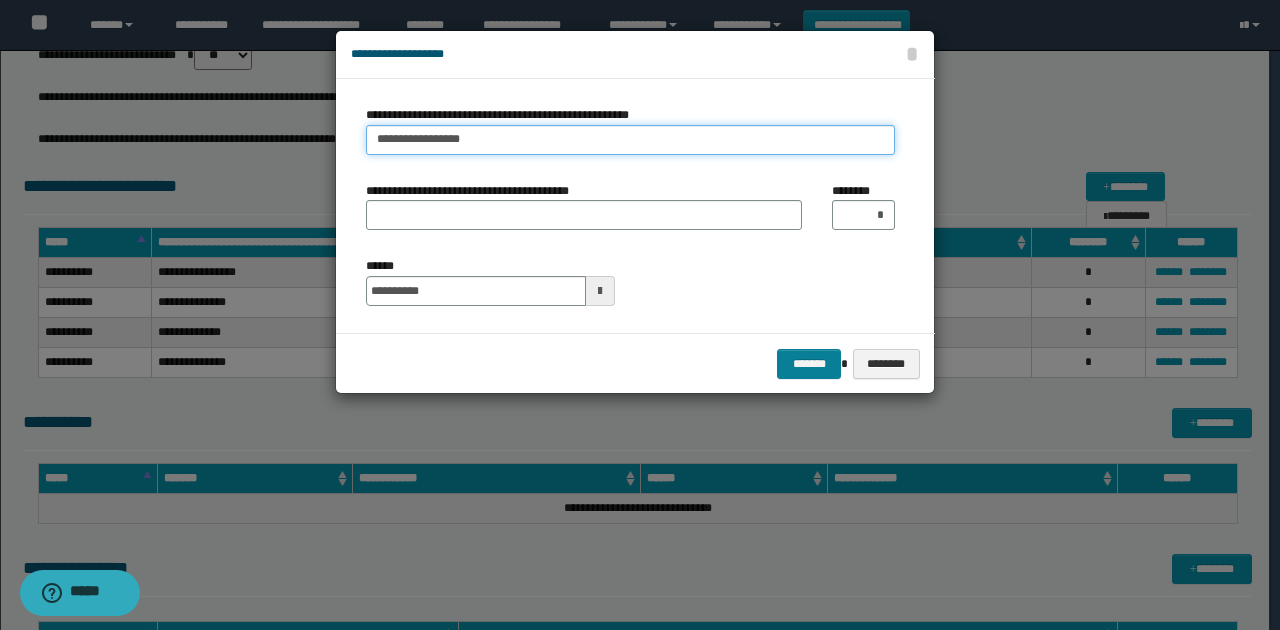 type on "**********" 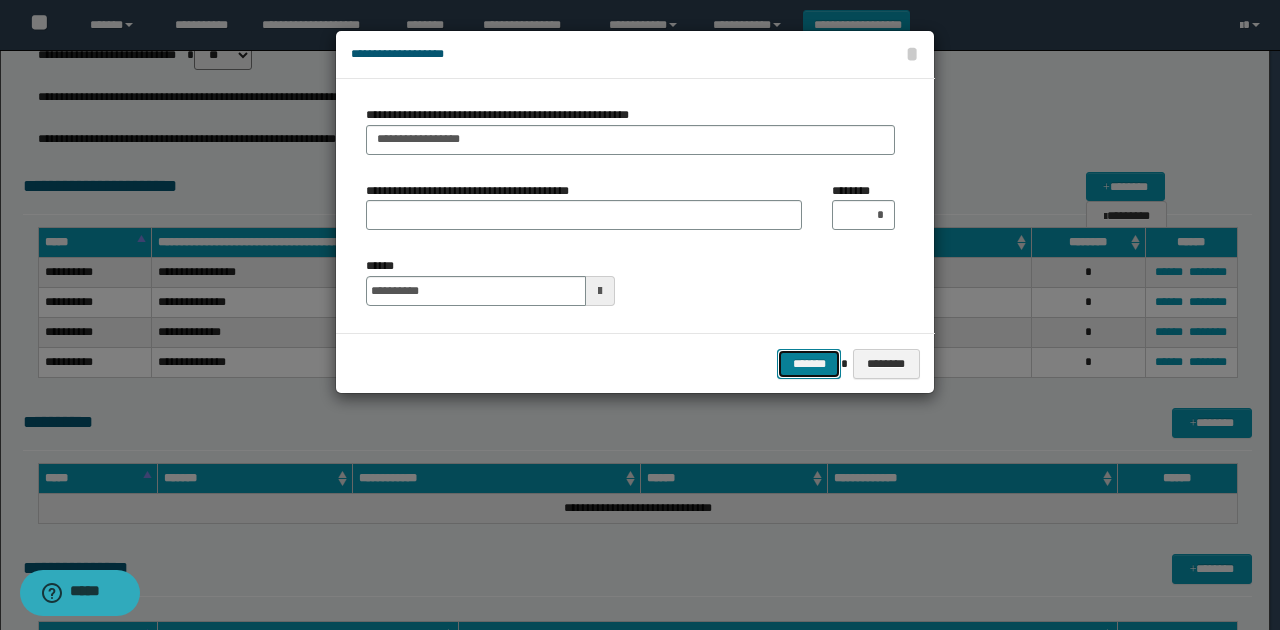 click on "*******" at bounding box center (809, 363) 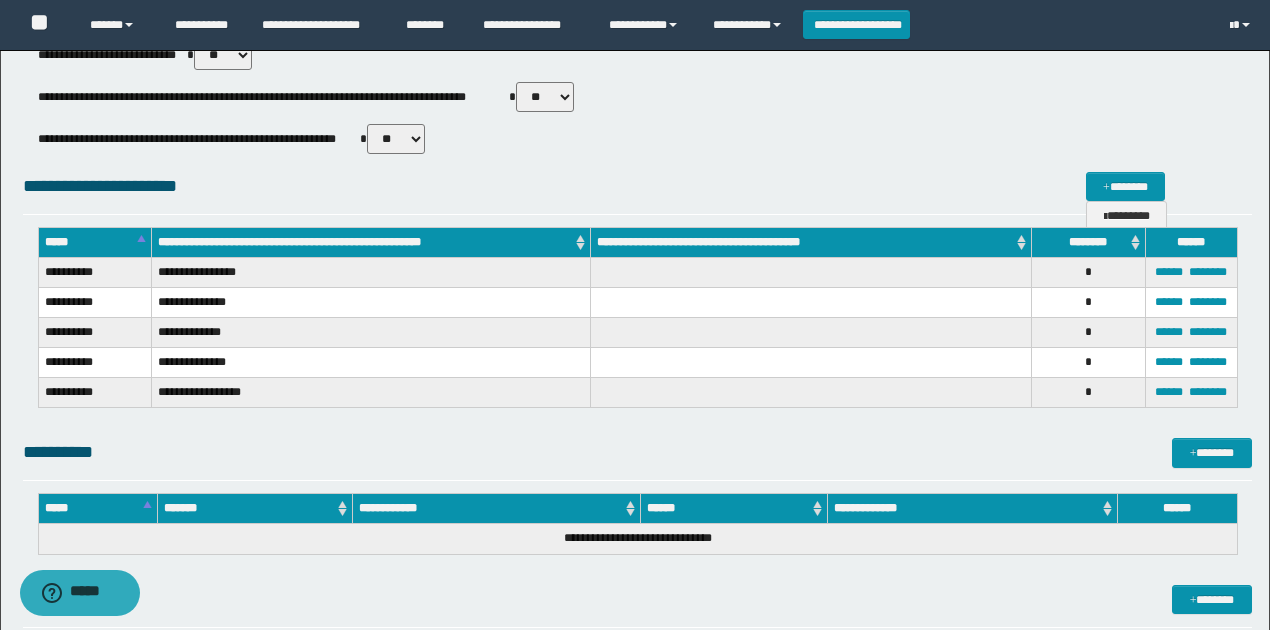 click on "**********" at bounding box center (637, 142) 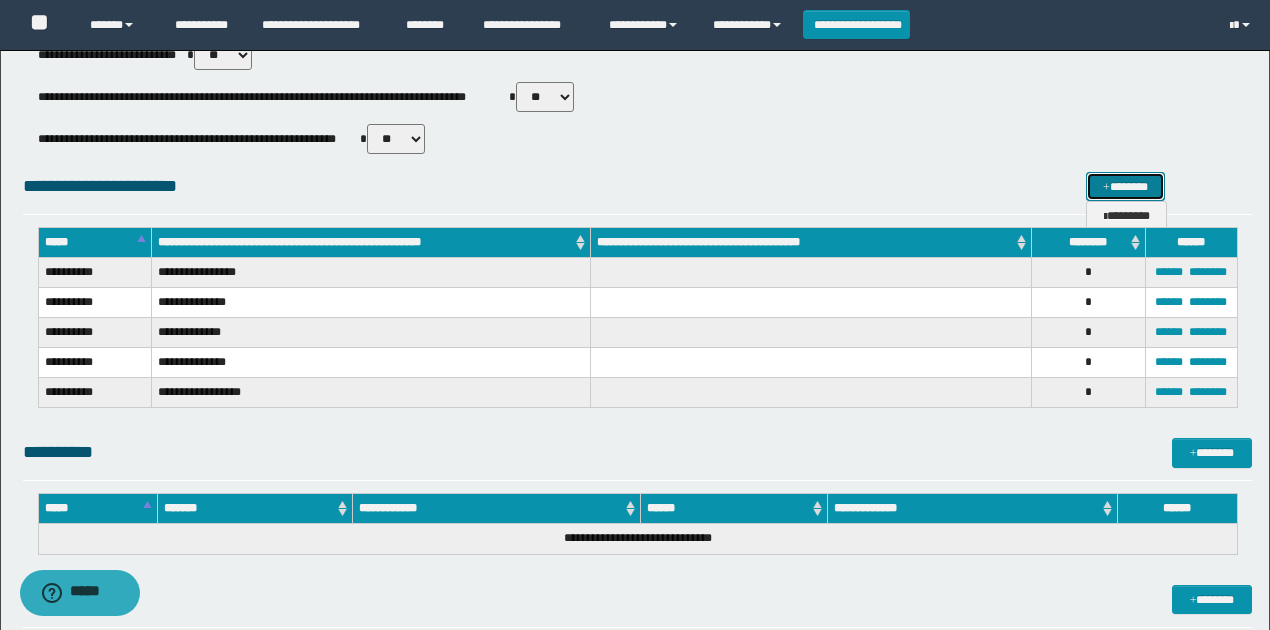 click on "*******" at bounding box center (1125, 186) 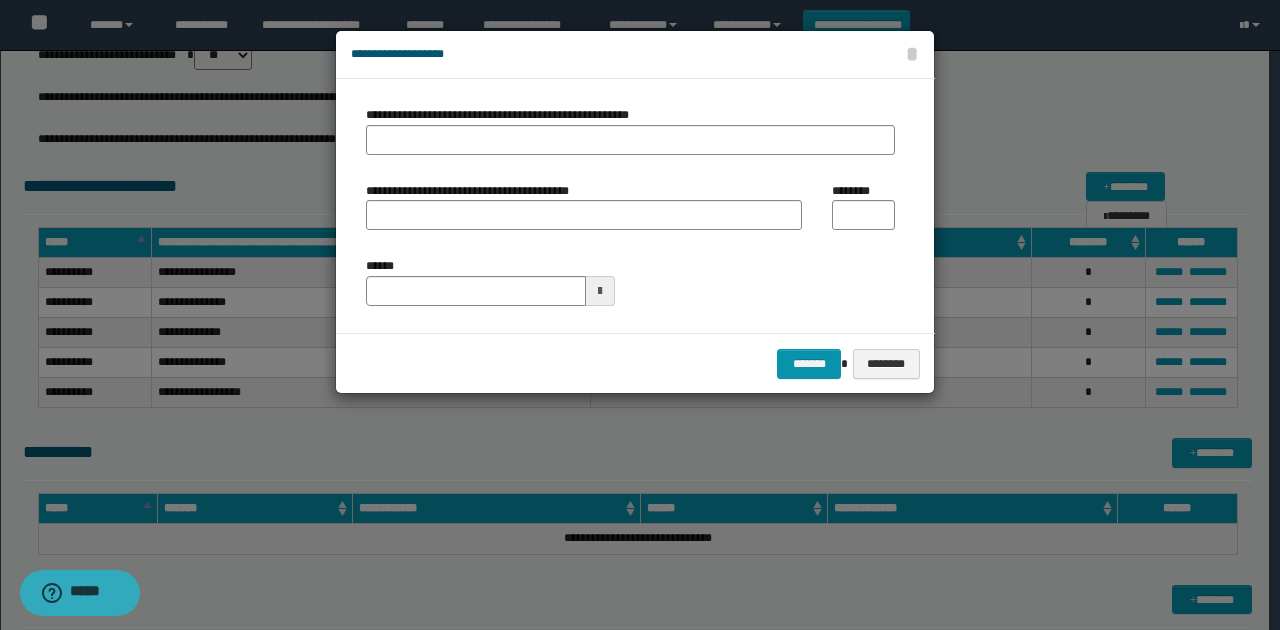 type on "**********" 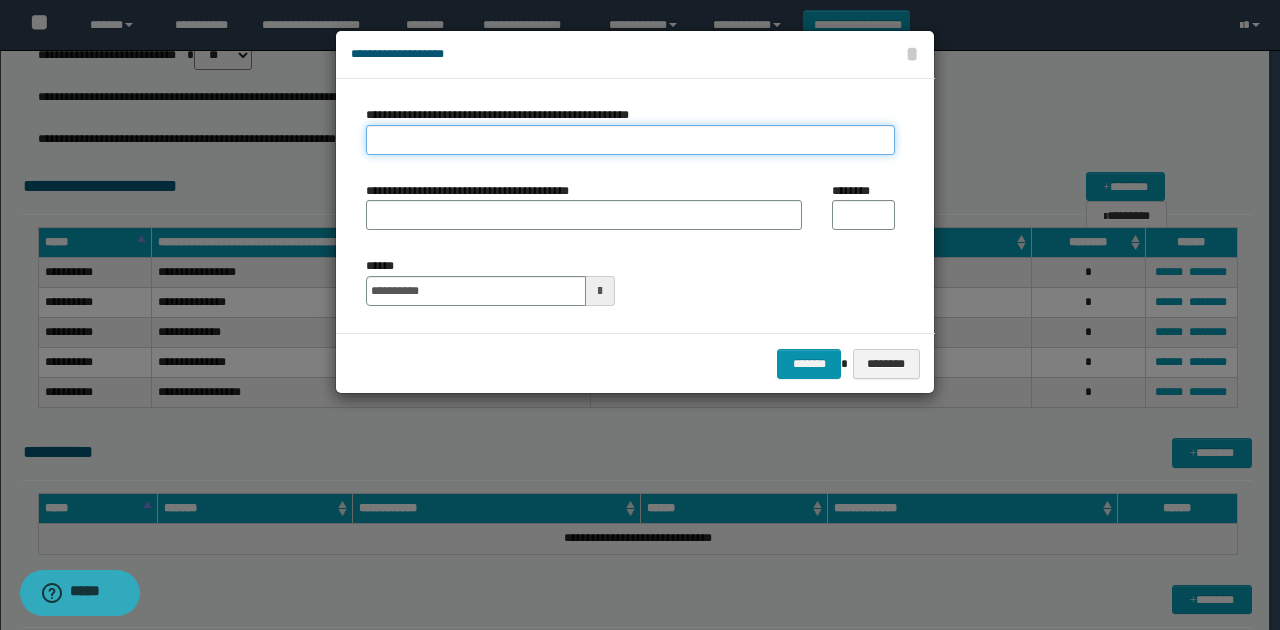 click on "**********" at bounding box center [630, 140] 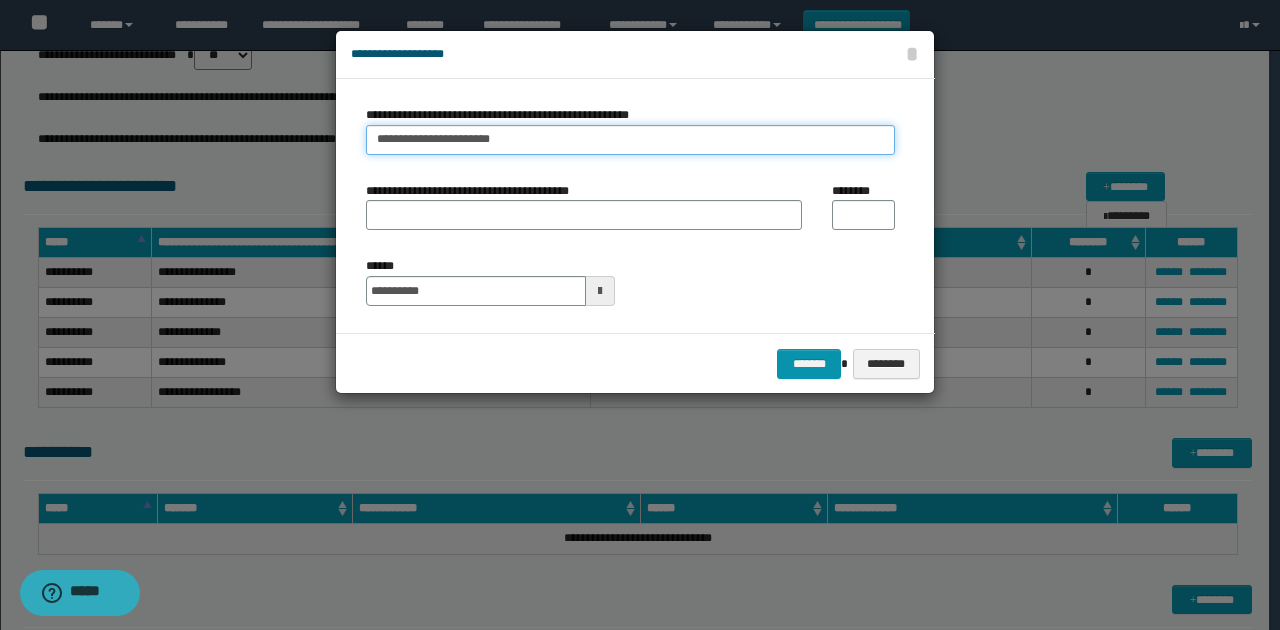 type on "**********" 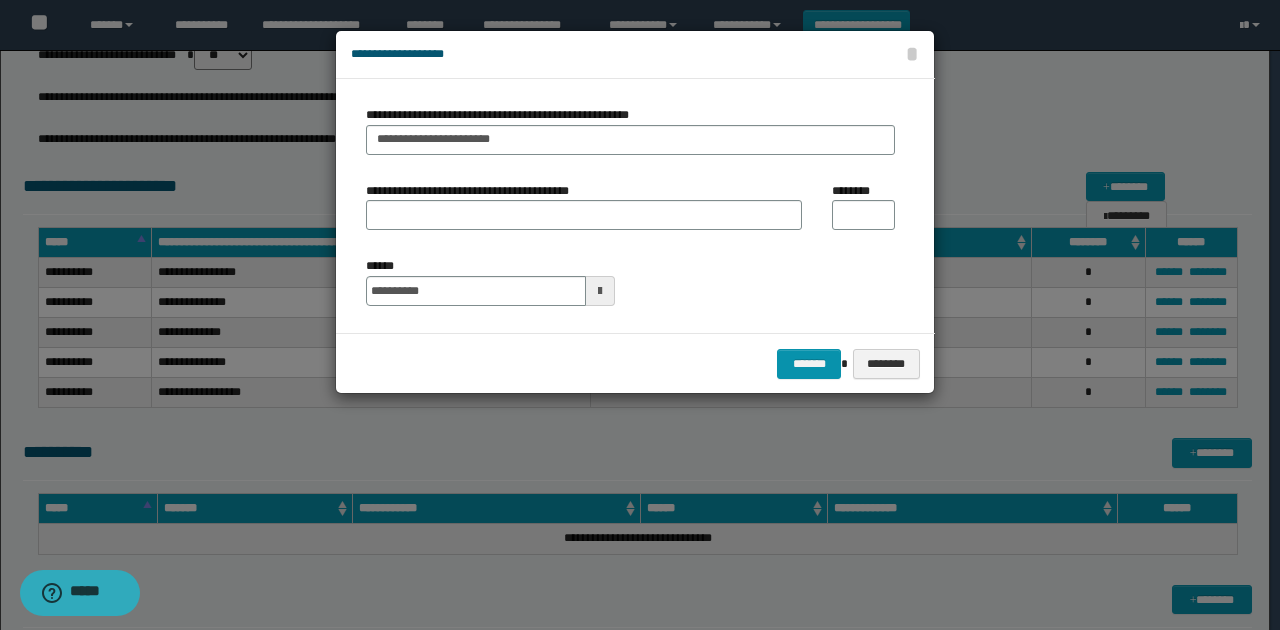 drag, startPoint x: 827, startPoint y: 217, endPoint x: 837, endPoint y: 219, distance: 10.198039 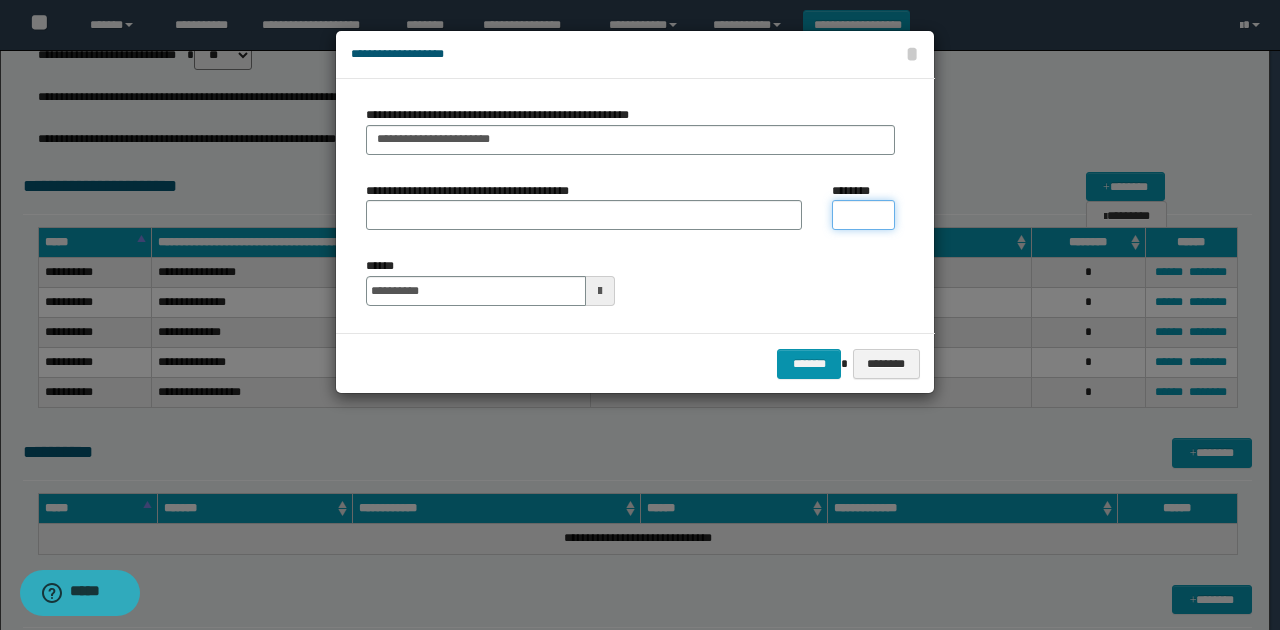 click on "********" at bounding box center (863, 215) 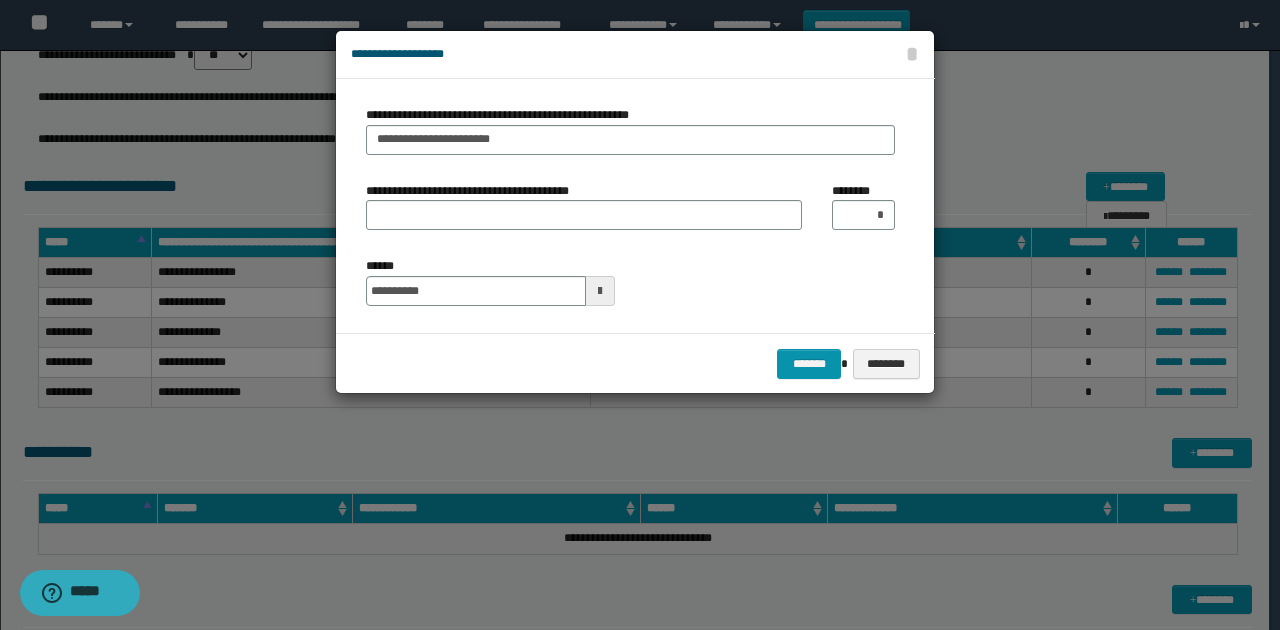 click on "**********" at bounding box center [630, 206] 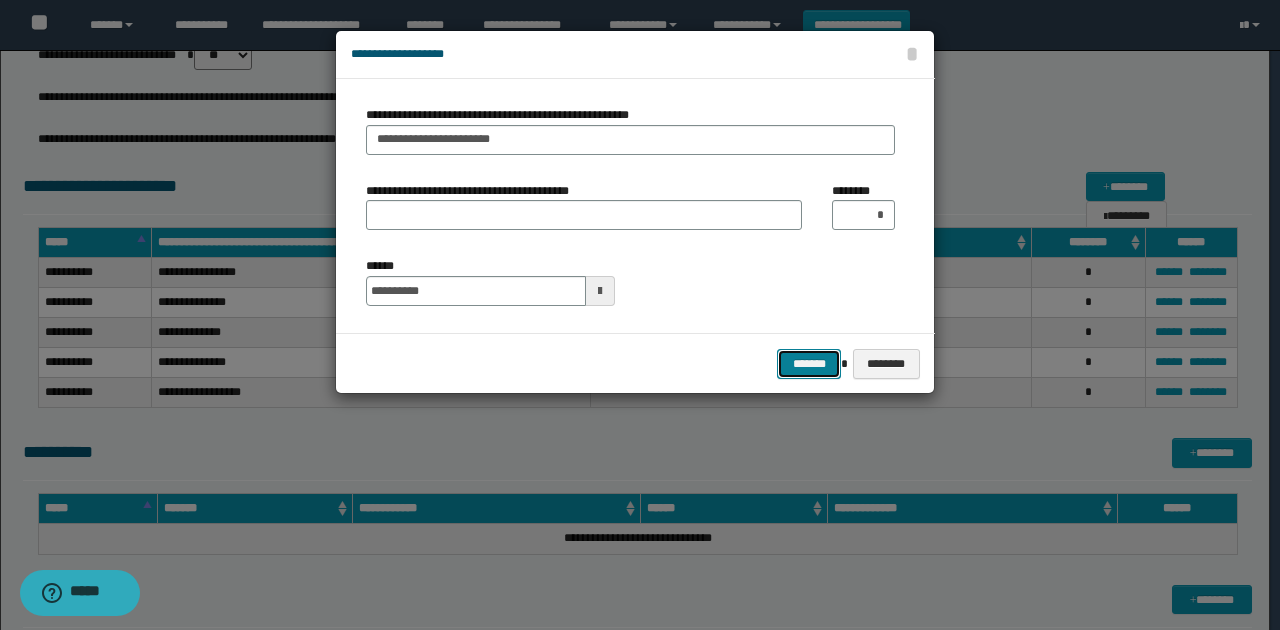 click on "*******" at bounding box center (809, 363) 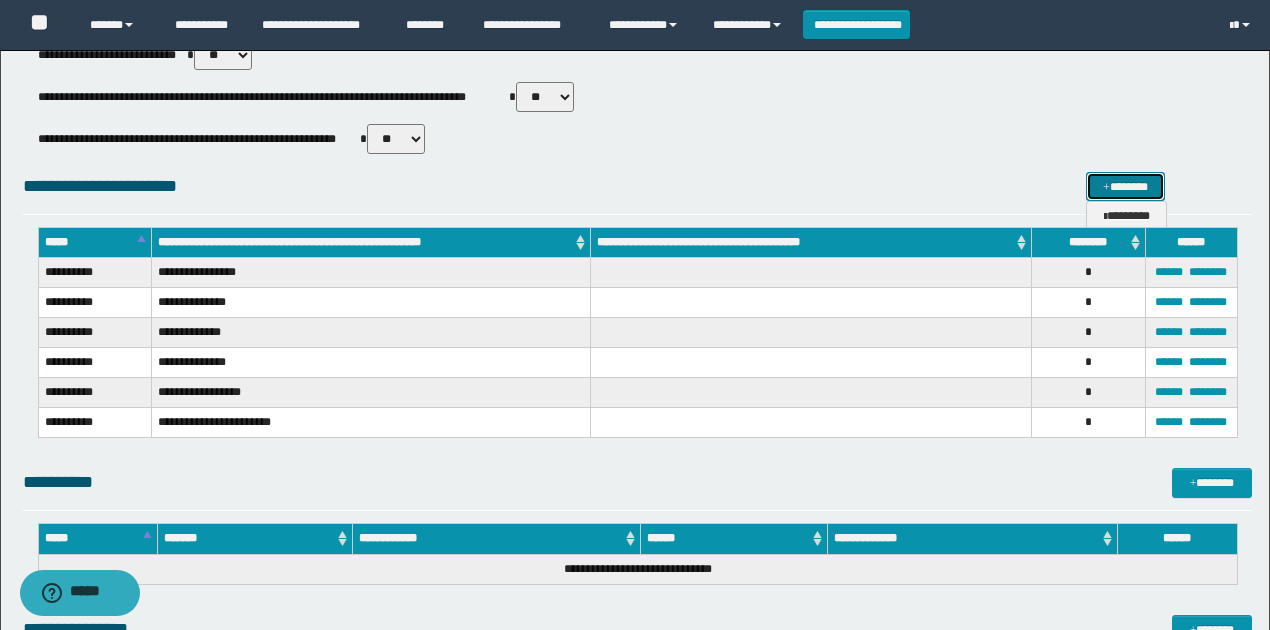 click on "*******" at bounding box center [1125, 186] 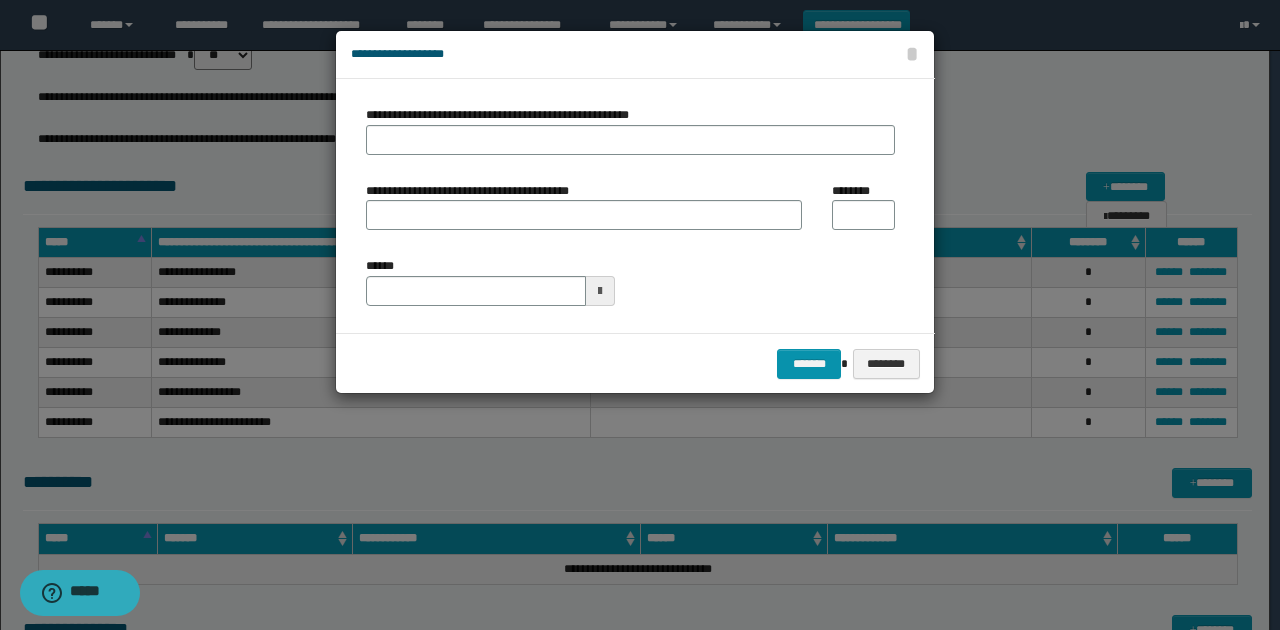 type on "**********" 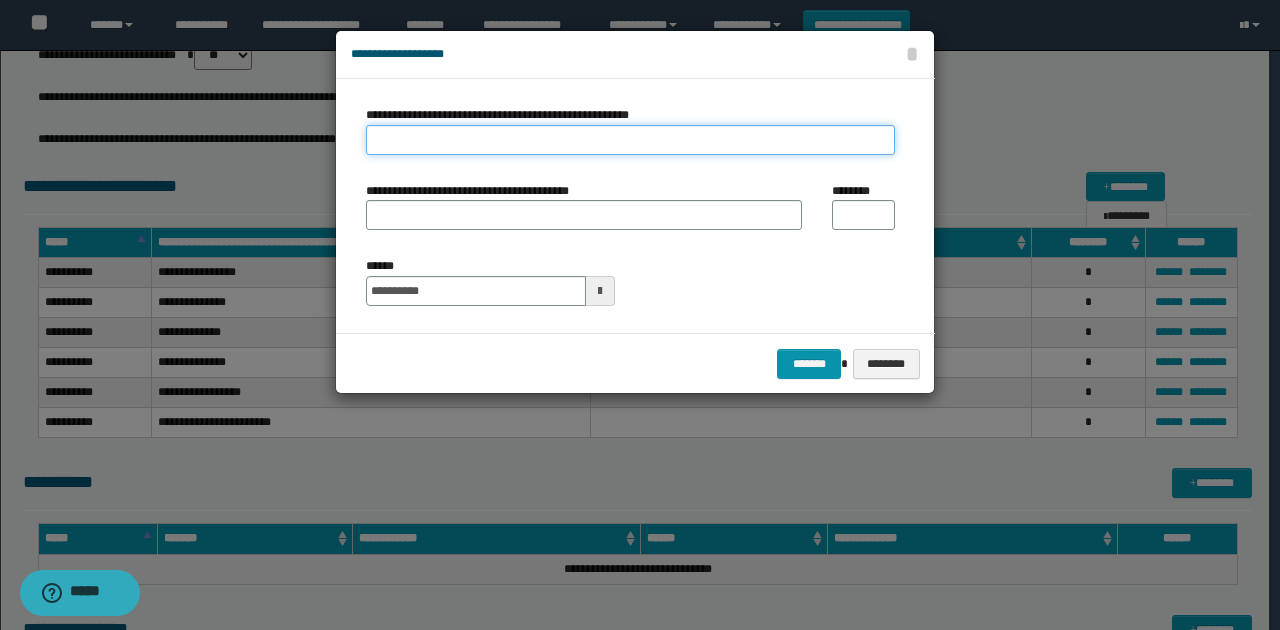 click on "**********" at bounding box center (630, 140) 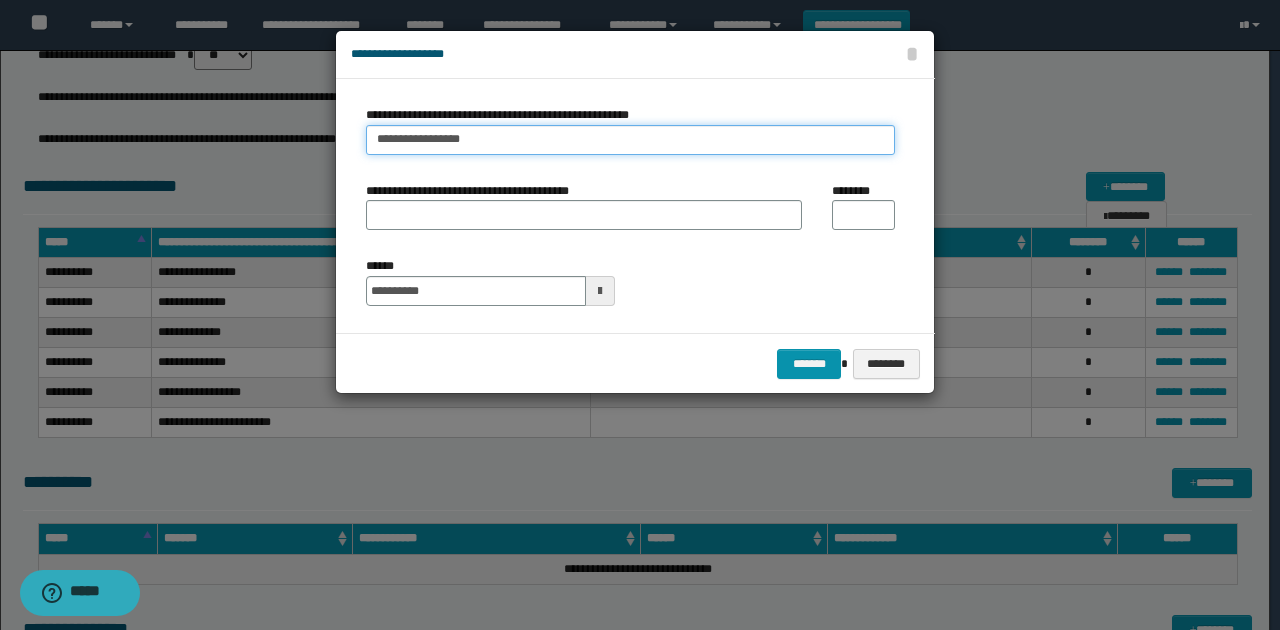drag, startPoint x: 552, startPoint y: 135, endPoint x: 280, endPoint y: 141, distance: 272.06616 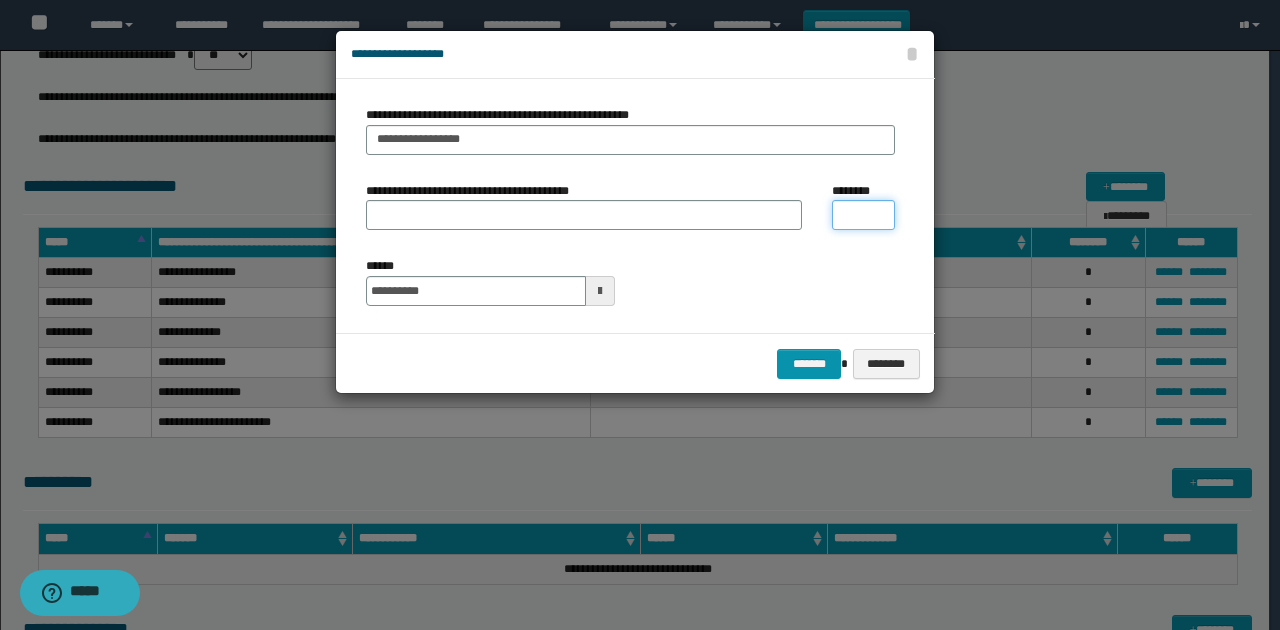 click on "********" at bounding box center [863, 215] 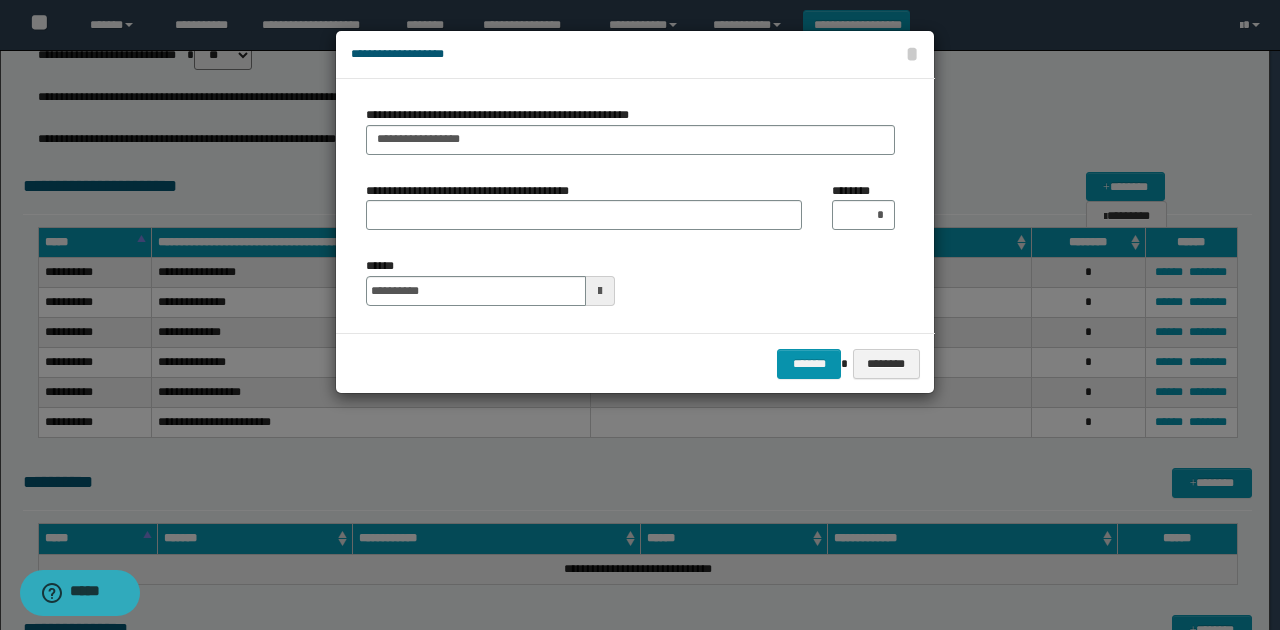 click on "**********" at bounding box center [630, 281] 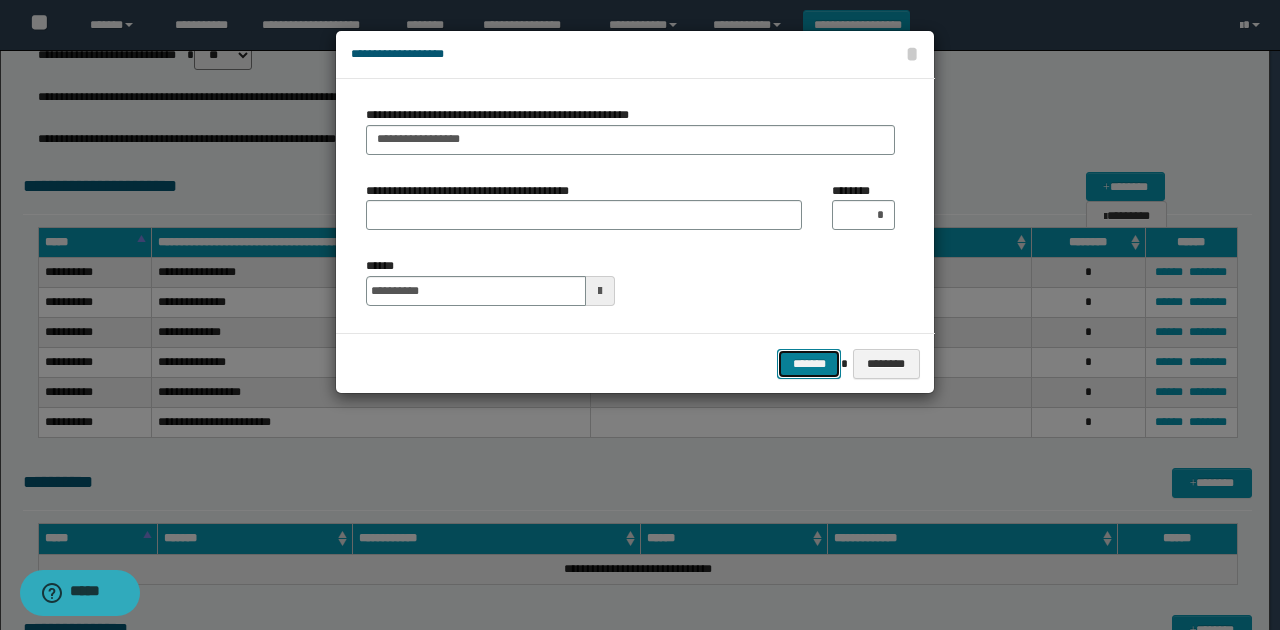 click on "*******" at bounding box center (809, 363) 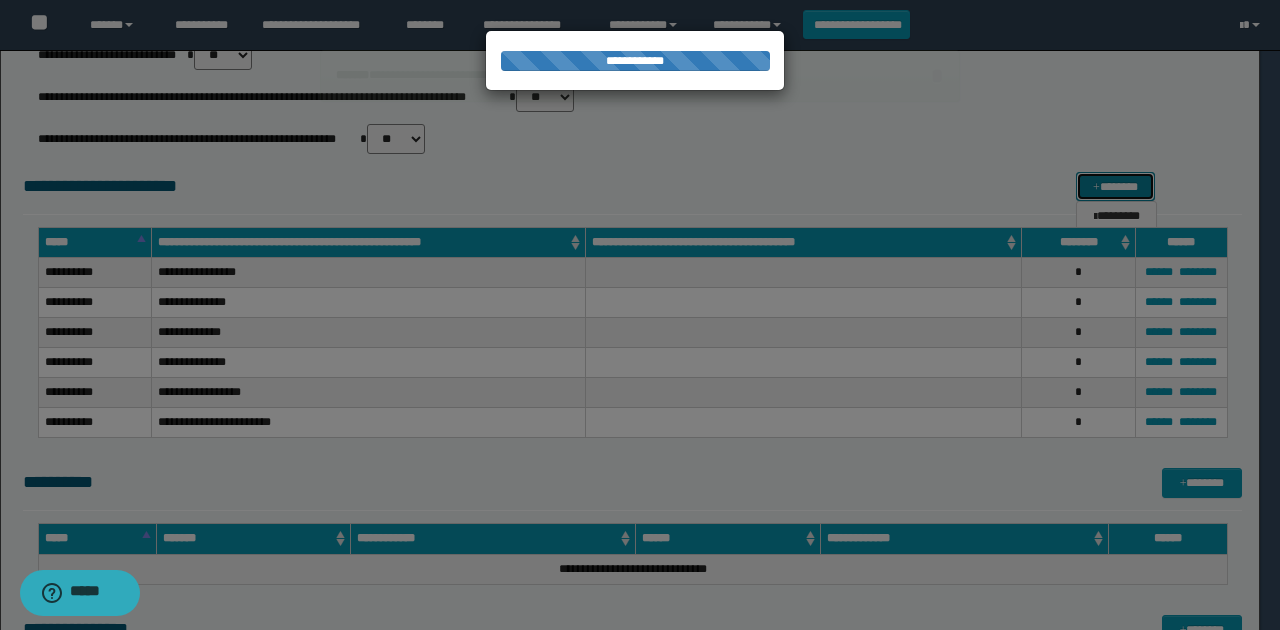 type 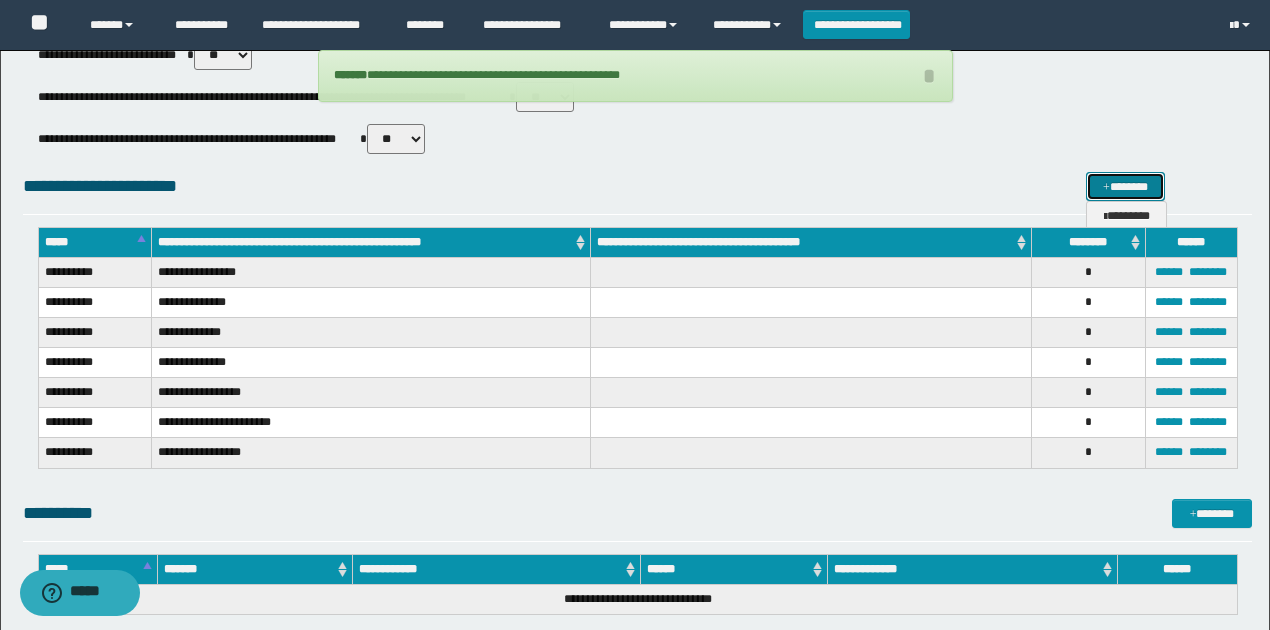 click at bounding box center [1106, 188] 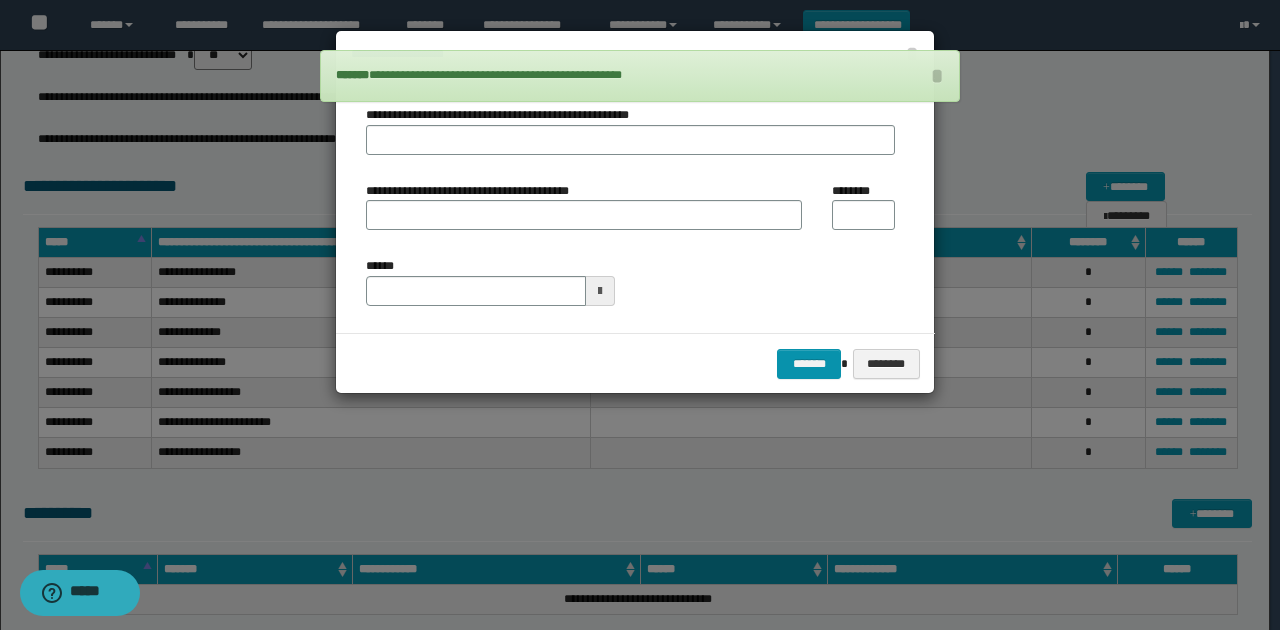 type on "**********" 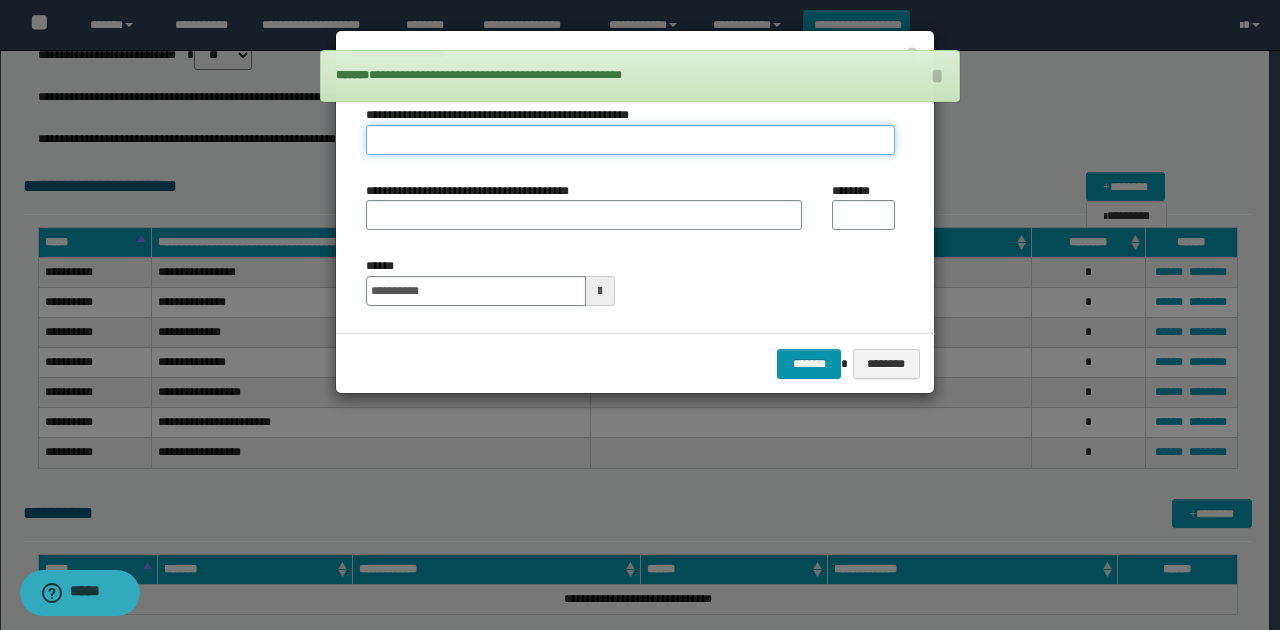 click on "**********" at bounding box center [630, 140] 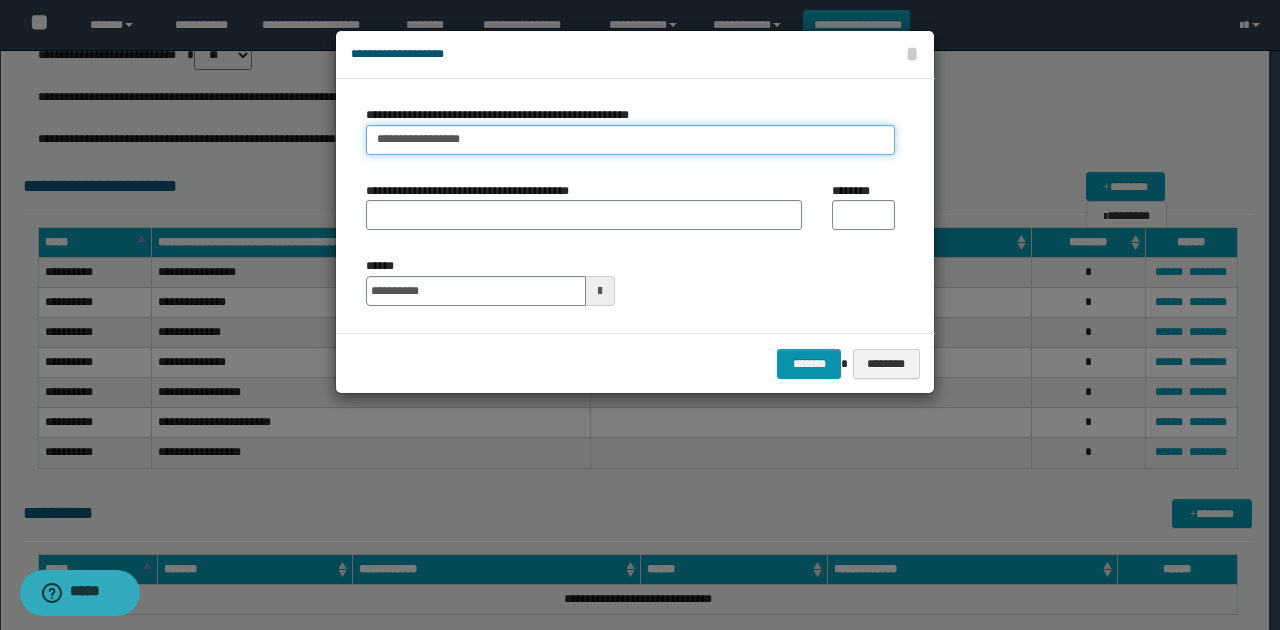 type on "**********" 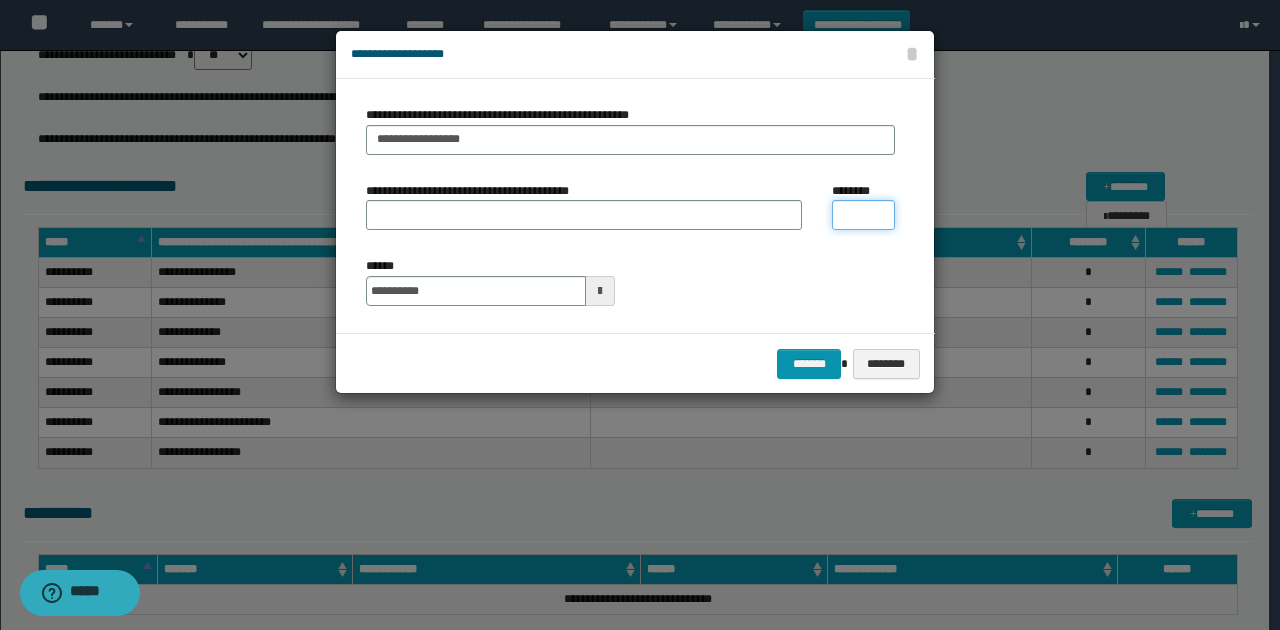 click on "********" at bounding box center (863, 215) 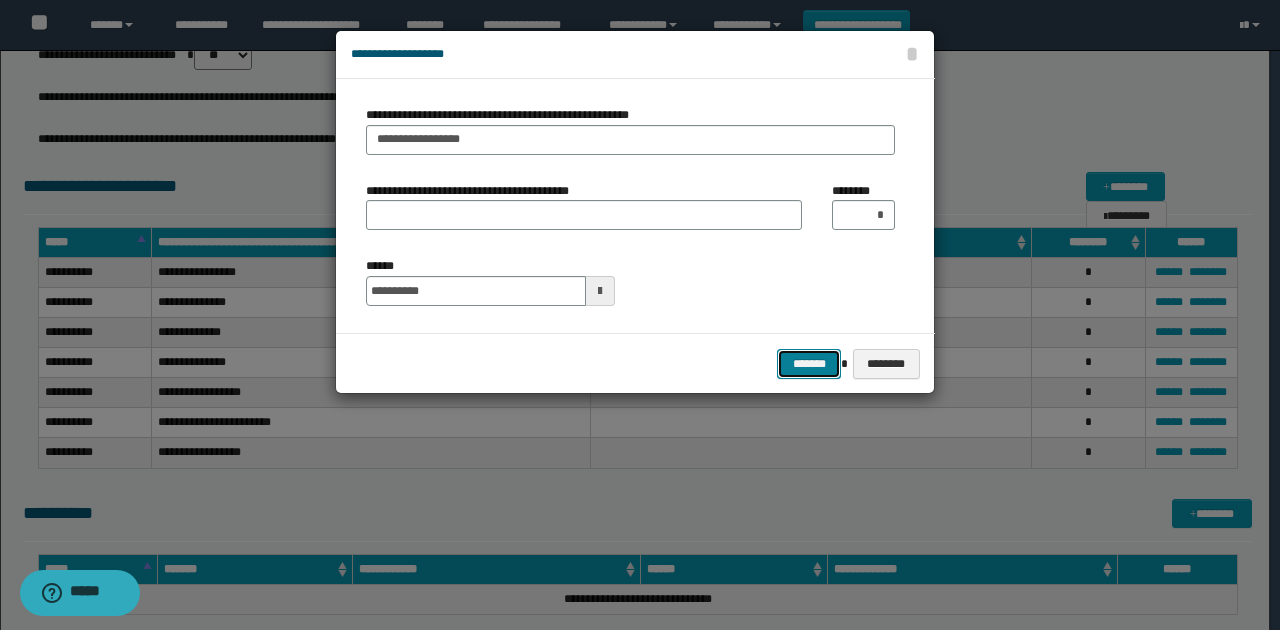 click on "*******" at bounding box center (809, 363) 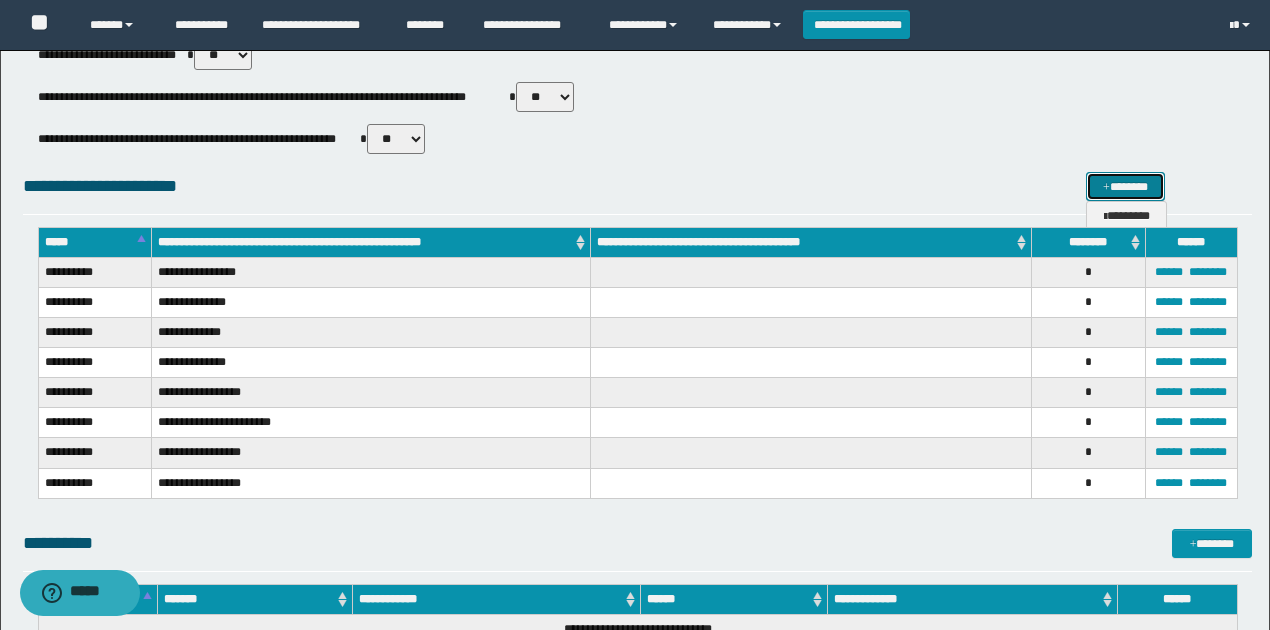 click on "*******" at bounding box center [1125, 186] 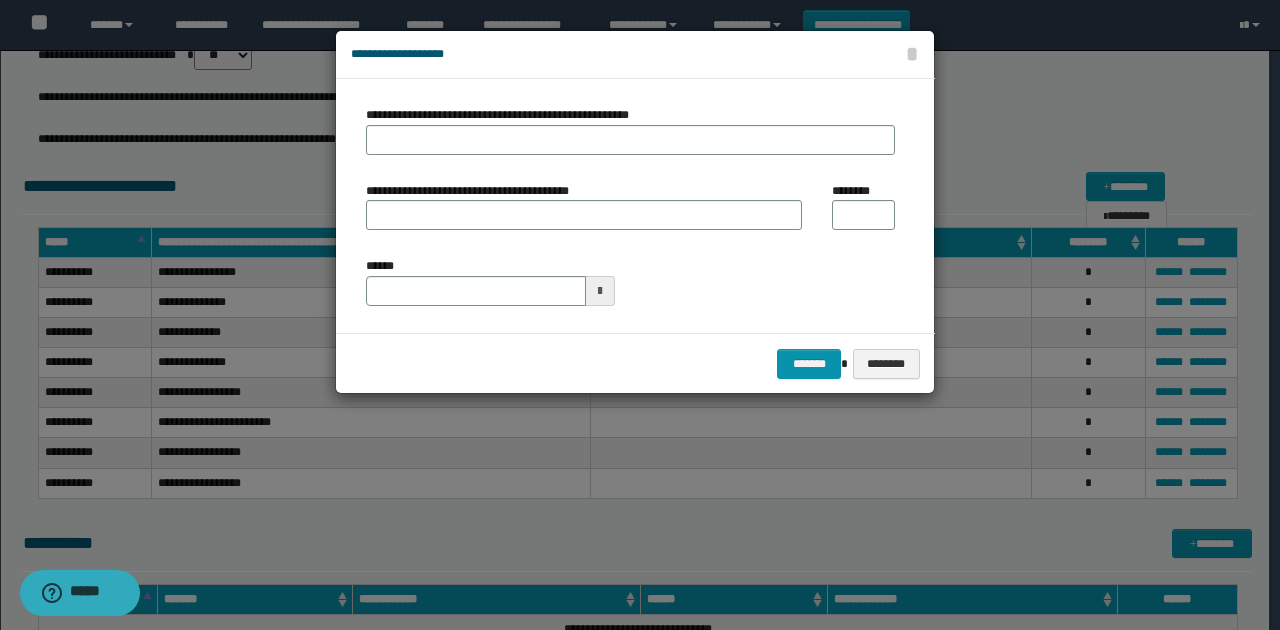 type on "**********" 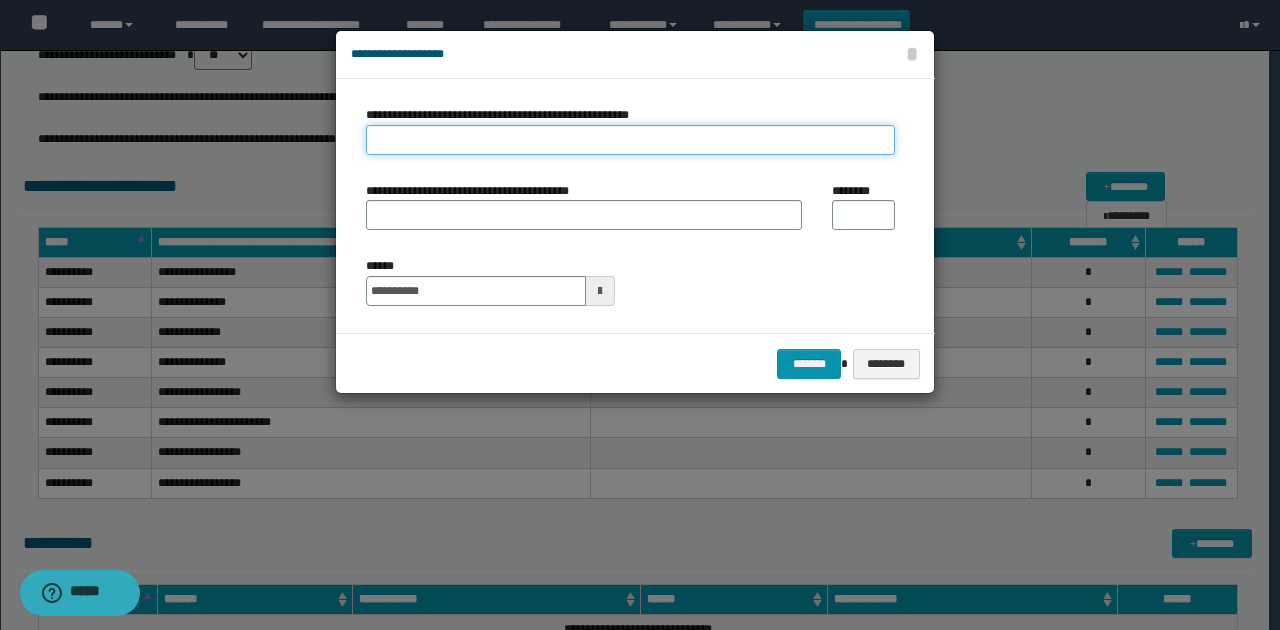 click on "**********" at bounding box center [630, 140] 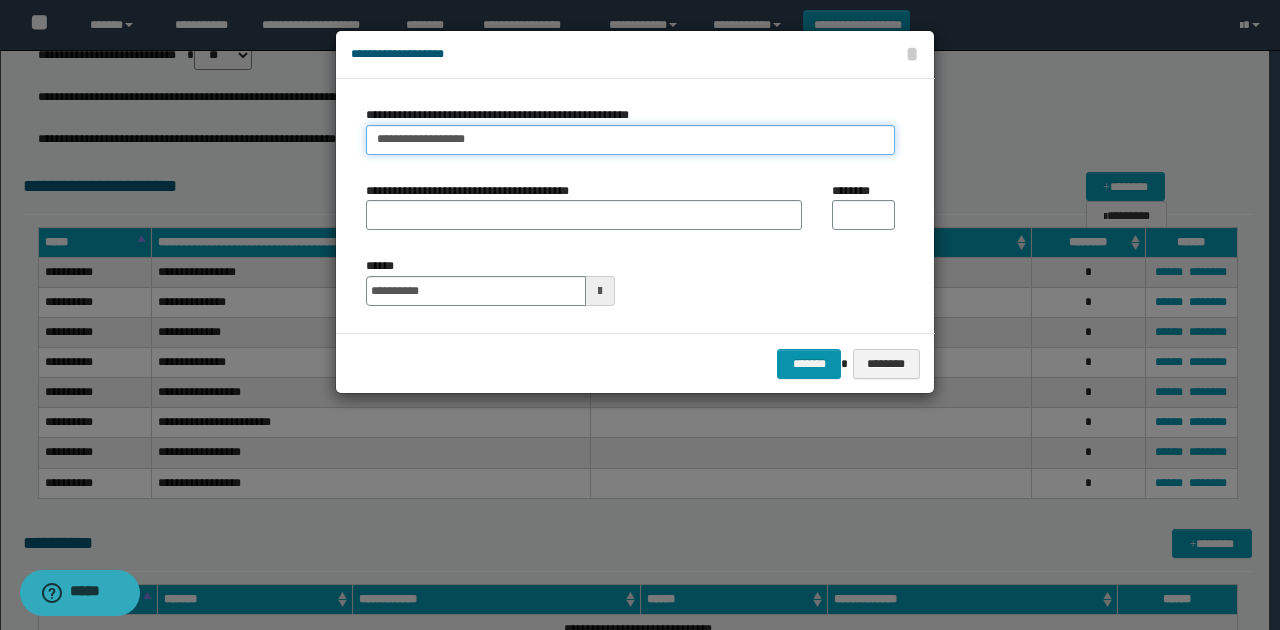 type on "**********" 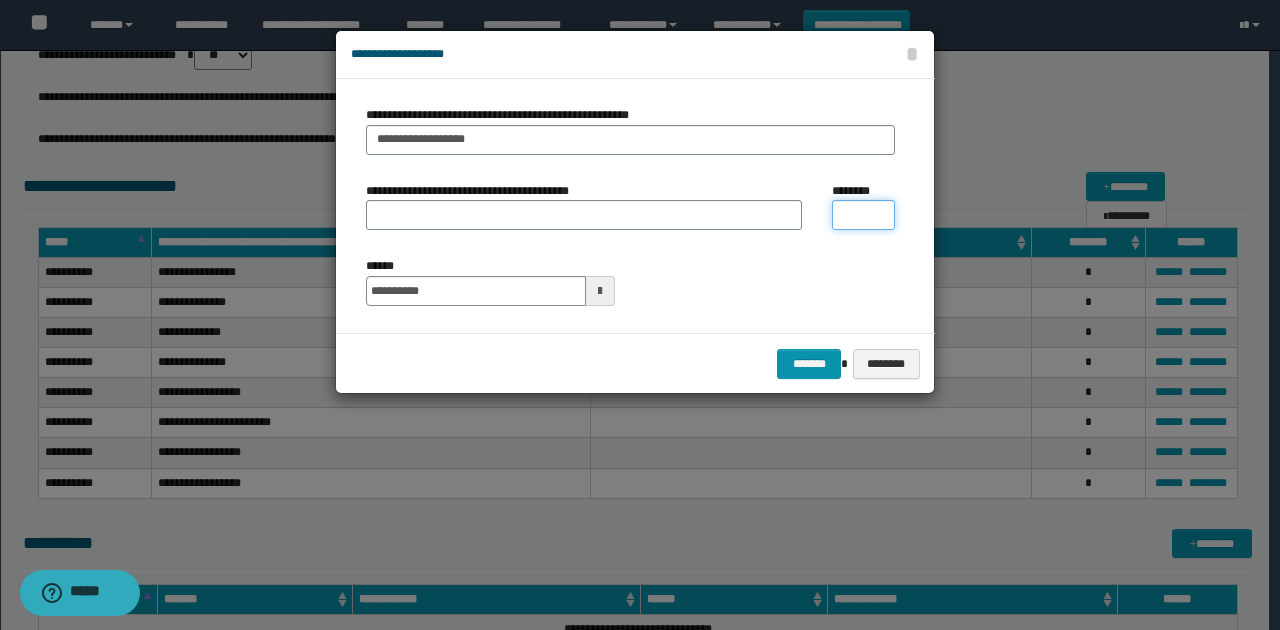 click on "********" at bounding box center [863, 215] 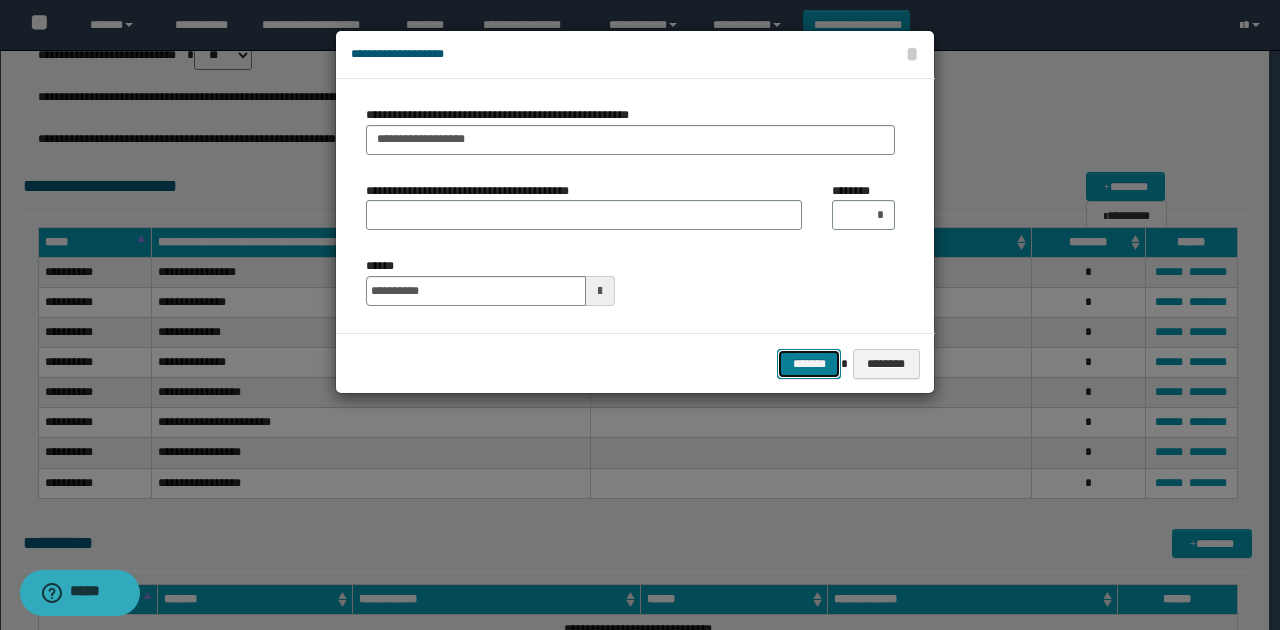 click on "*******" at bounding box center [809, 363] 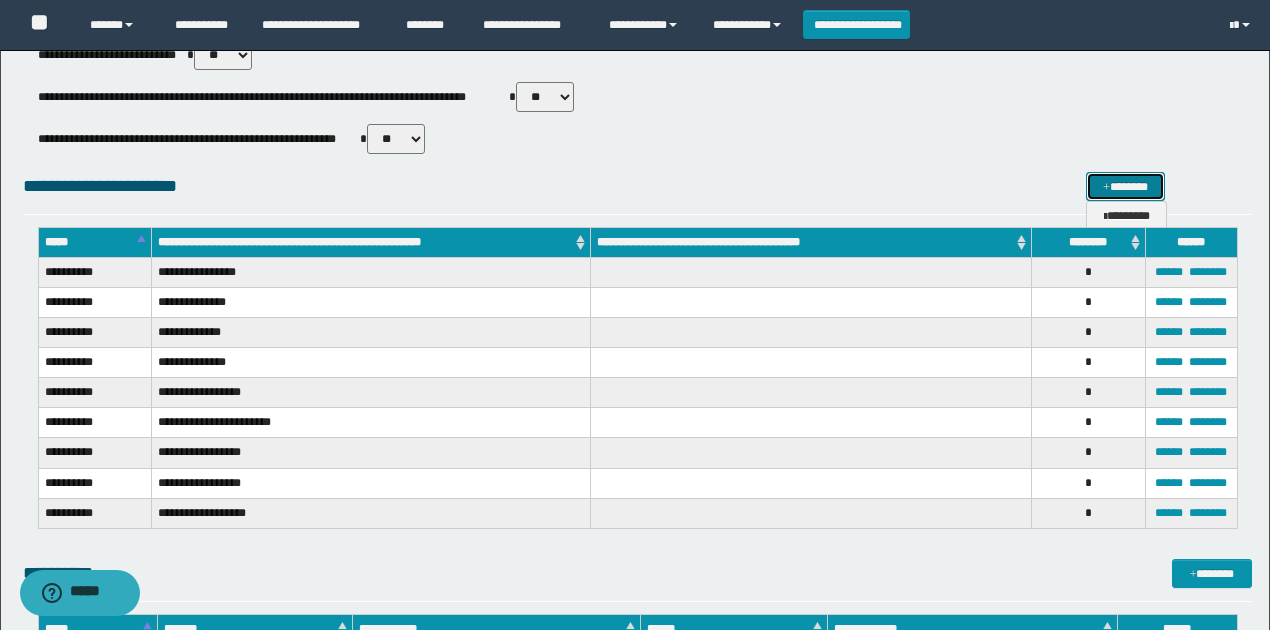 click on "*******" at bounding box center [1125, 186] 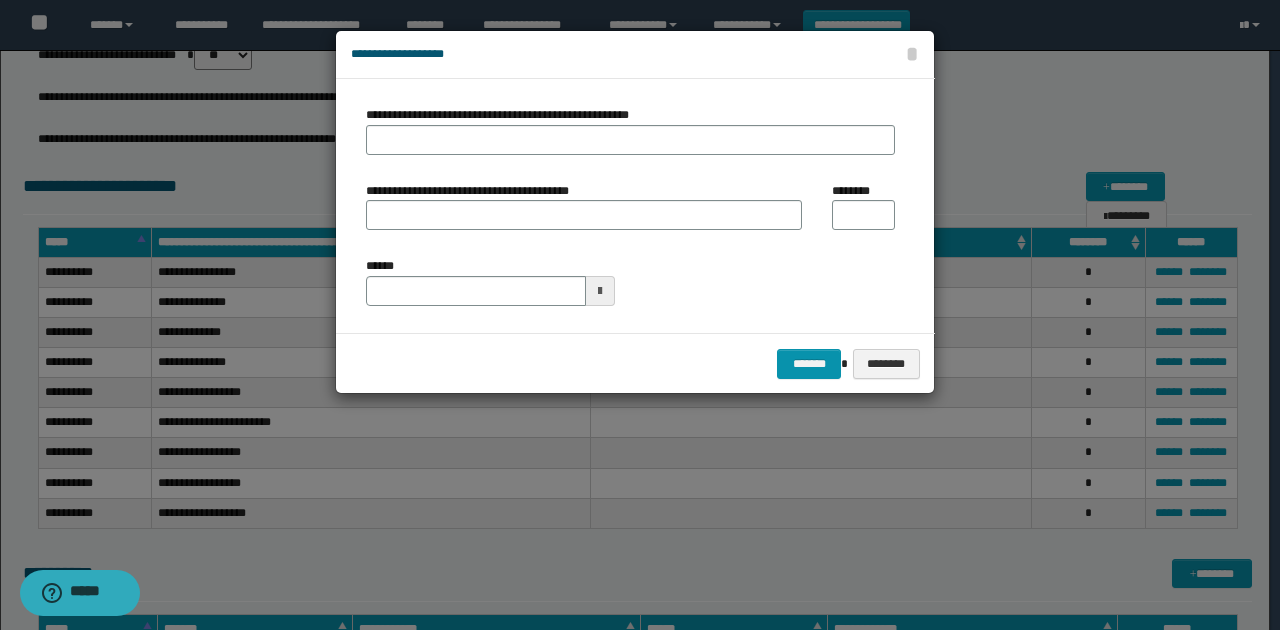 type on "**********" 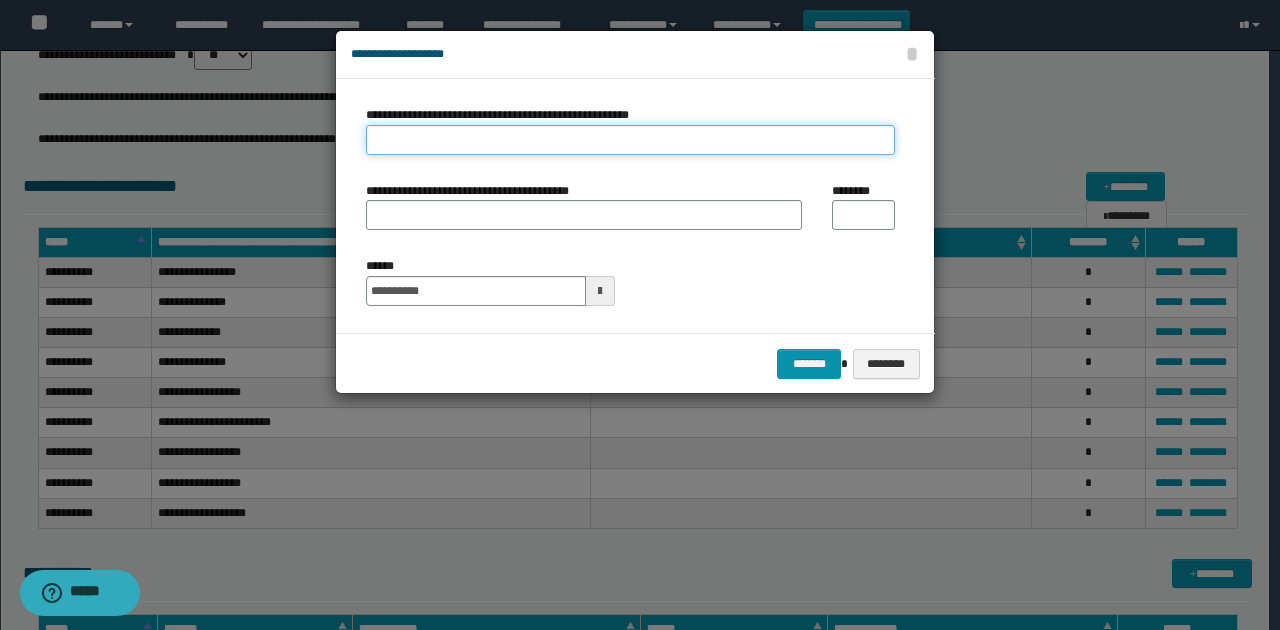 click on "**********" at bounding box center (630, 140) 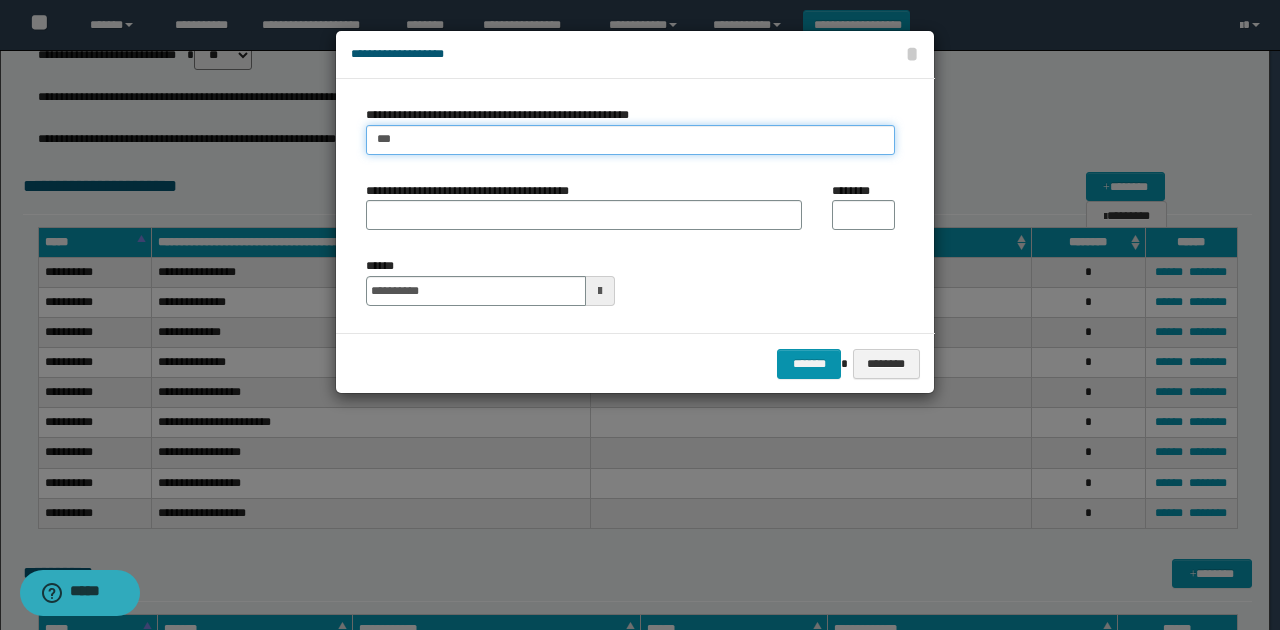 type on "***" 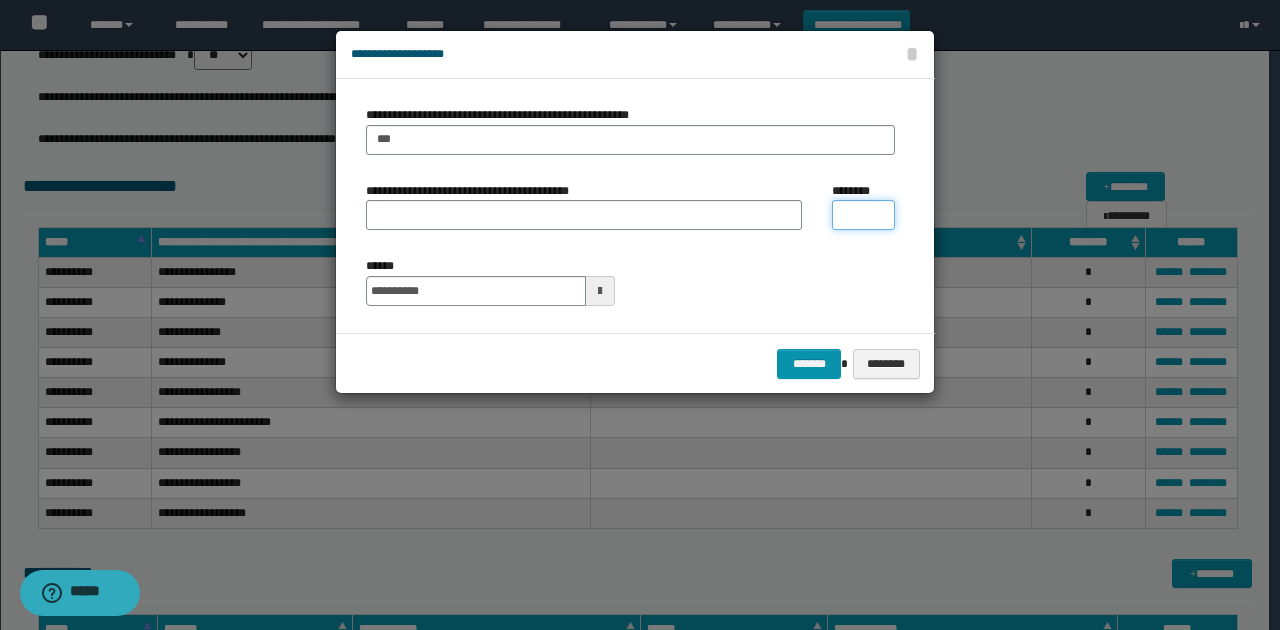 click on "********" at bounding box center [863, 215] 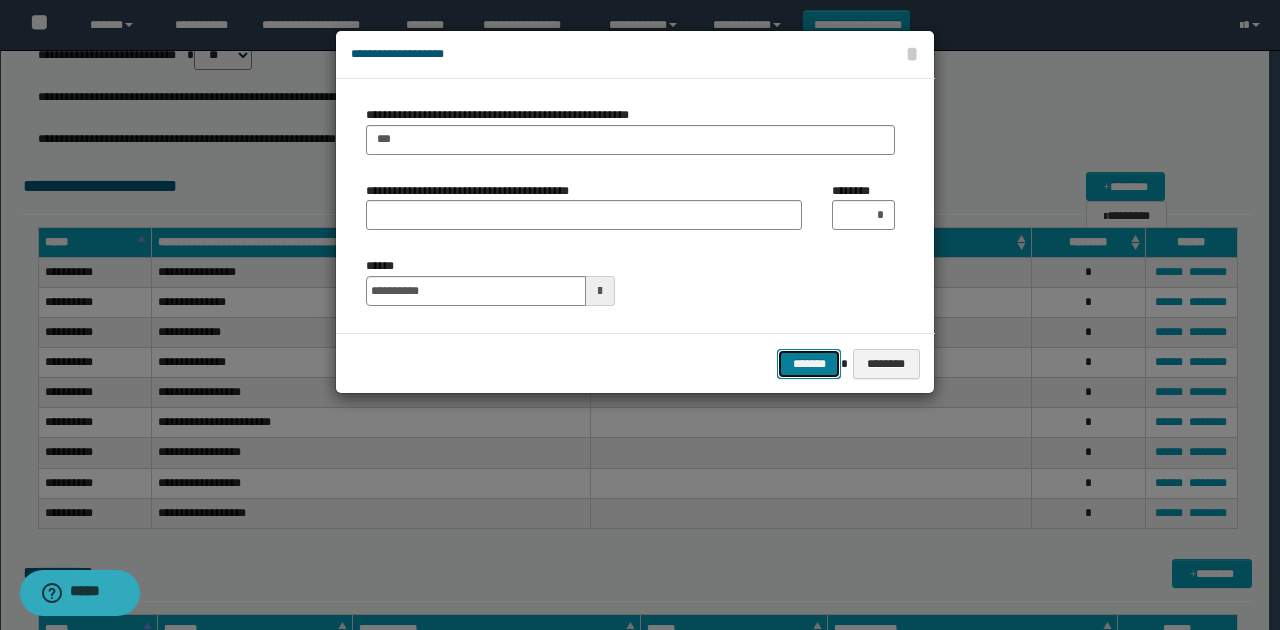 click on "*******" at bounding box center (809, 363) 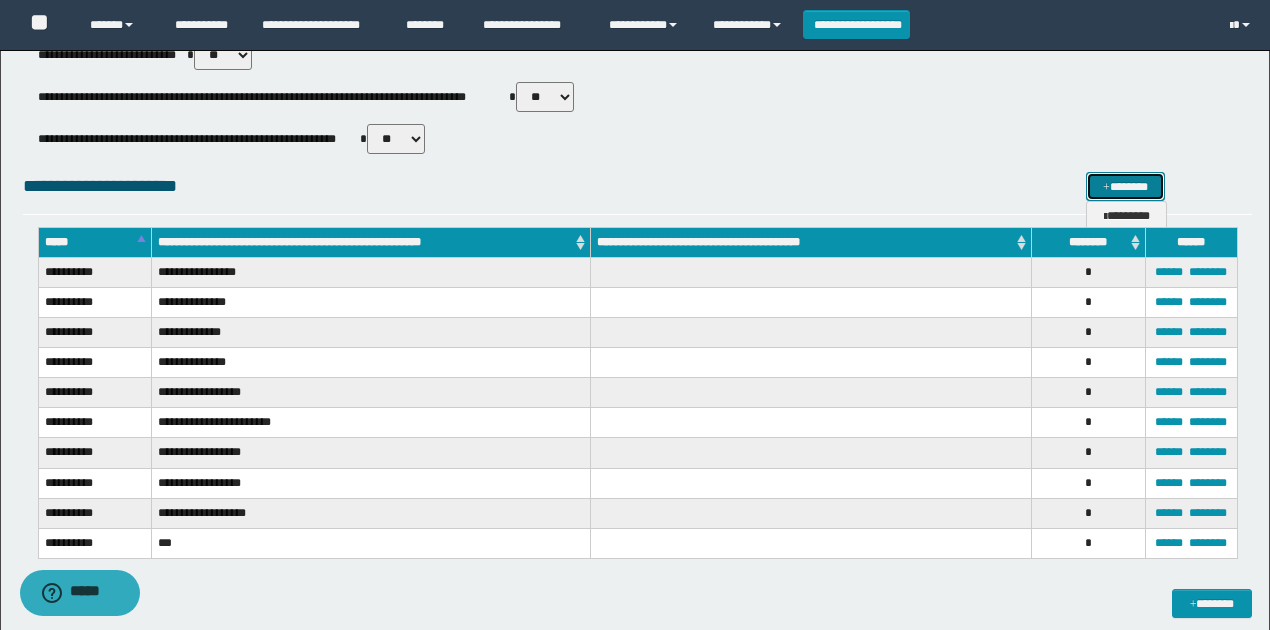 click on "*******" at bounding box center (1125, 186) 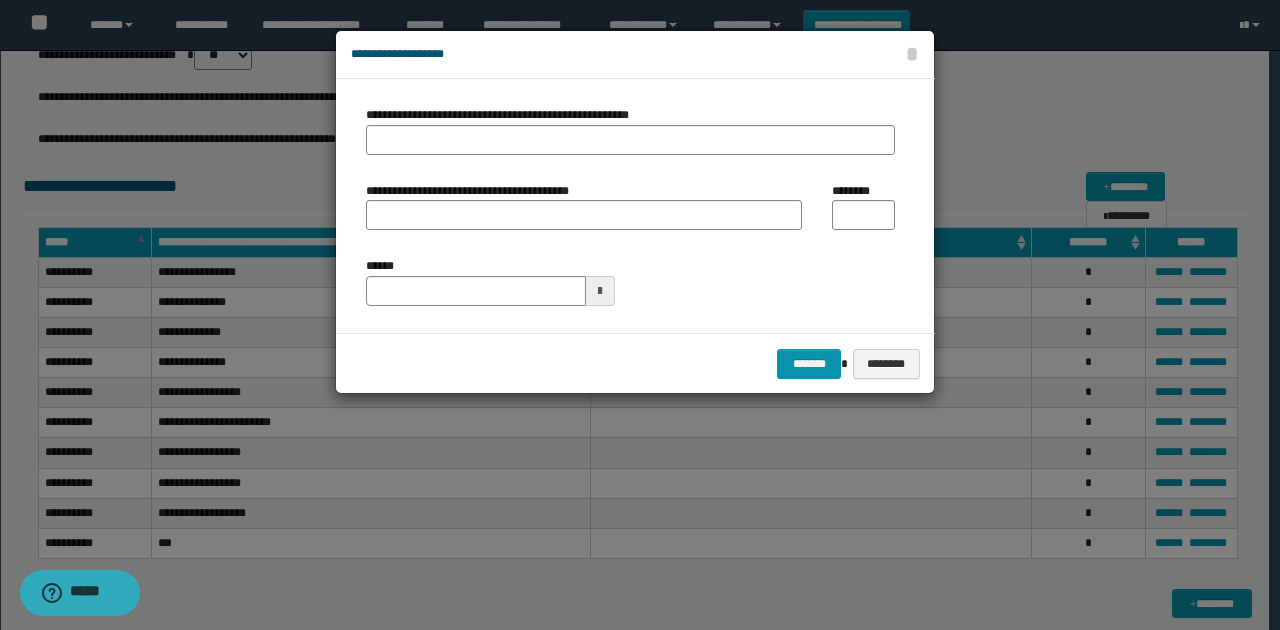 type on "**********" 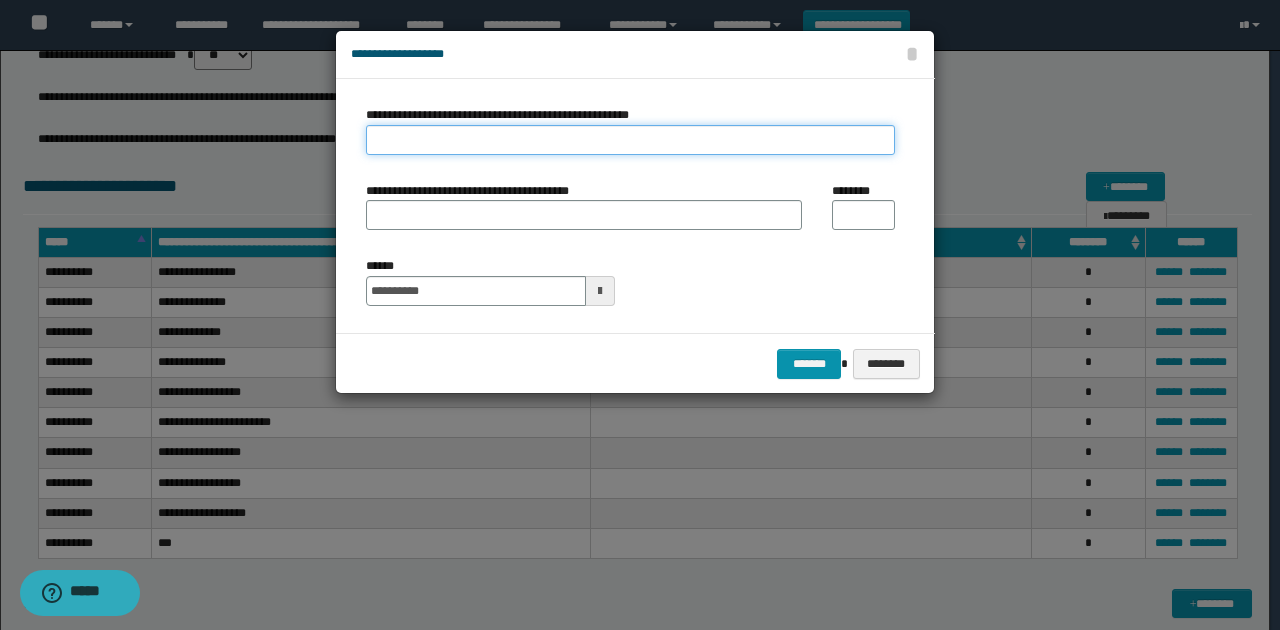 click on "**********" at bounding box center (630, 140) 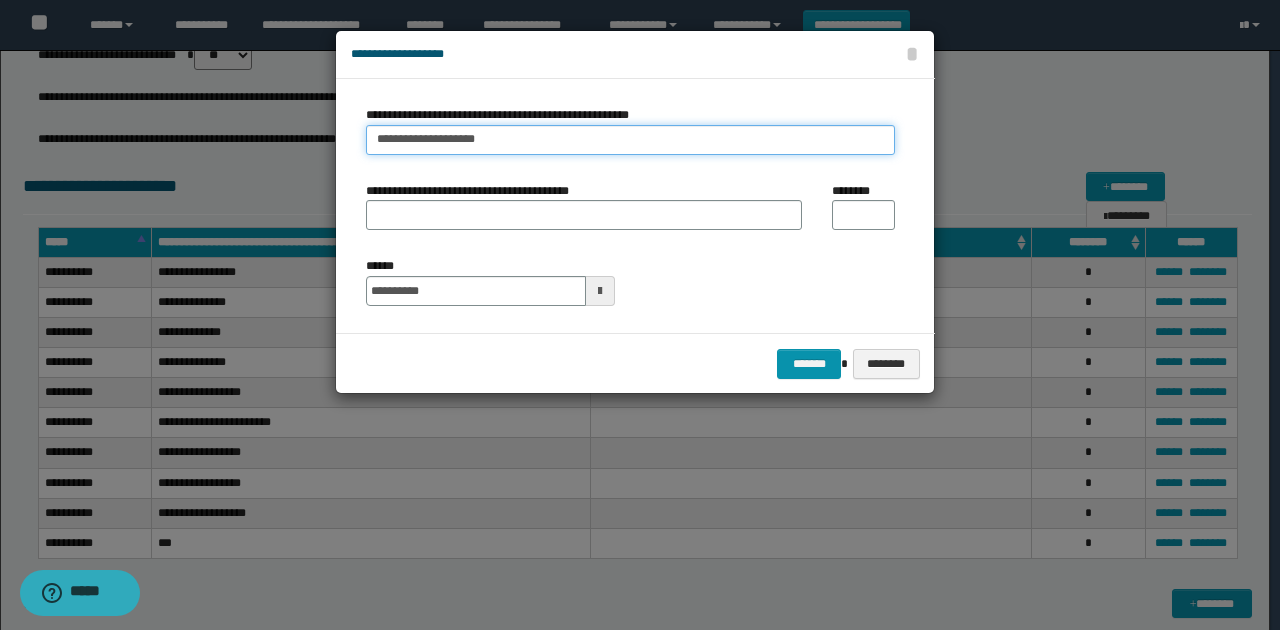 type on "**********" 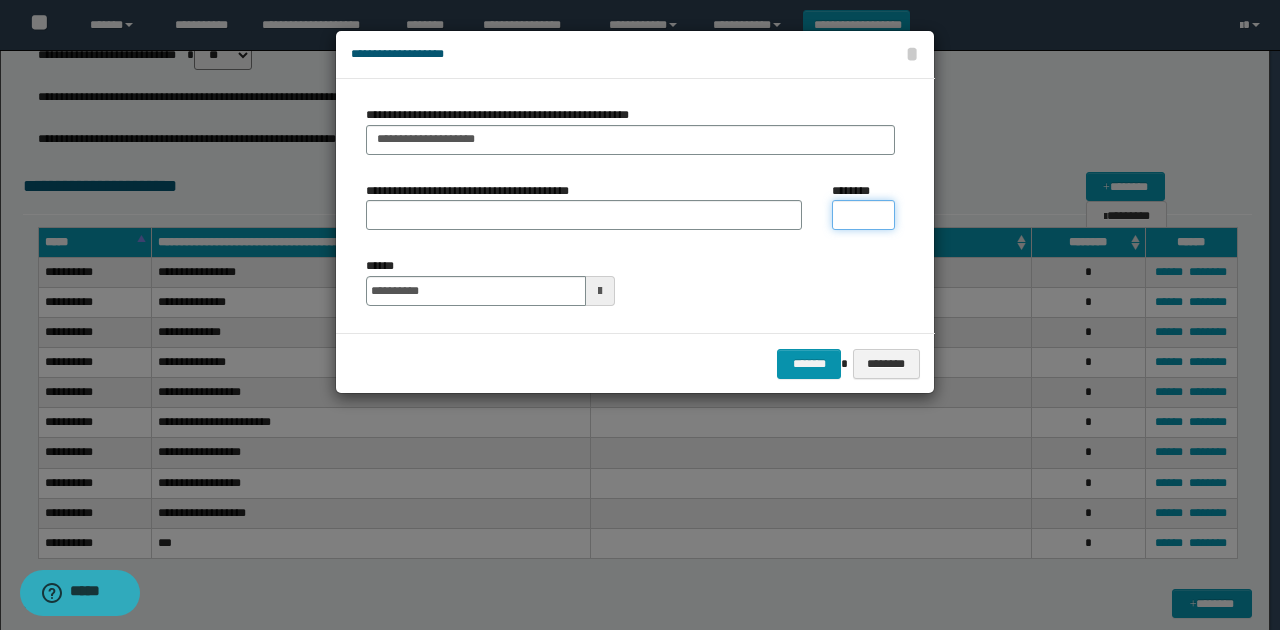 click on "********" at bounding box center (863, 215) 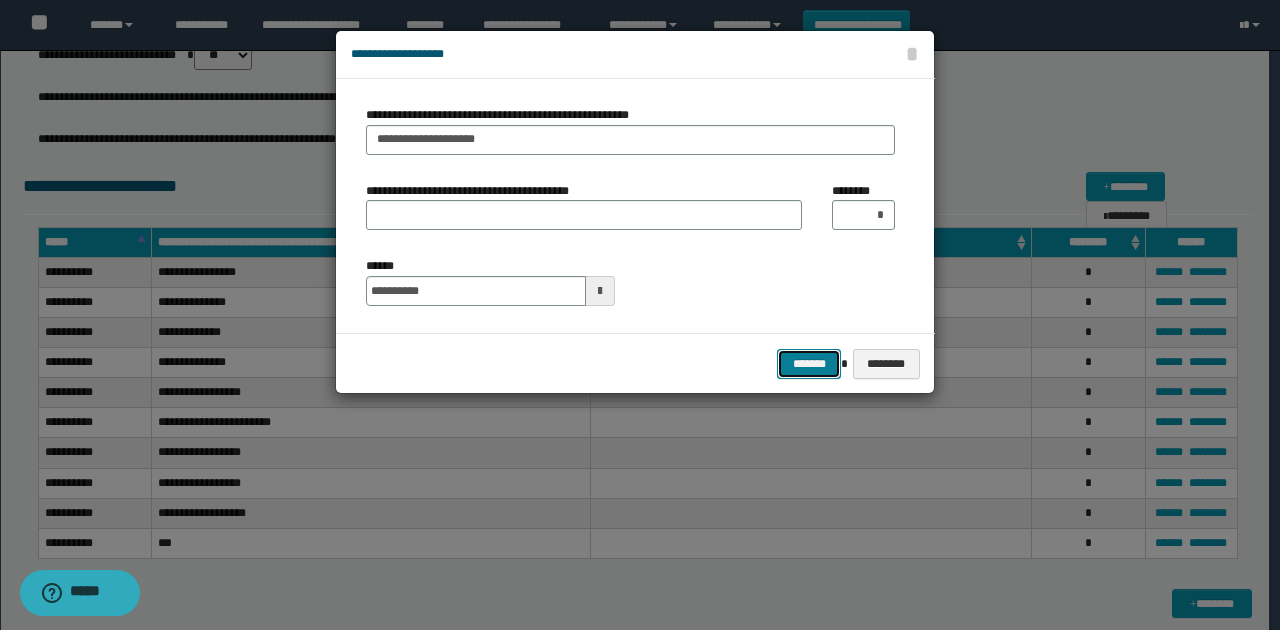 click on "*******" at bounding box center [809, 363] 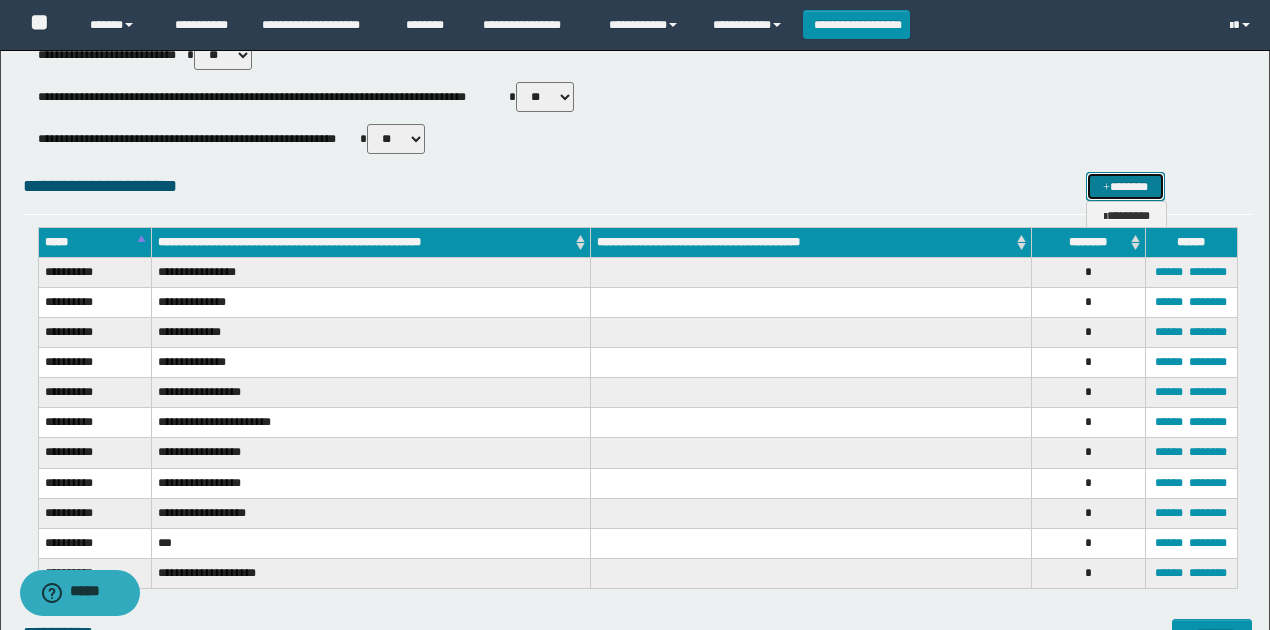 click on "*******" at bounding box center [1125, 186] 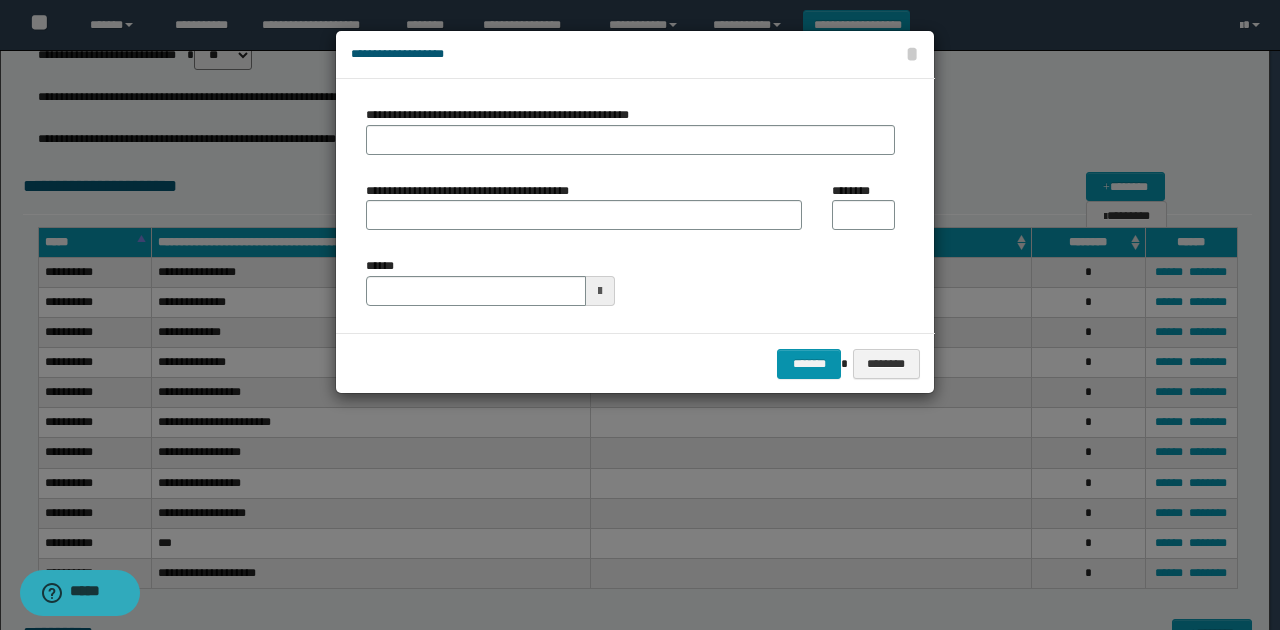 type on "**********" 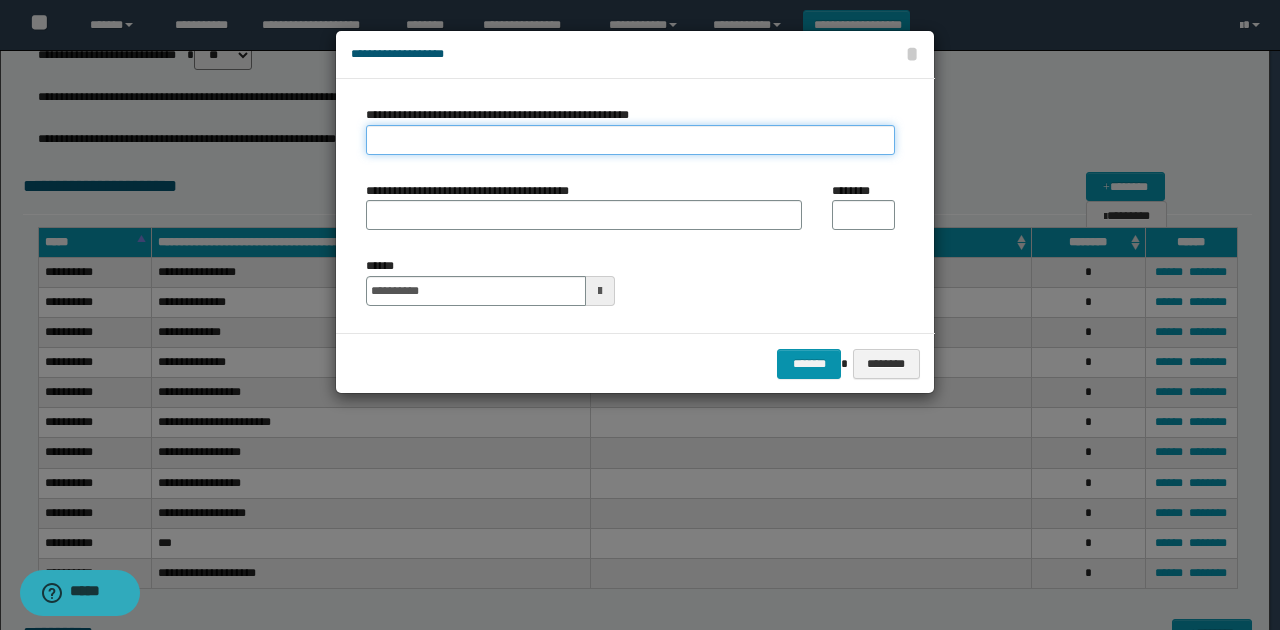click on "**********" at bounding box center [630, 140] 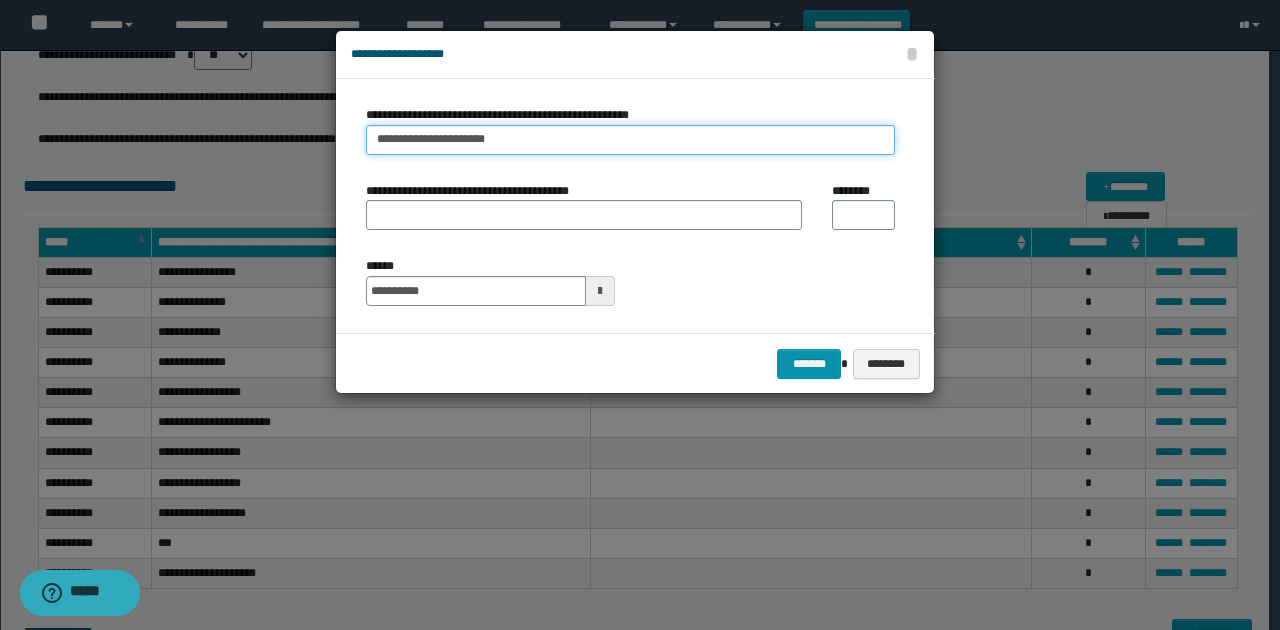 type on "**********" 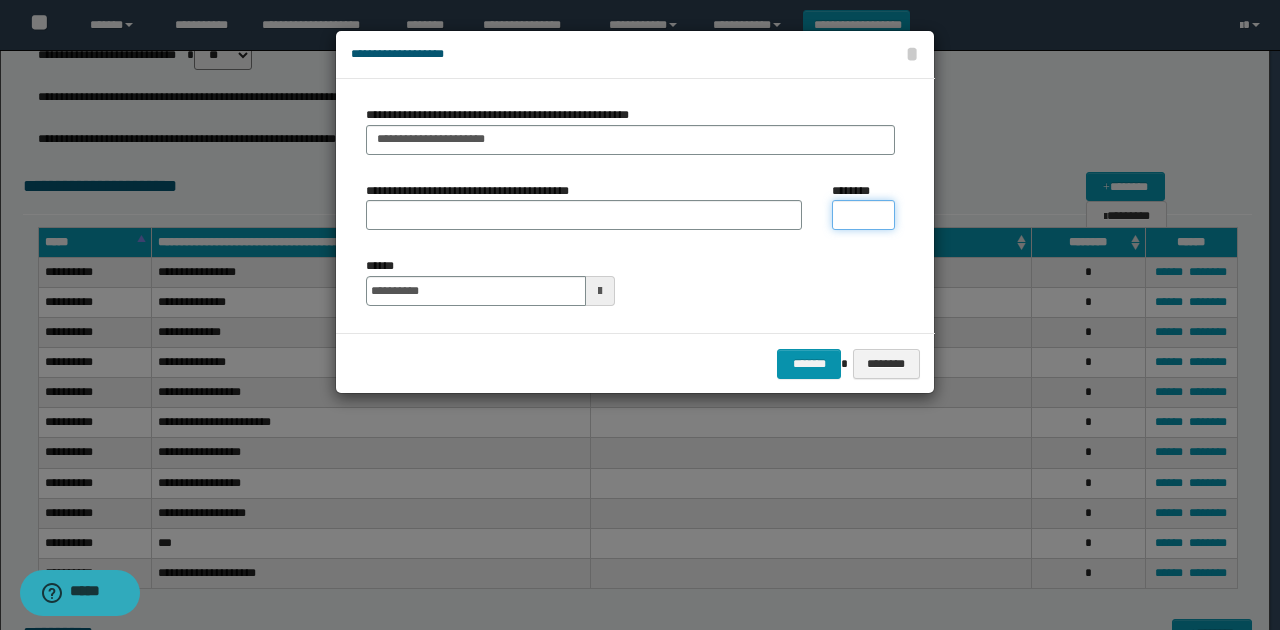 click on "********" at bounding box center (863, 215) 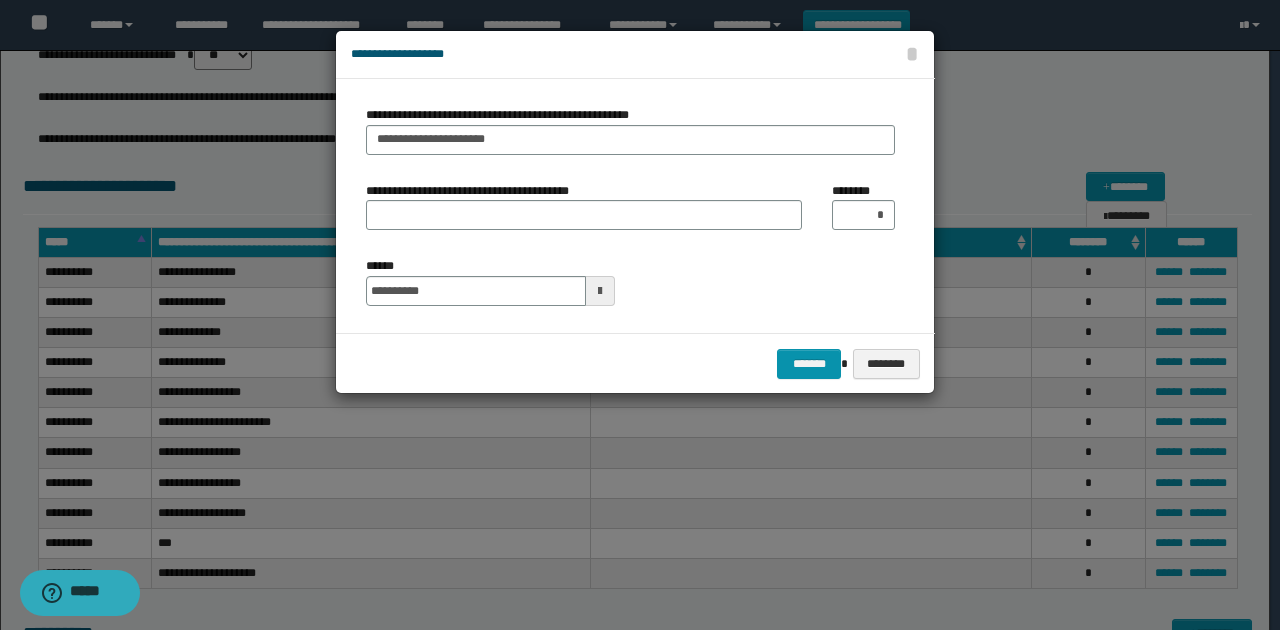 click on "**********" at bounding box center (630, 281) 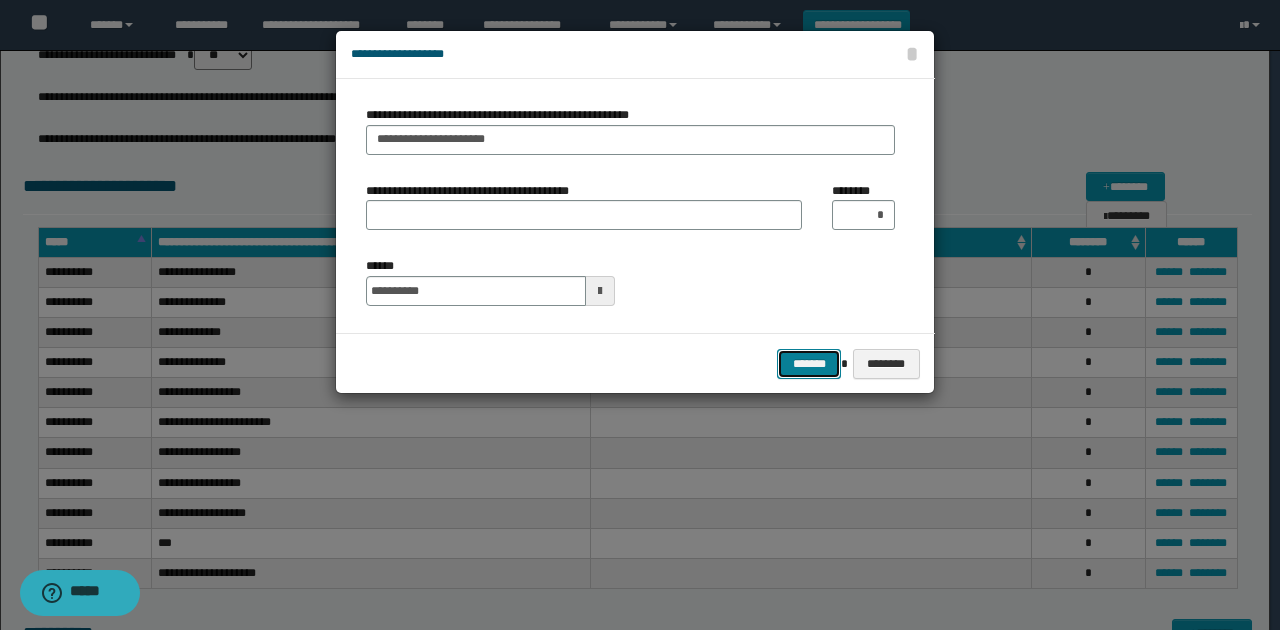 click on "*******" at bounding box center (809, 363) 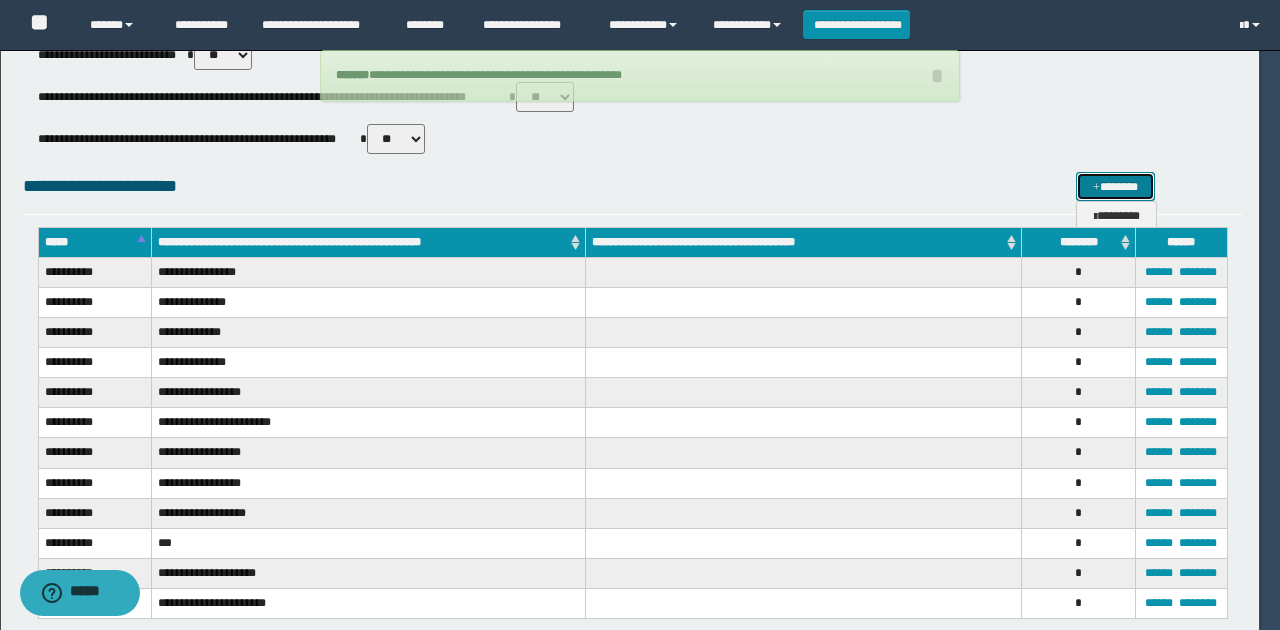 type 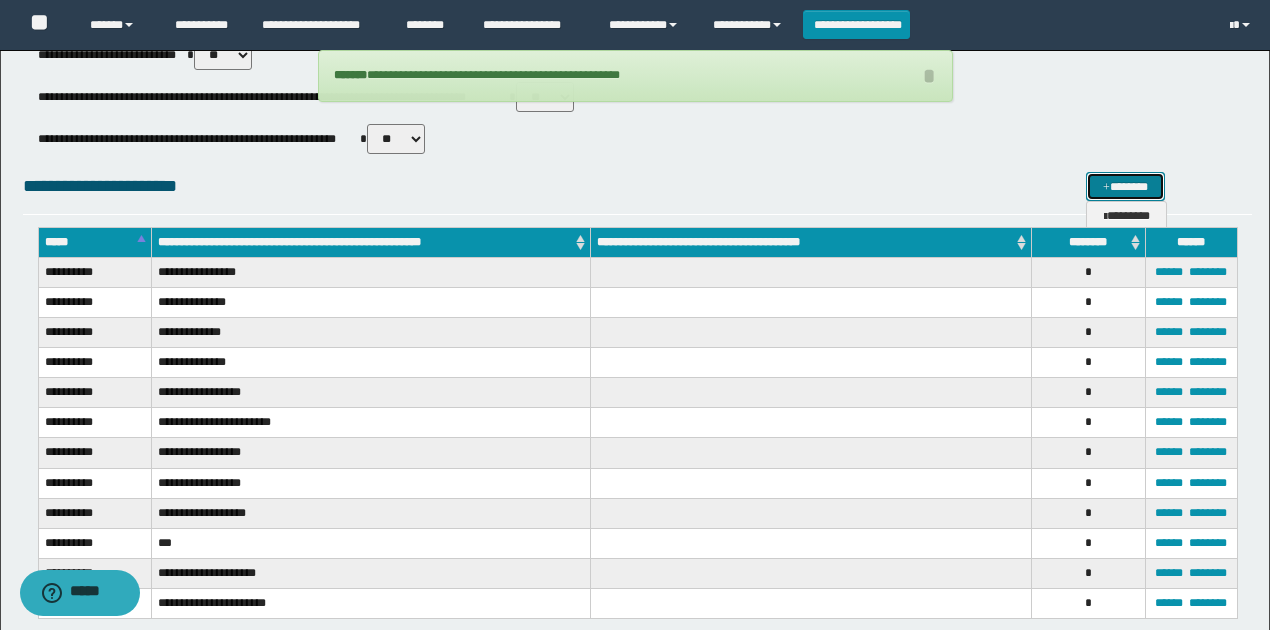 click on "*******" at bounding box center (1125, 186) 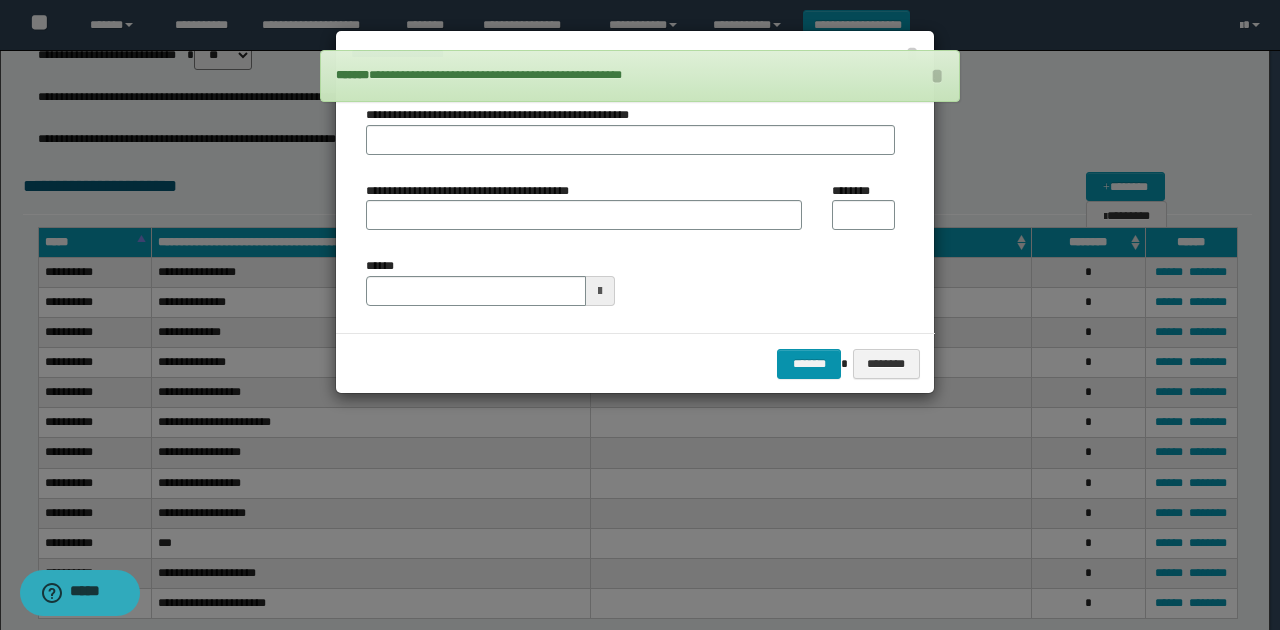 type on "**********" 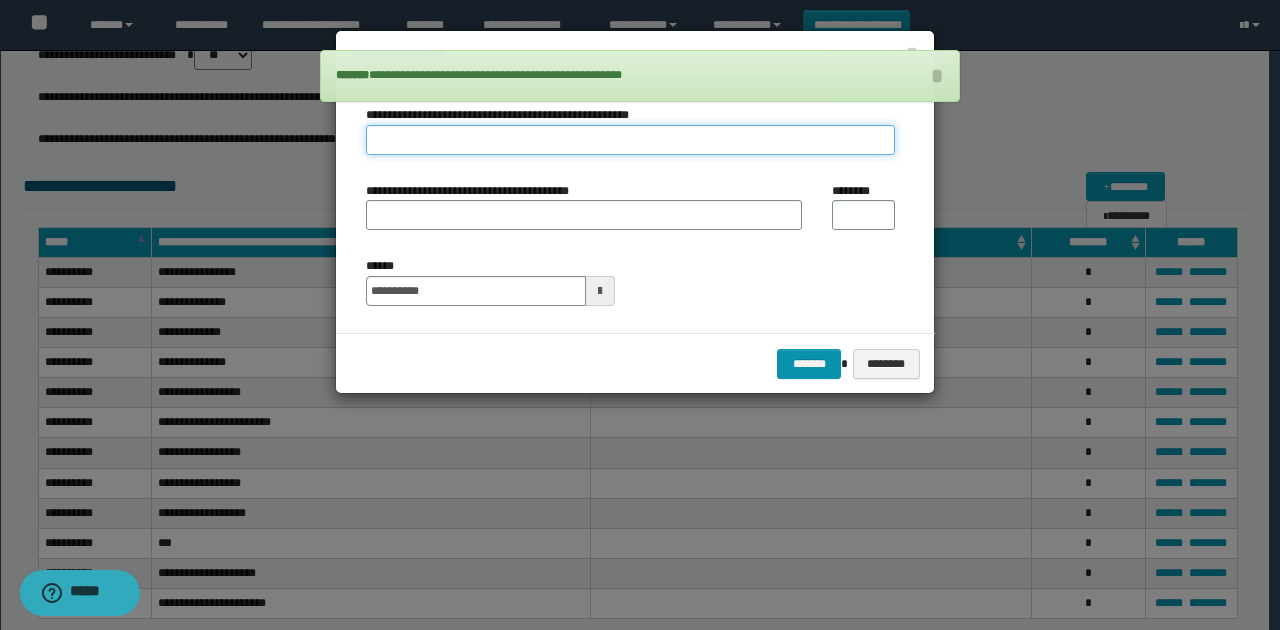 click on "**********" at bounding box center [630, 140] 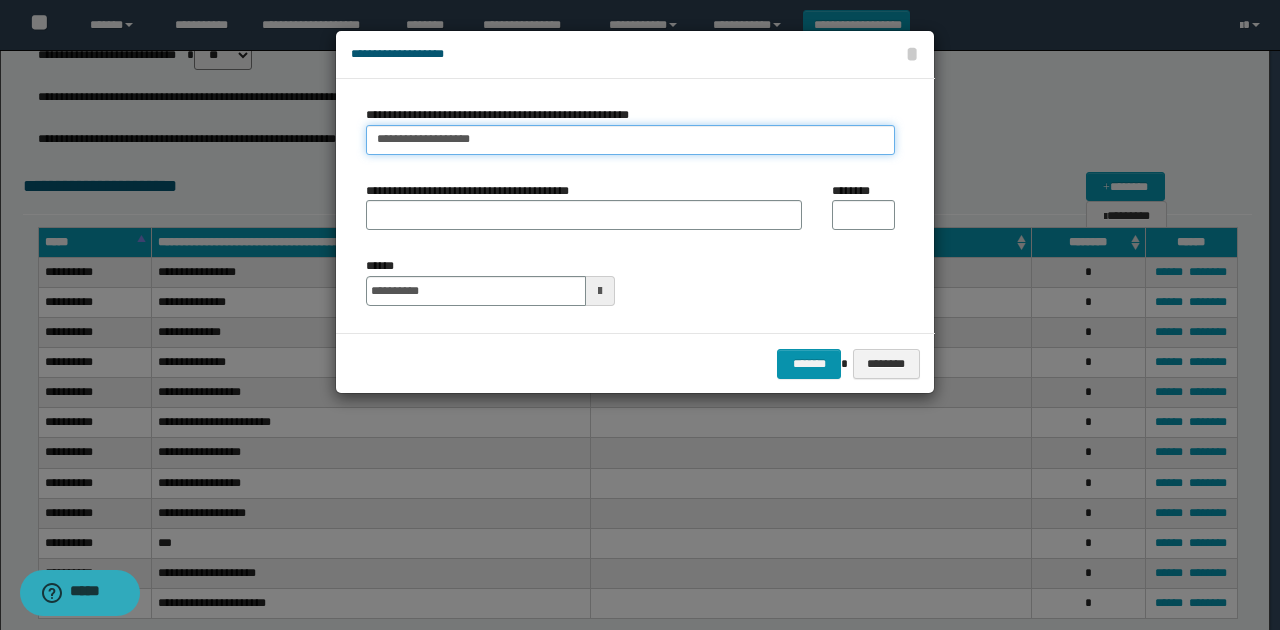 type on "**********" 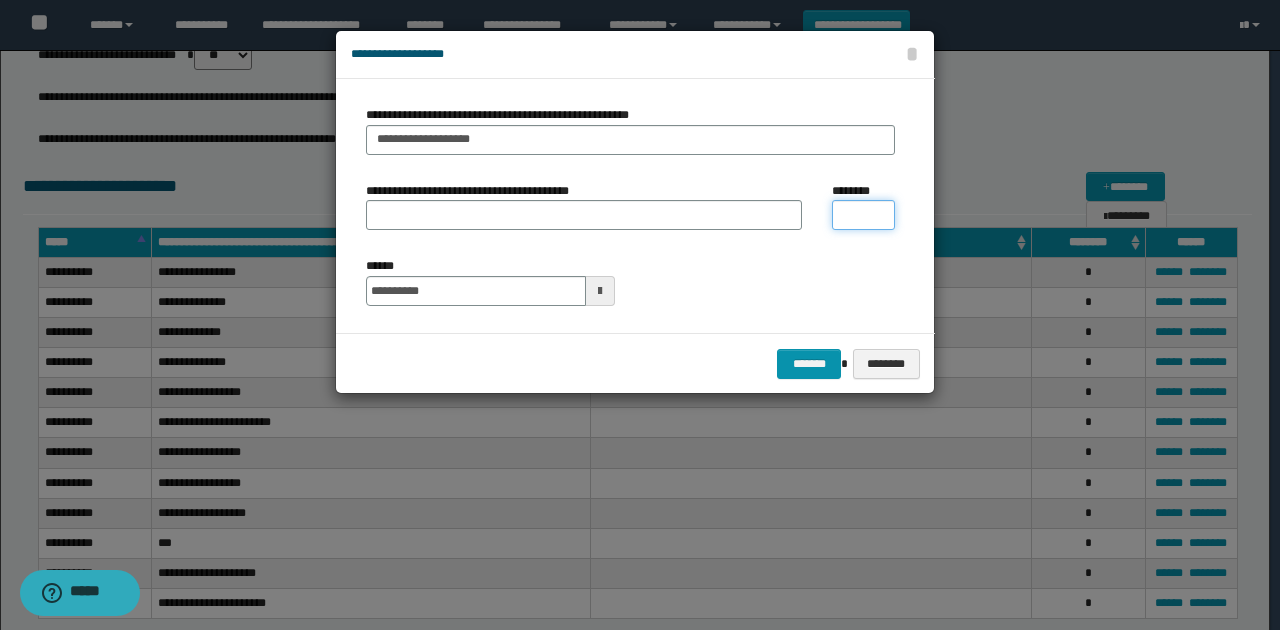 click on "********" at bounding box center (863, 215) 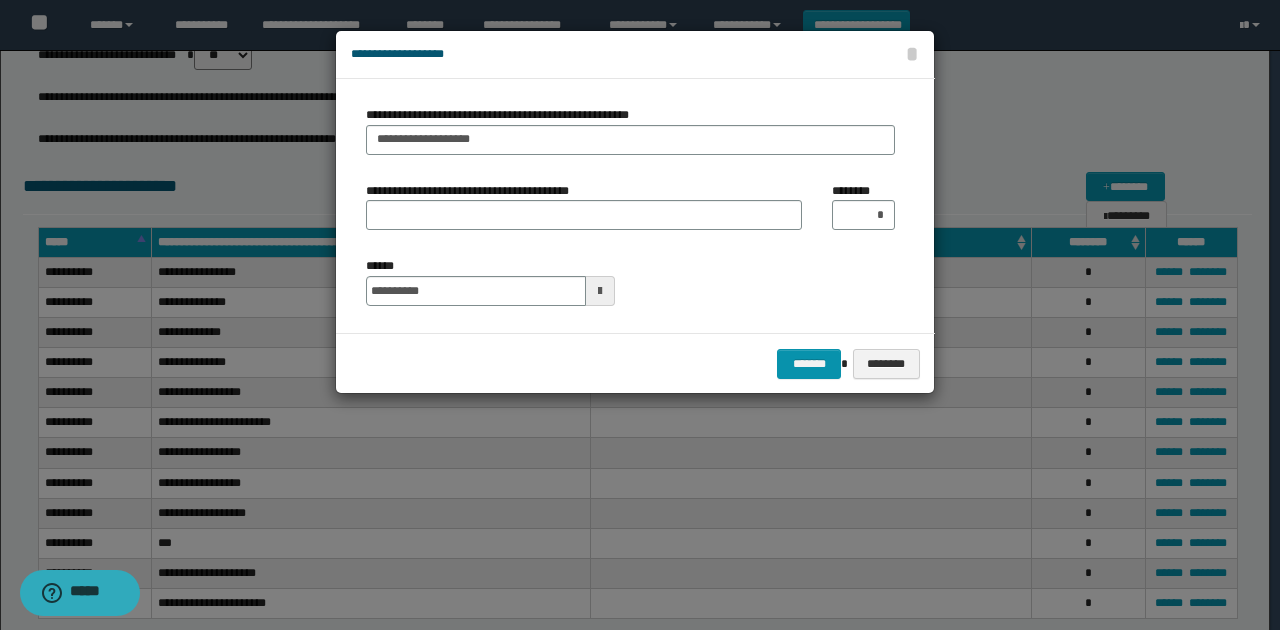 click on "**********" at bounding box center (630, 281) 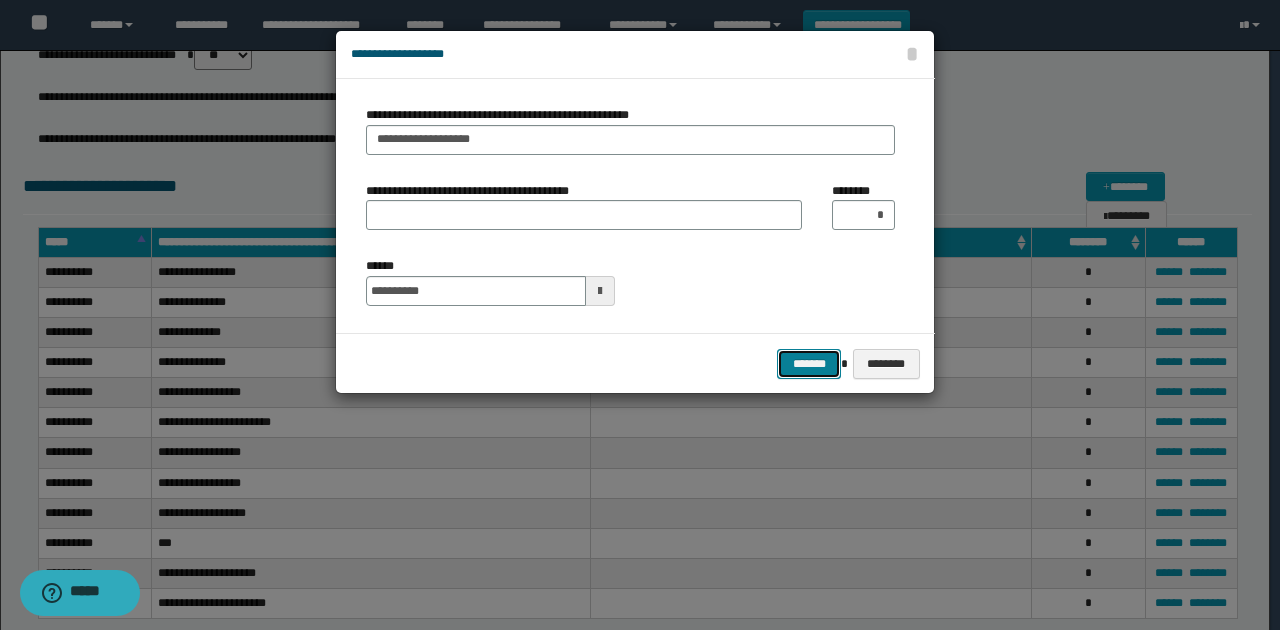 click on "*******" at bounding box center (809, 363) 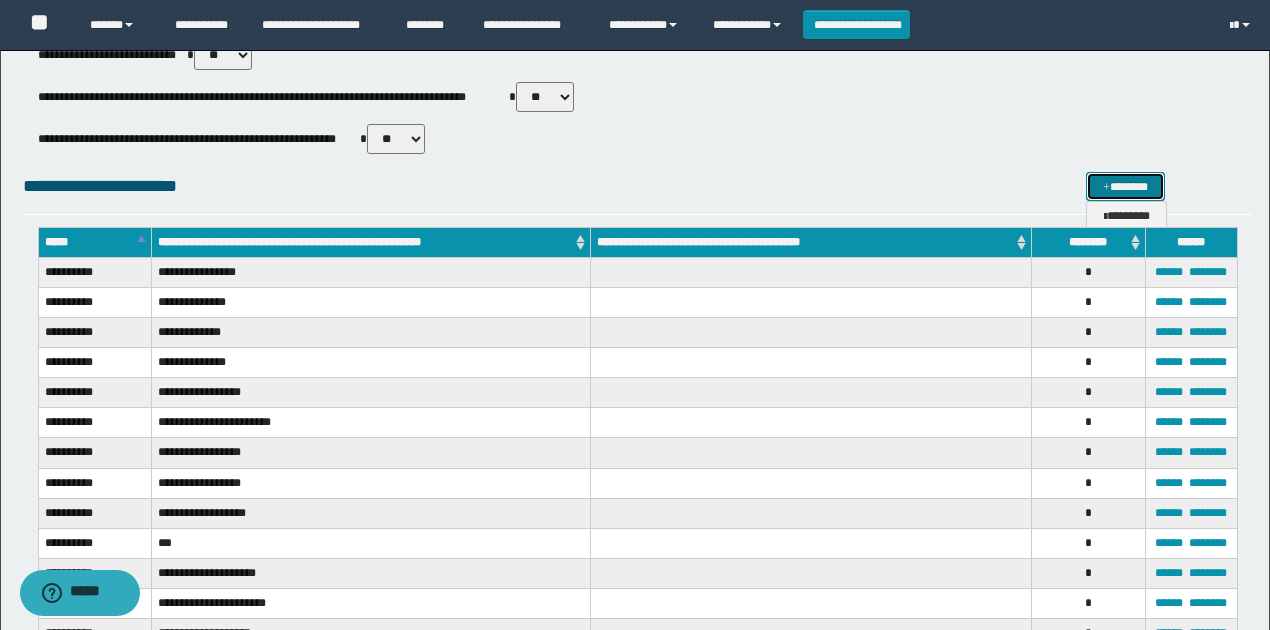 click on "*******" at bounding box center (1125, 186) 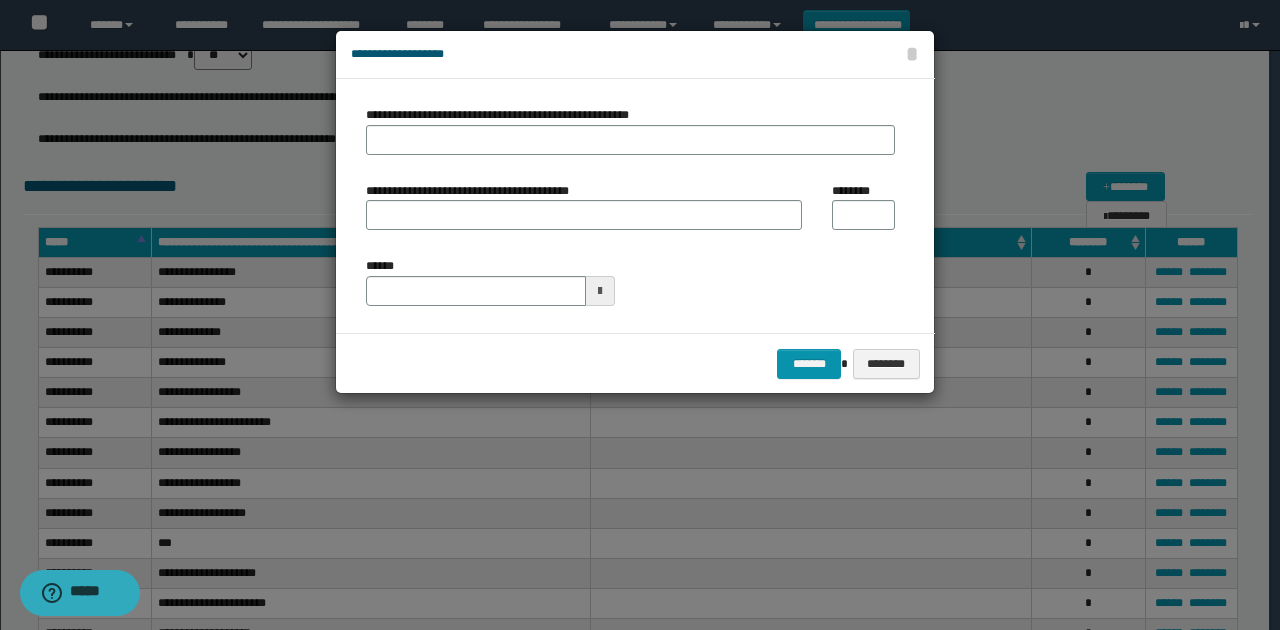 type on "**********" 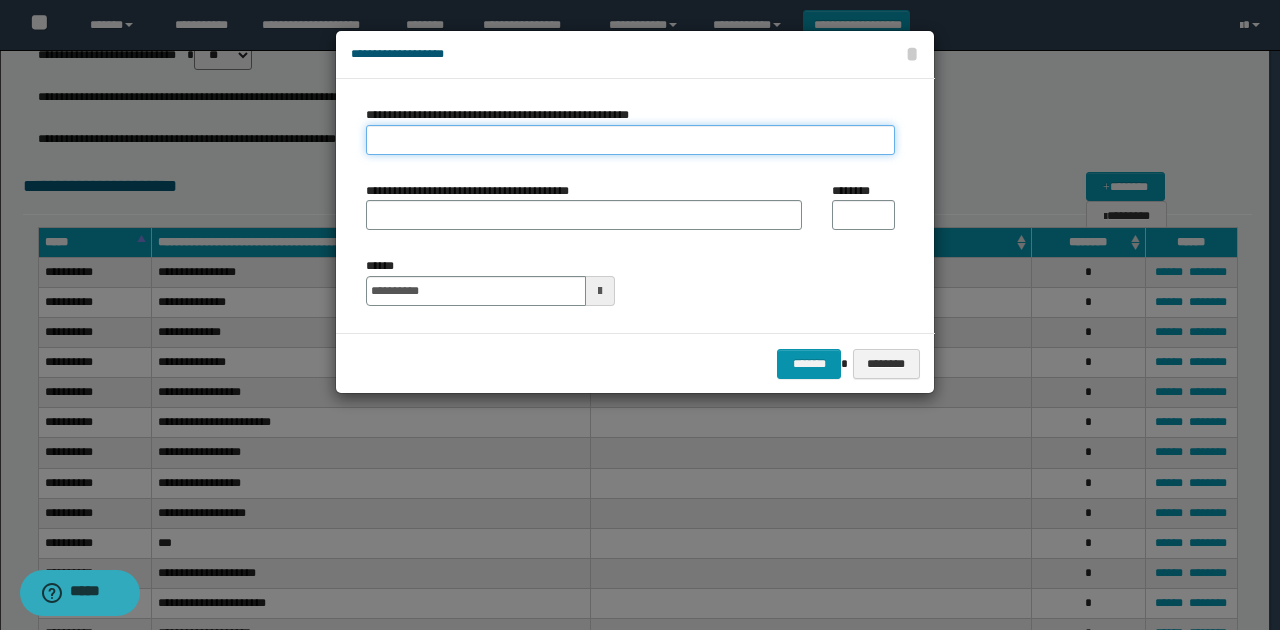 click on "**********" at bounding box center [630, 140] 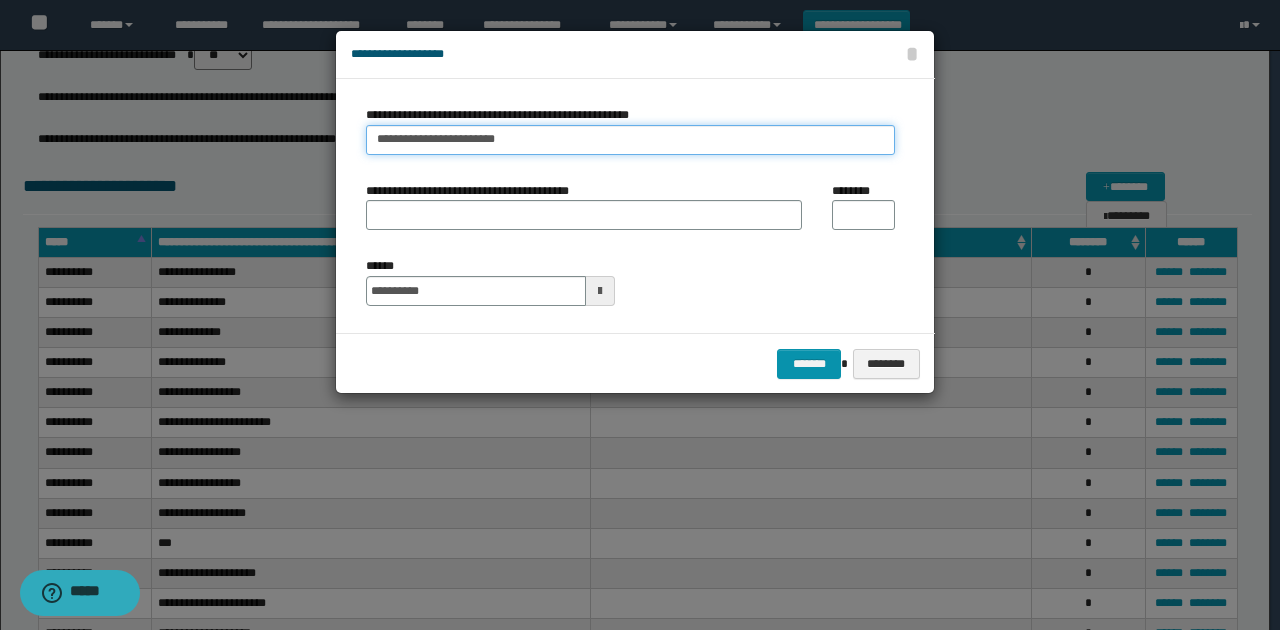 type on "**********" 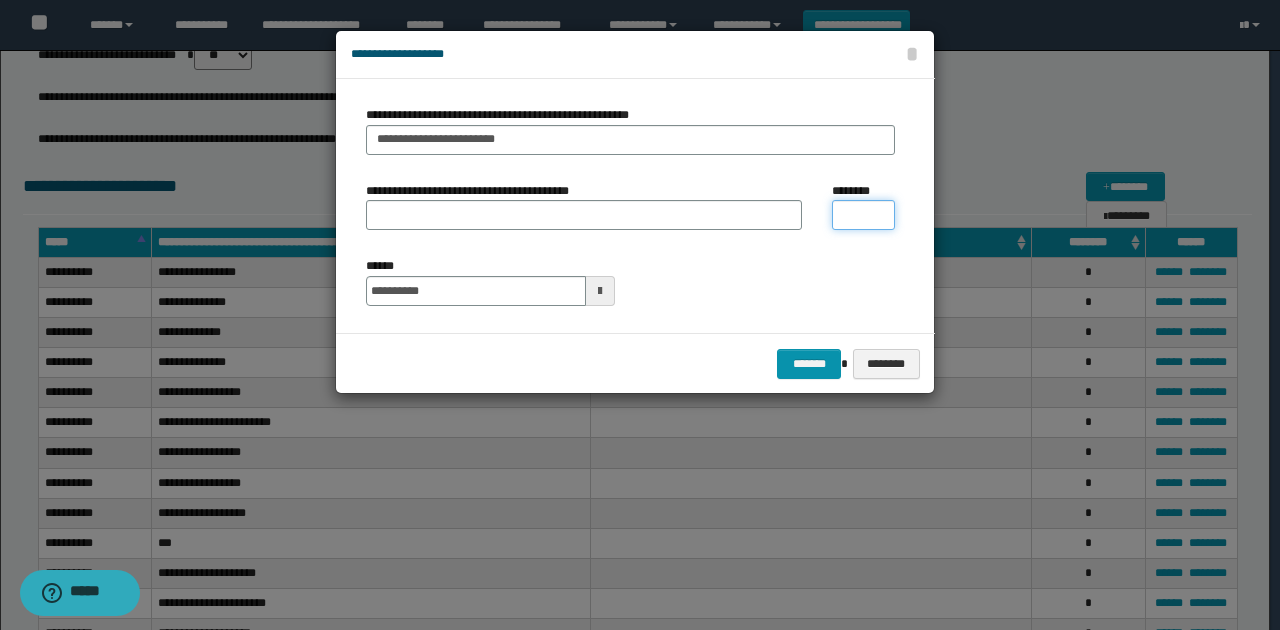 click on "********" at bounding box center (863, 215) 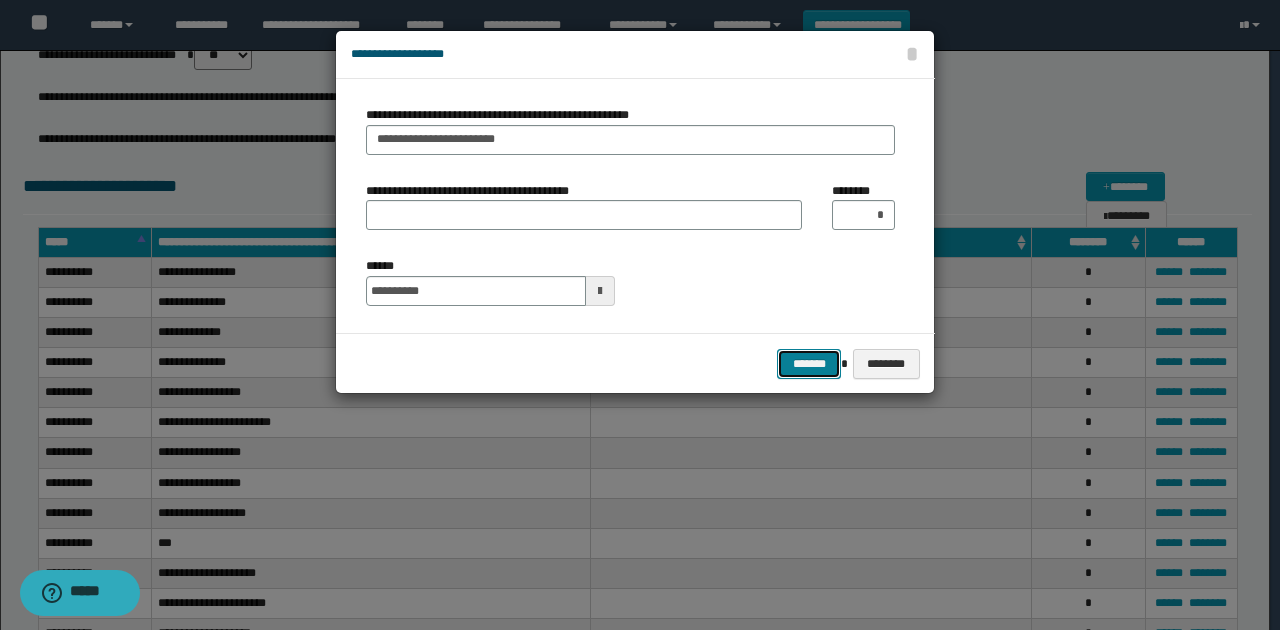click on "*******" at bounding box center (809, 363) 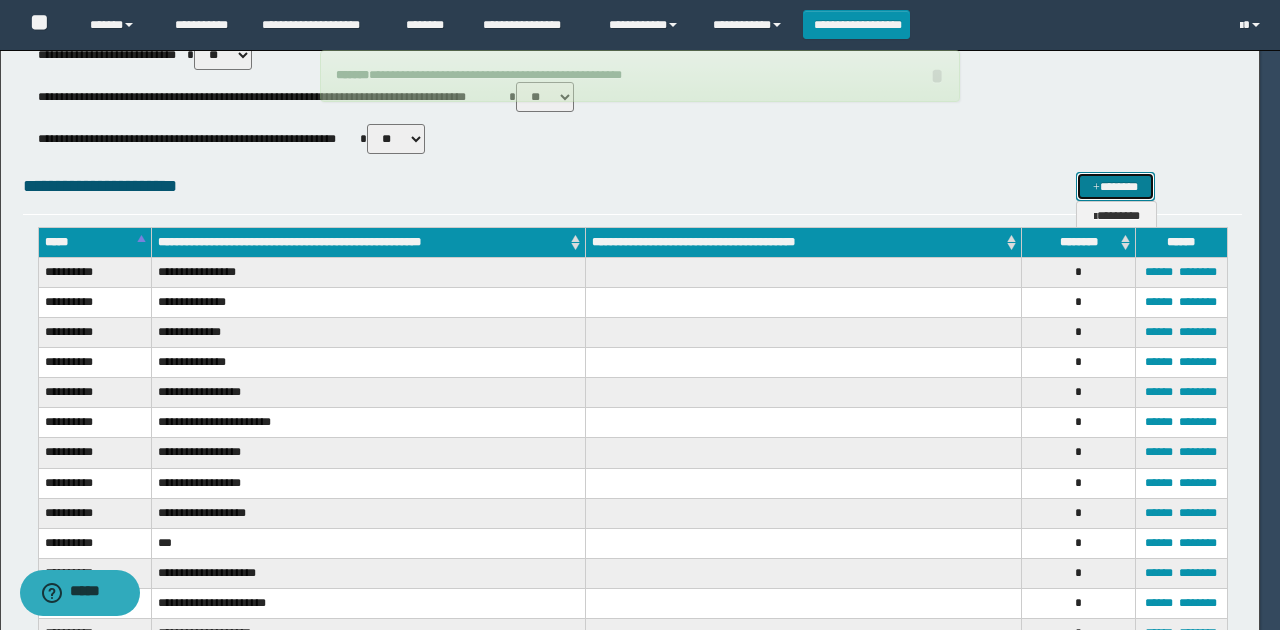 type 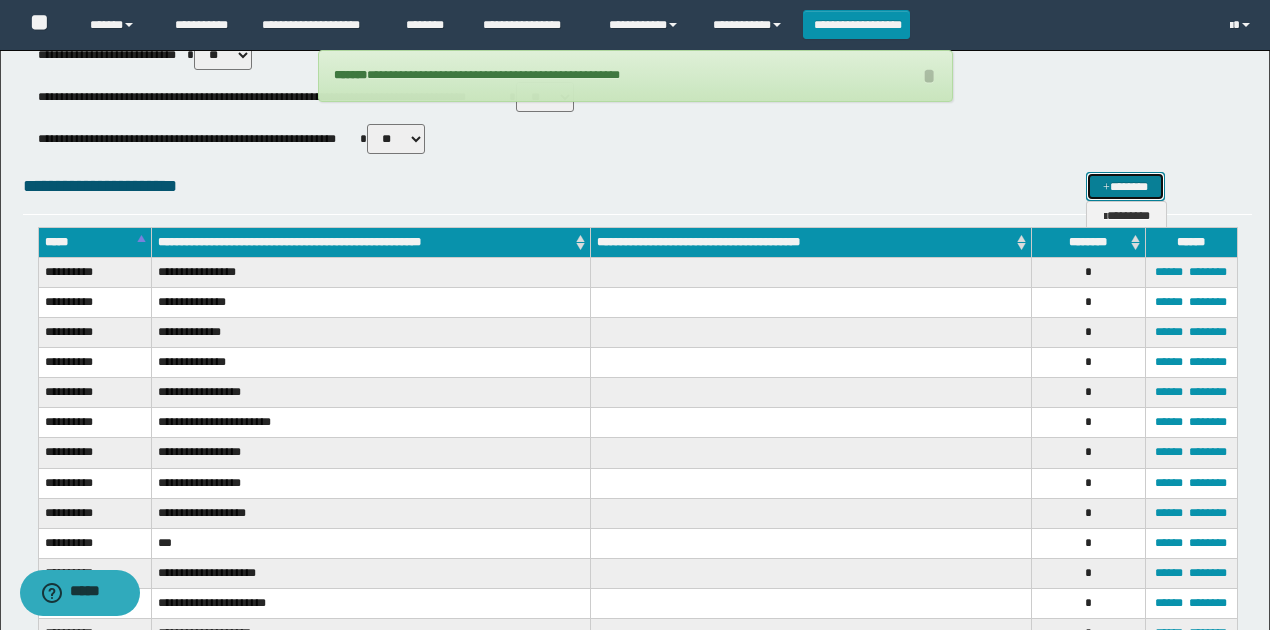 click at bounding box center [1106, 188] 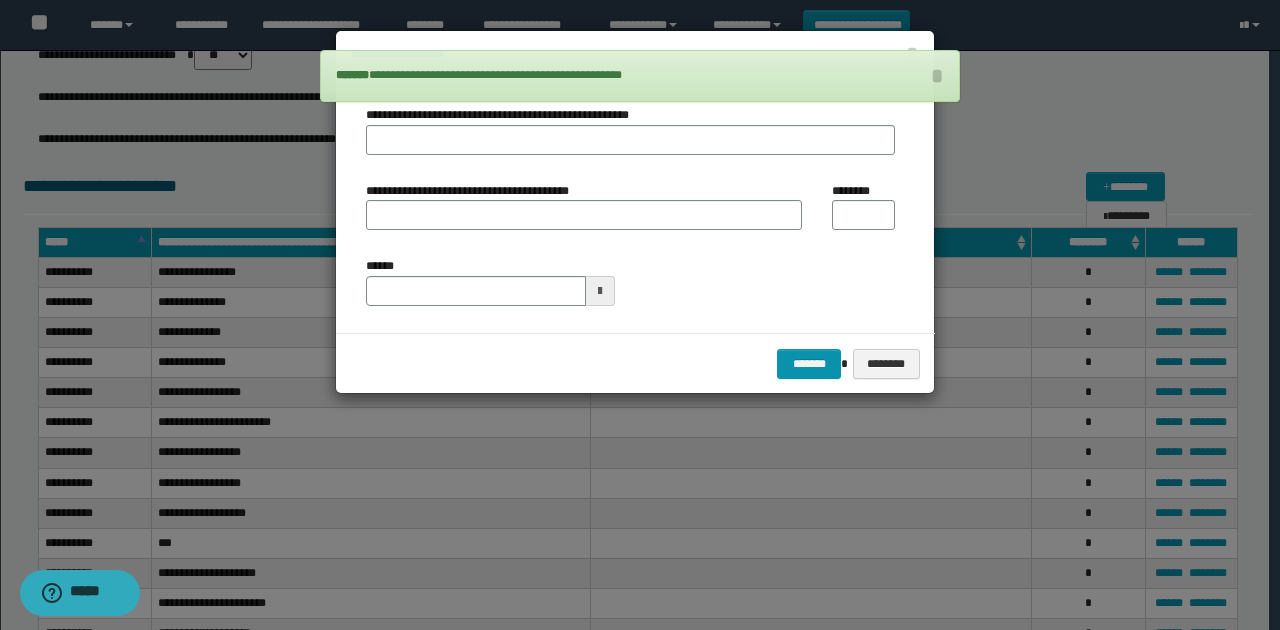 type on "**********" 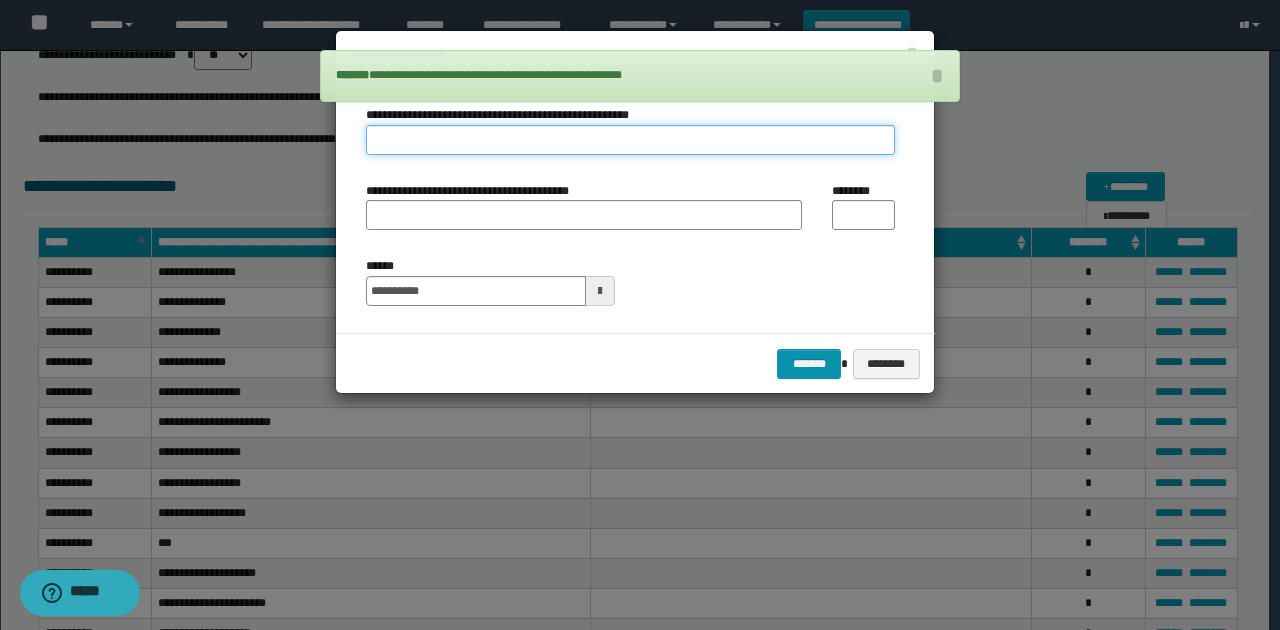click on "**********" at bounding box center (630, 140) 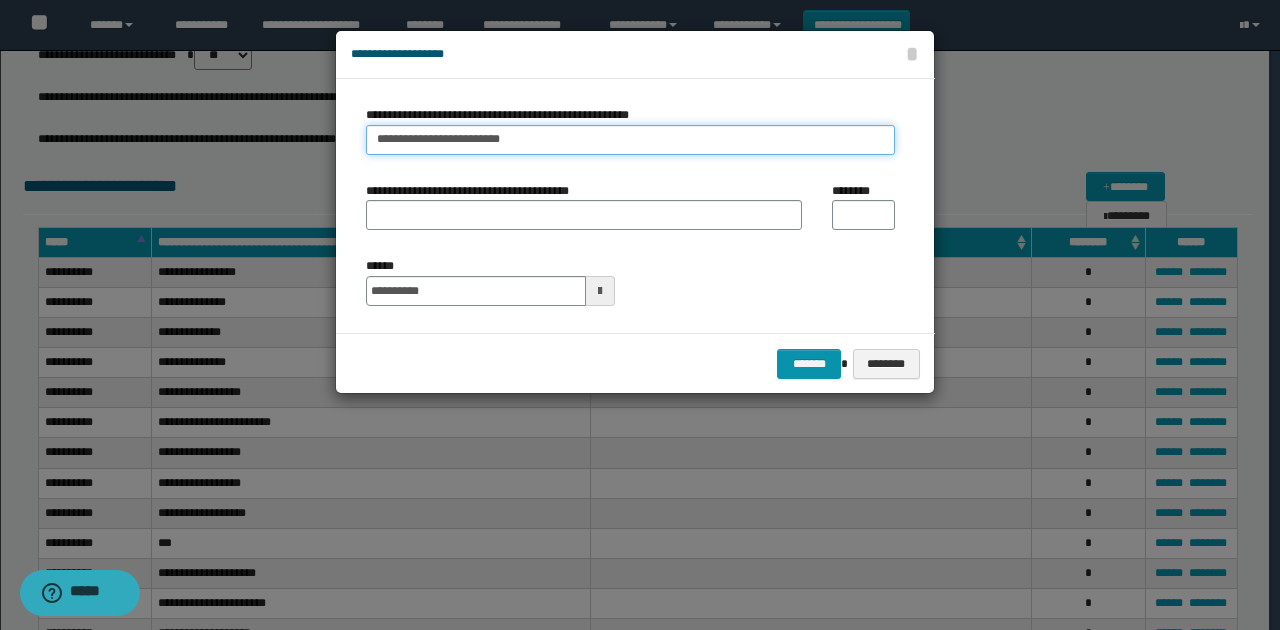 type on "**********" 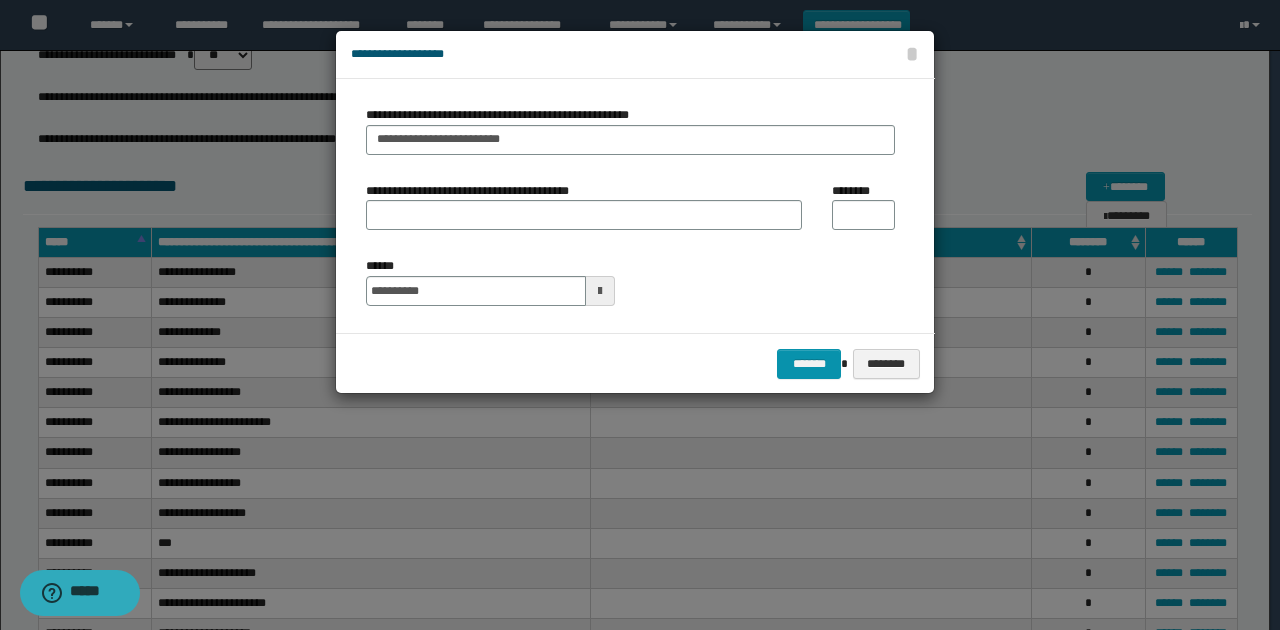 click on "********" at bounding box center (863, 214) 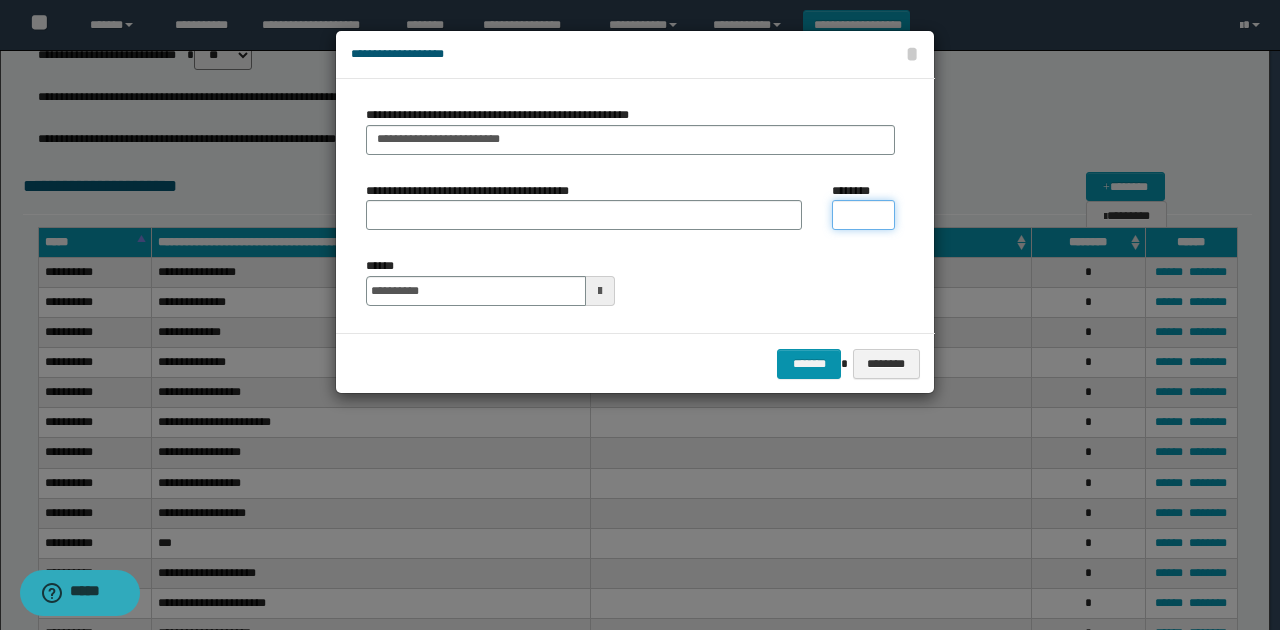 click on "********" at bounding box center [863, 215] 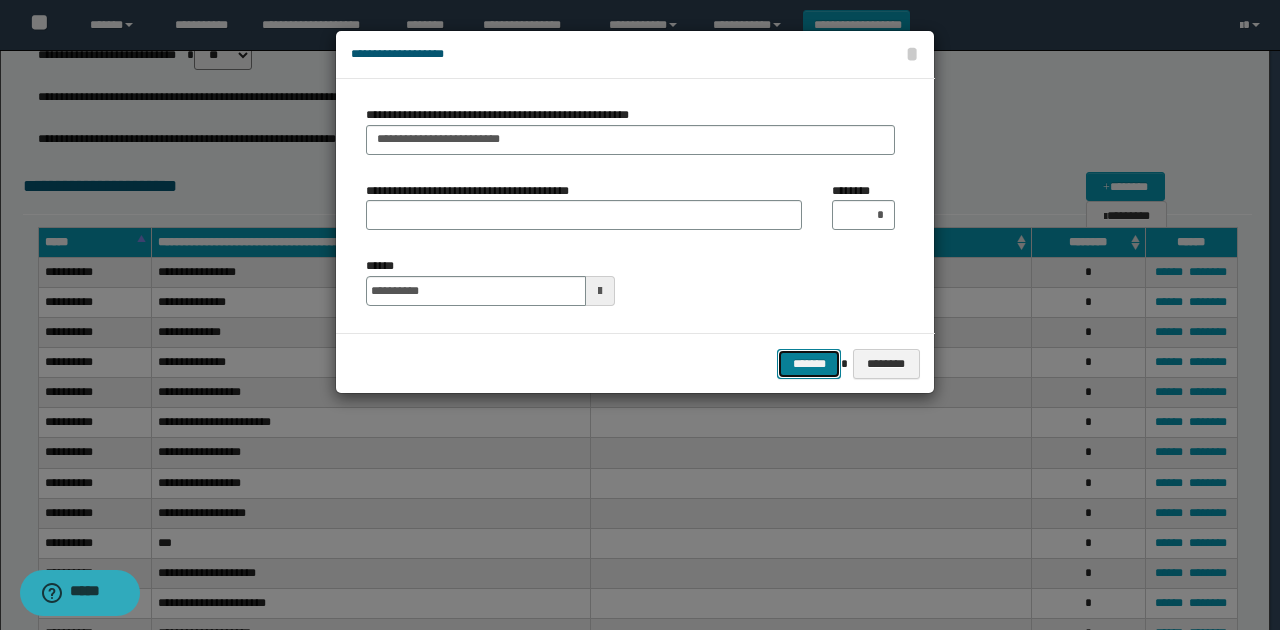 click on "*******" at bounding box center (809, 363) 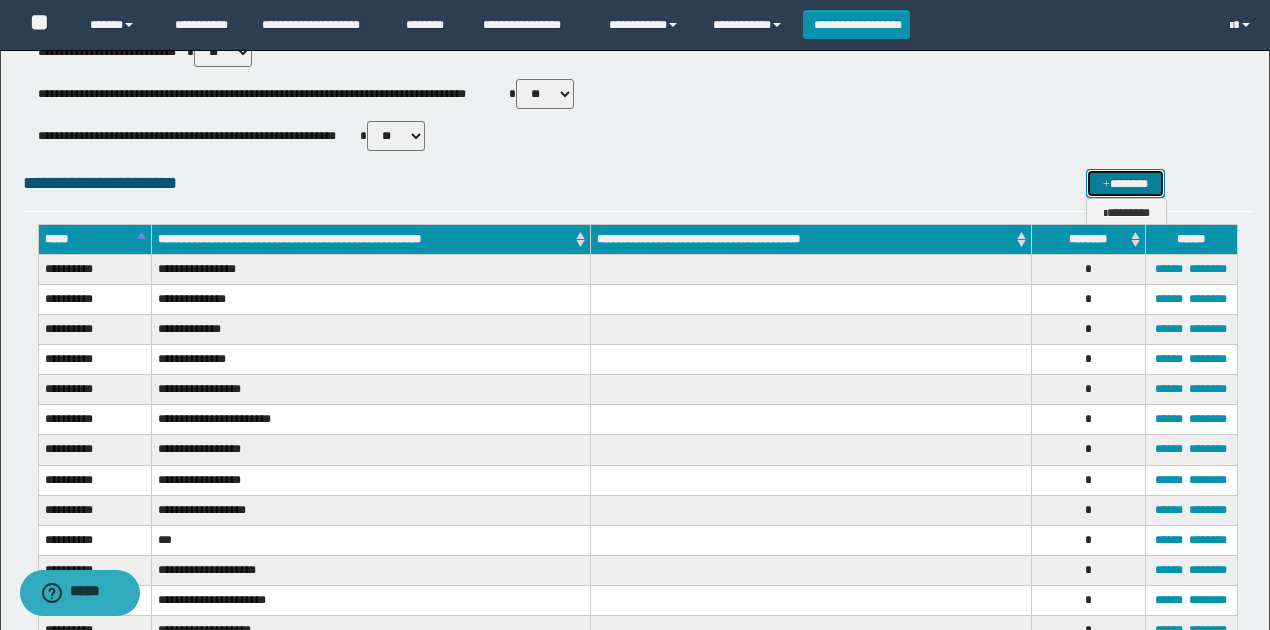 scroll, scrollTop: 866, scrollLeft: 0, axis: vertical 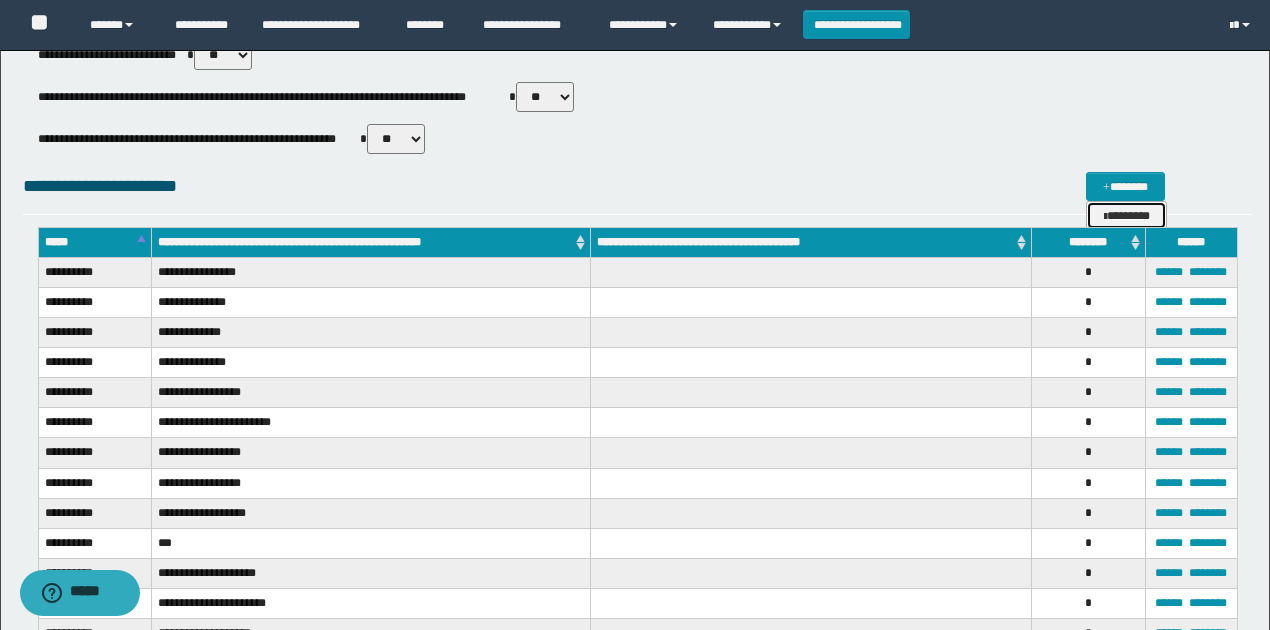 click on "********" at bounding box center [1127, 215] 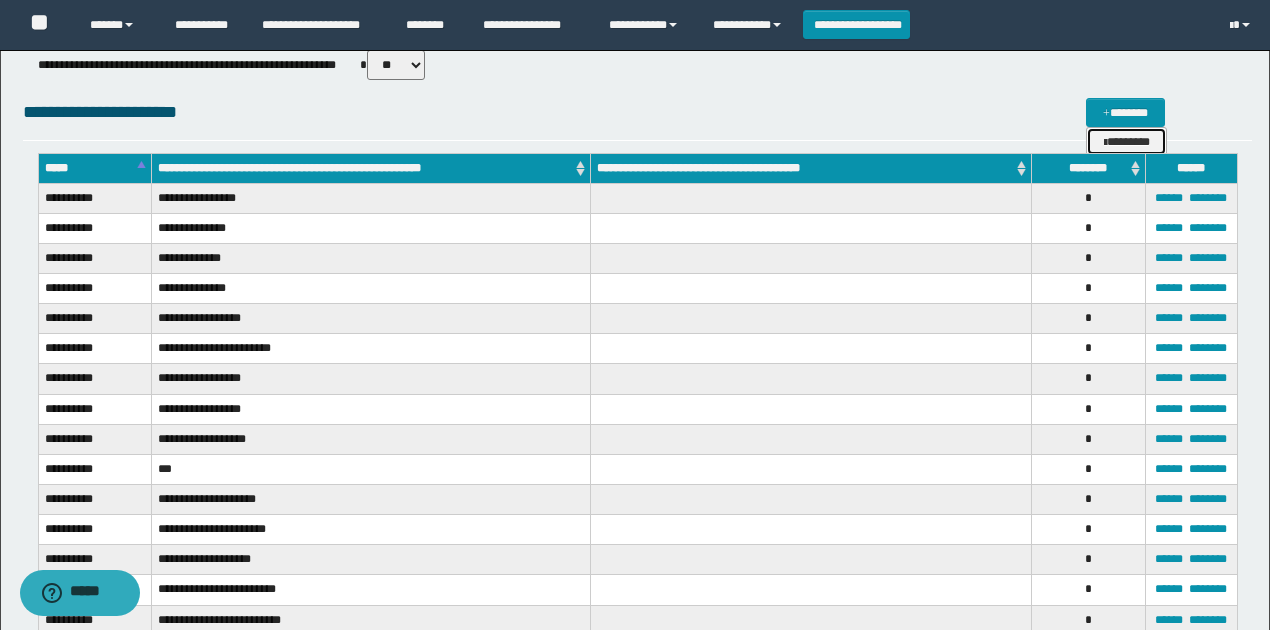 scroll, scrollTop: 1066, scrollLeft: 0, axis: vertical 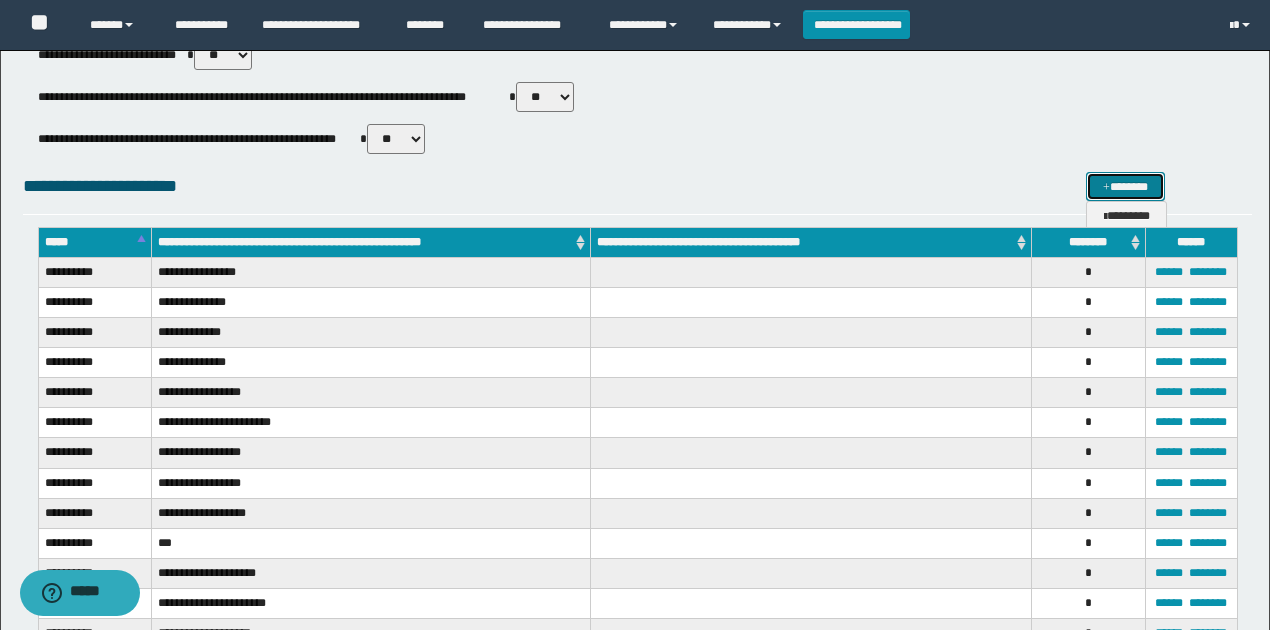 click on "*******" at bounding box center (1125, 186) 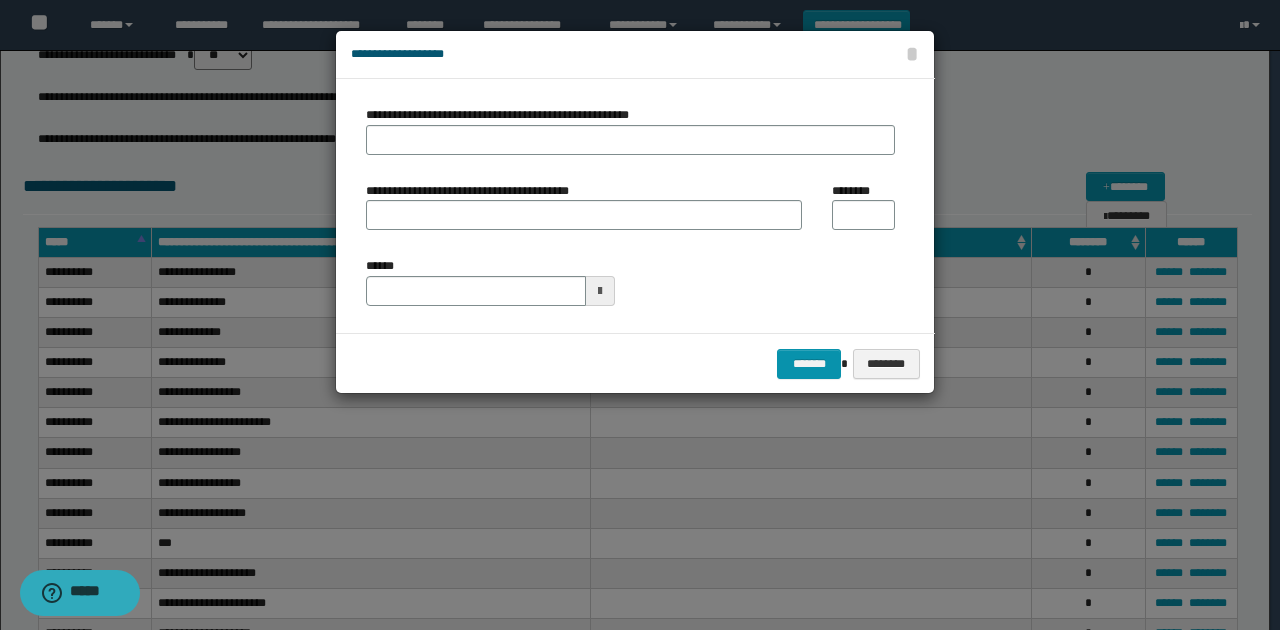 type on "**********" 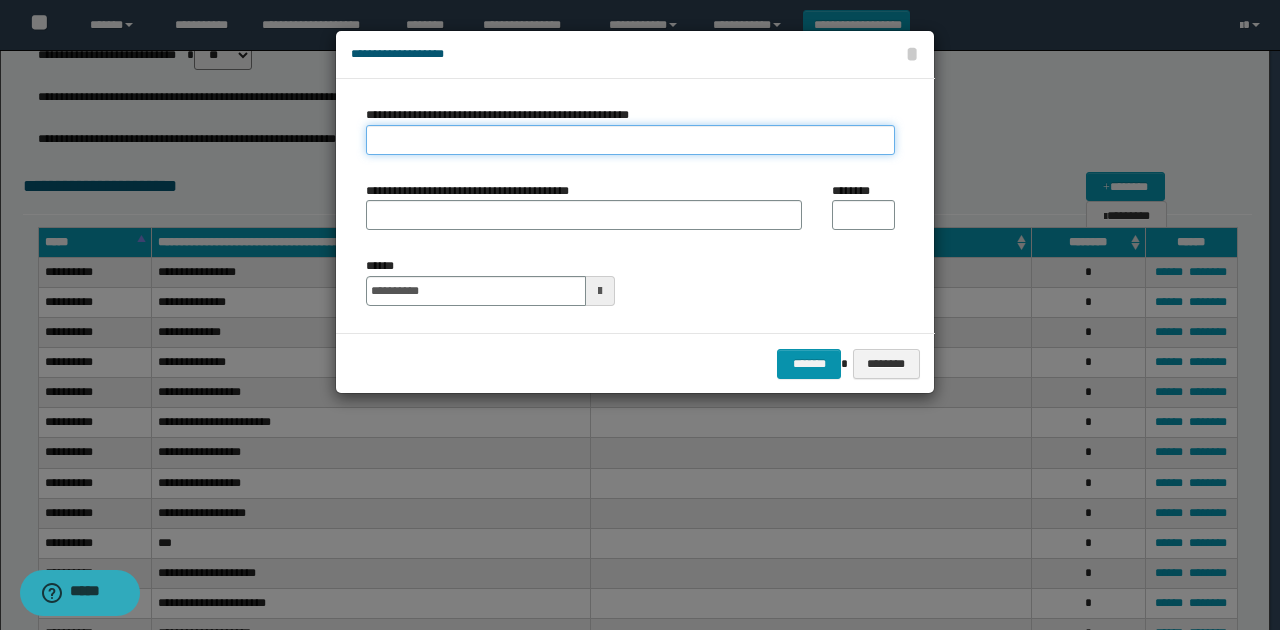click on "**********" at bounding box center (630, 140) 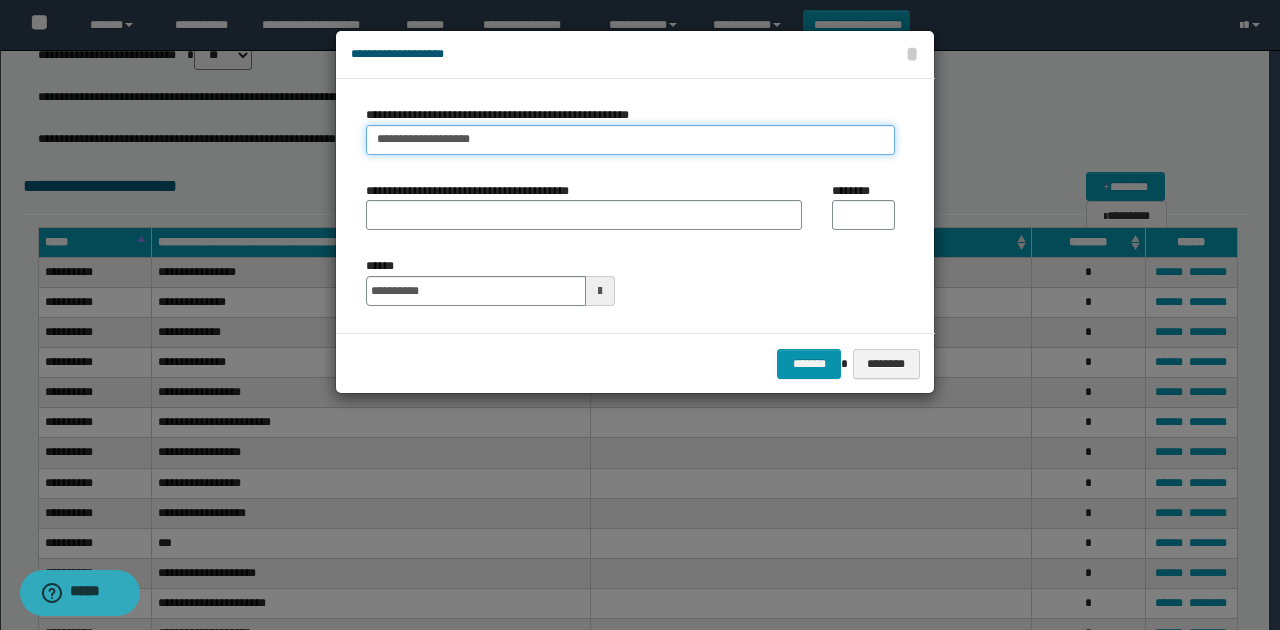 type on "**********" 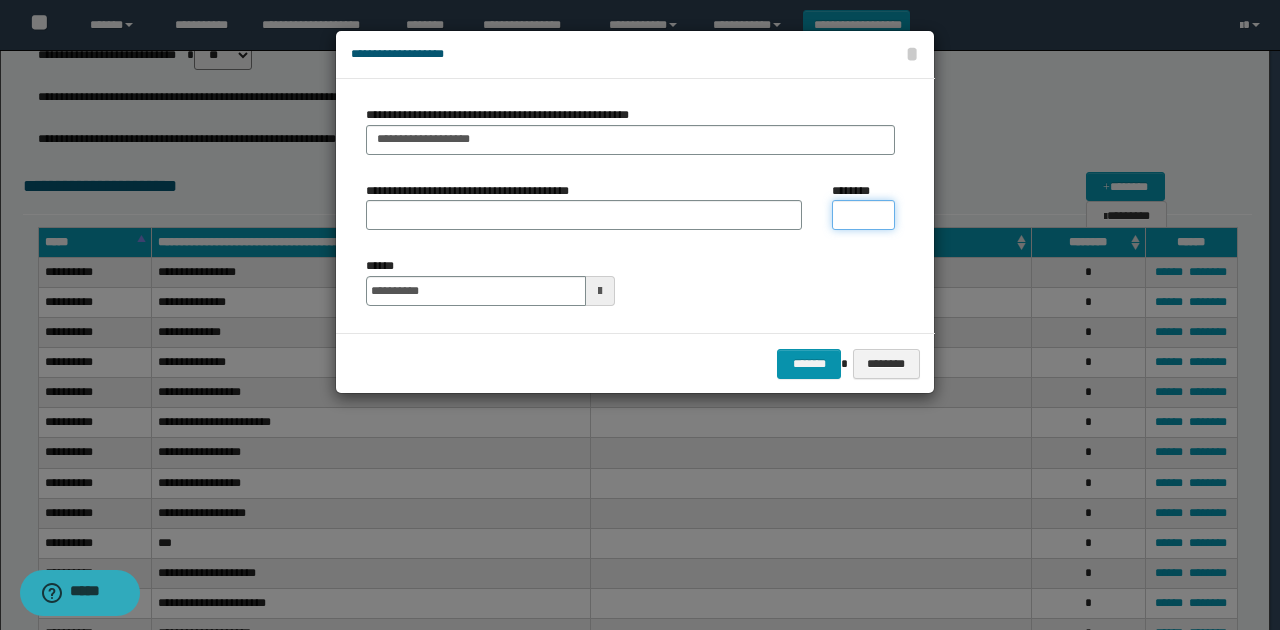 click on "********" at bounding box center [863, 215] 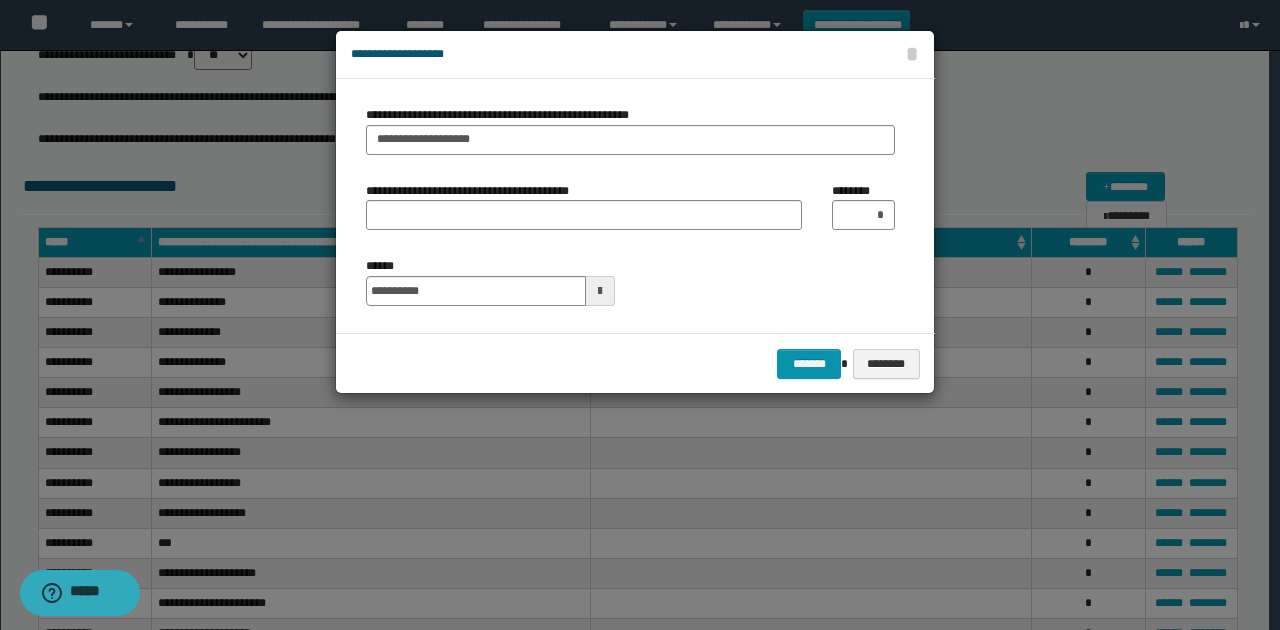 drag, startPoint x: 708, startPoint y: 300, endPoint x: 721, endPoint y: 310, distance: 16.40122 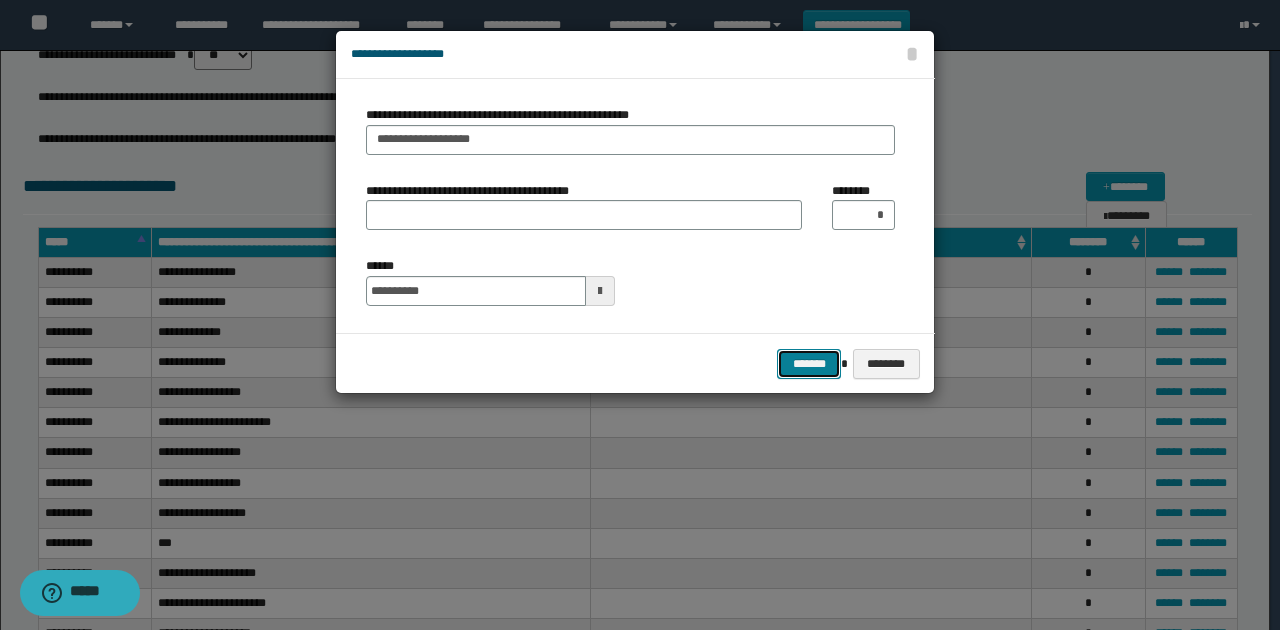 click on "*******" at bounding box center [809, 363] 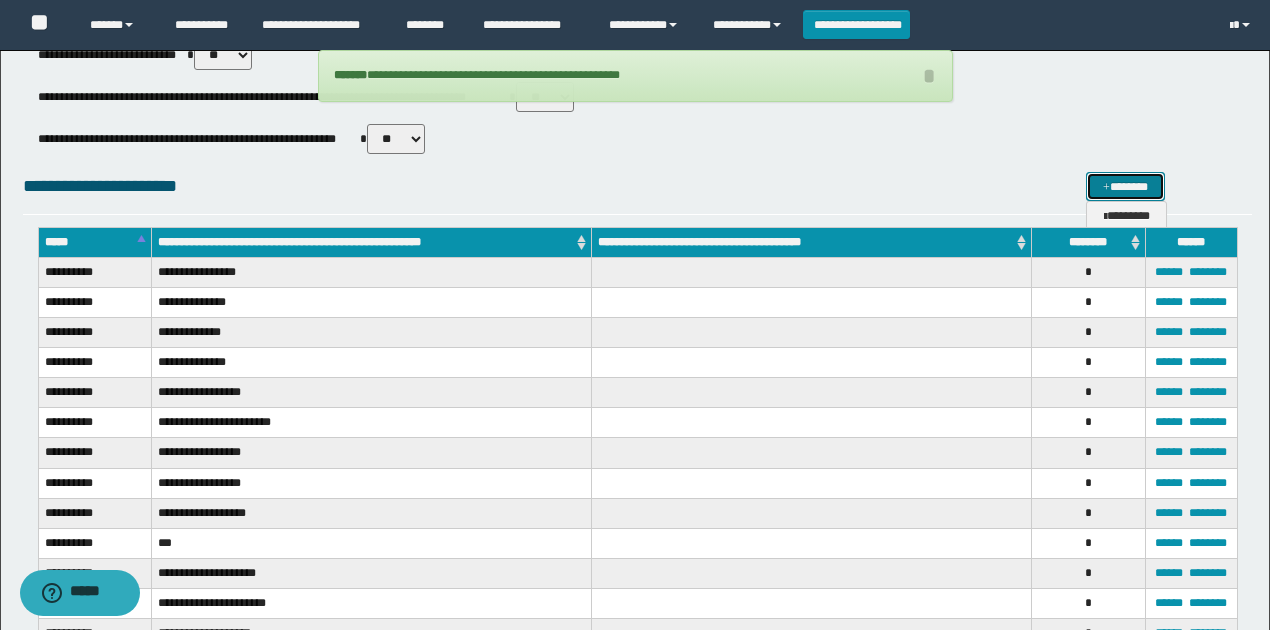 click on "*******" at bounding box center [1125, 186] 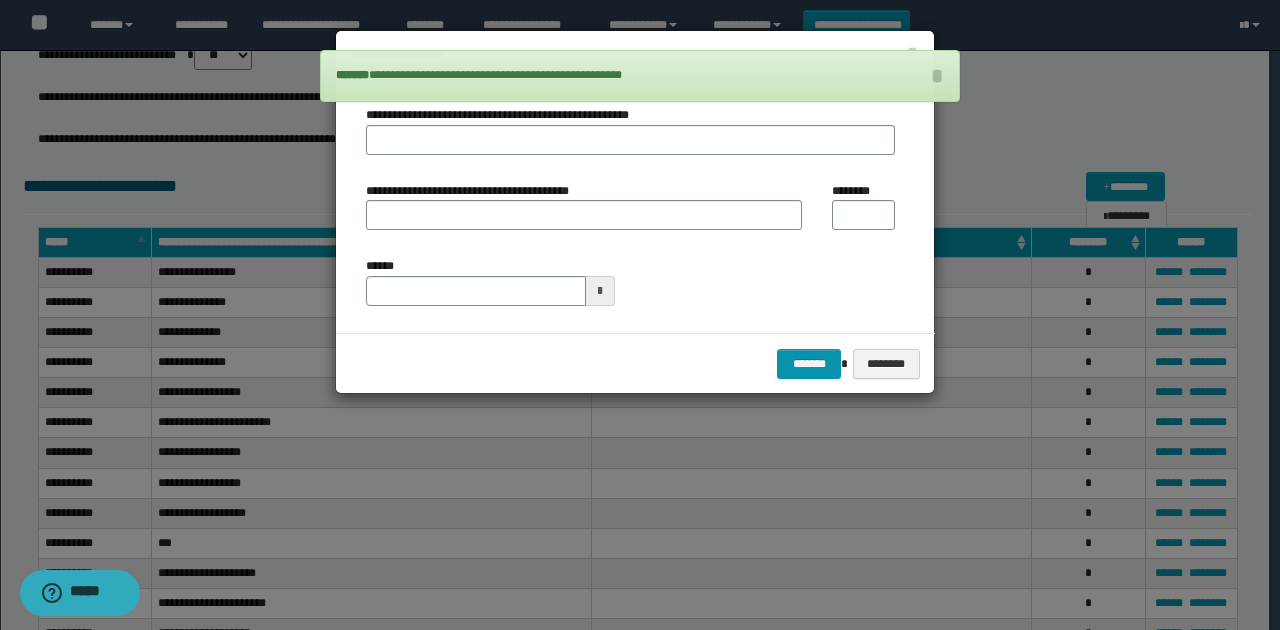 type on "**********" 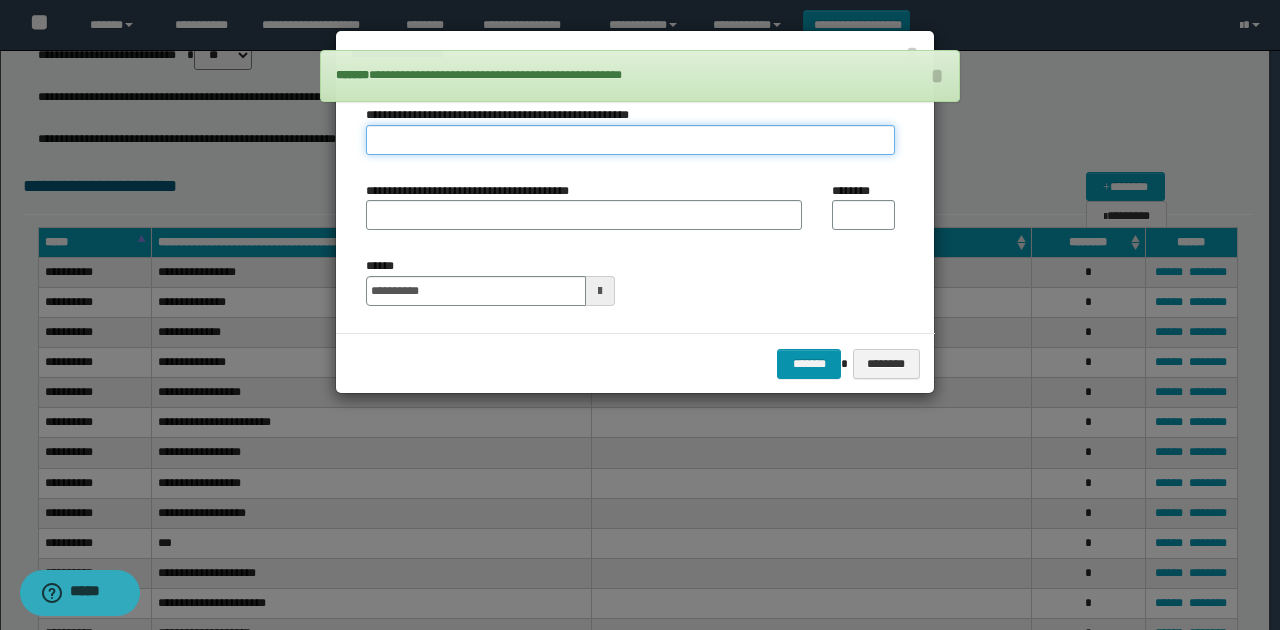 click on "**********" at bounding box center (630, 140) 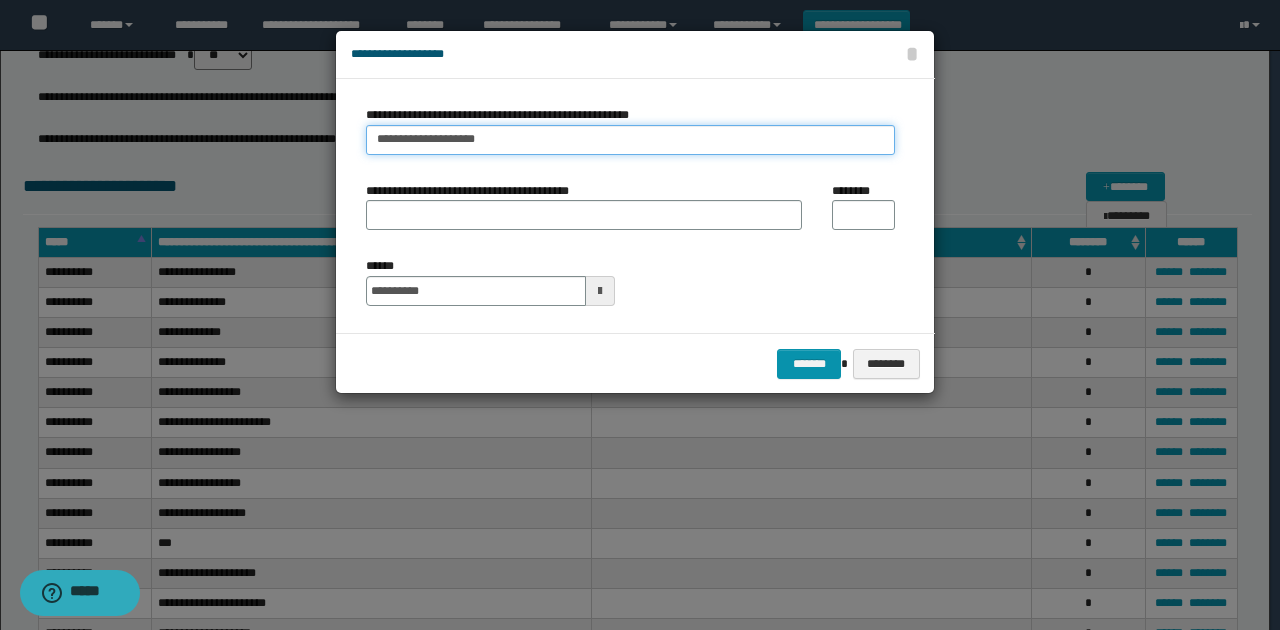 drag, startPoint x: 499, startPoint y: 137, endPoint x: 440, endPoint y: 136, distance: 59.008472 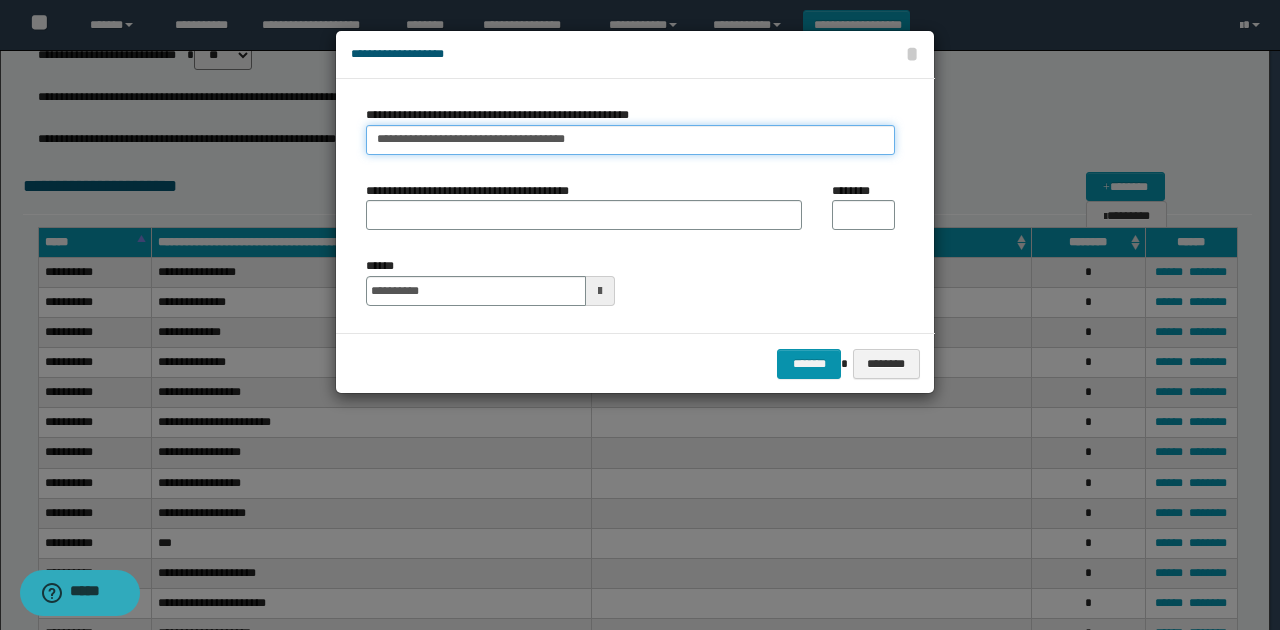 type on "**********" 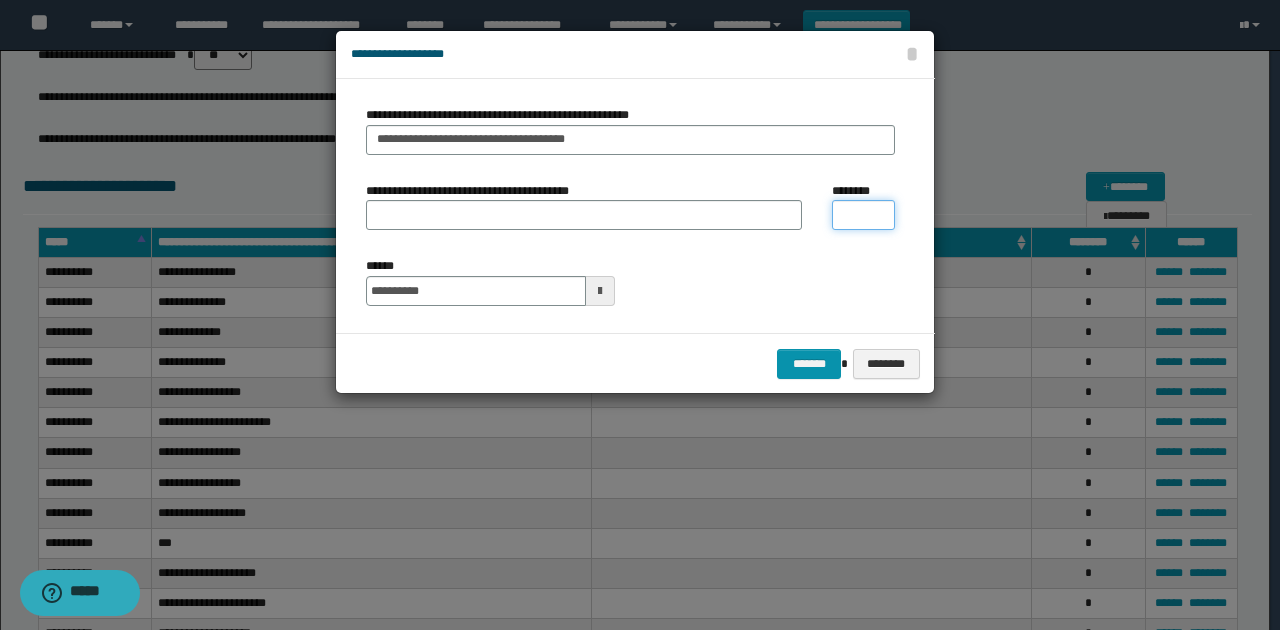 click on "********" at bounding box center (863, 215) 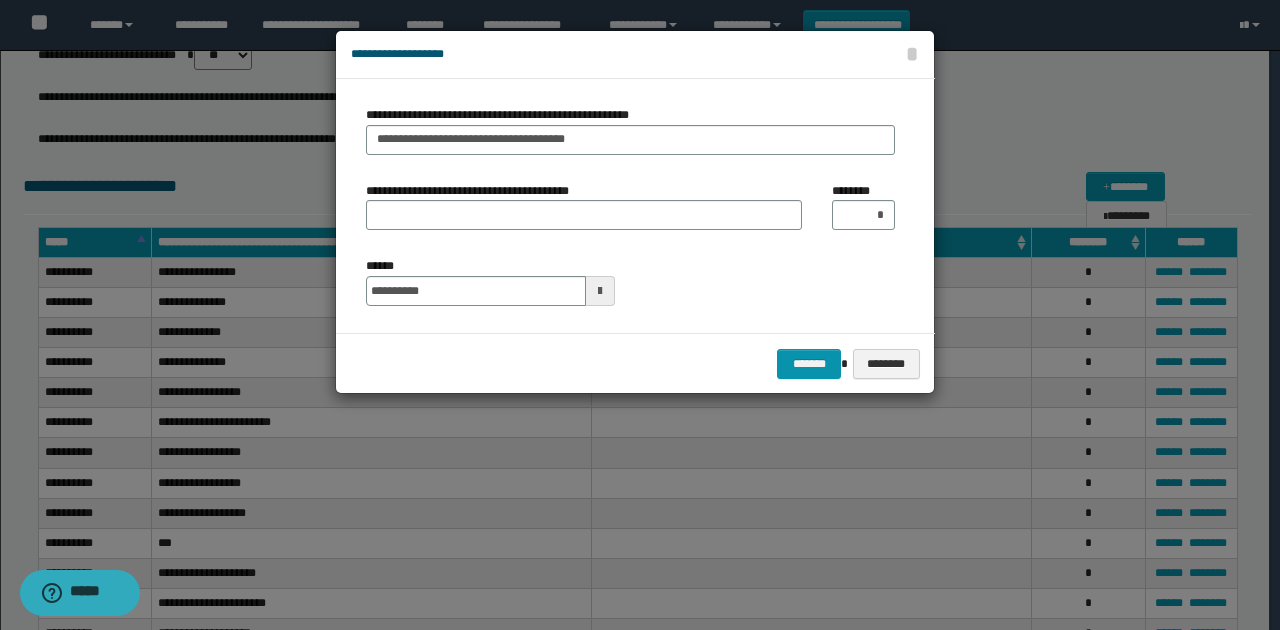 click on "**********" at bounding box center (630, 281) 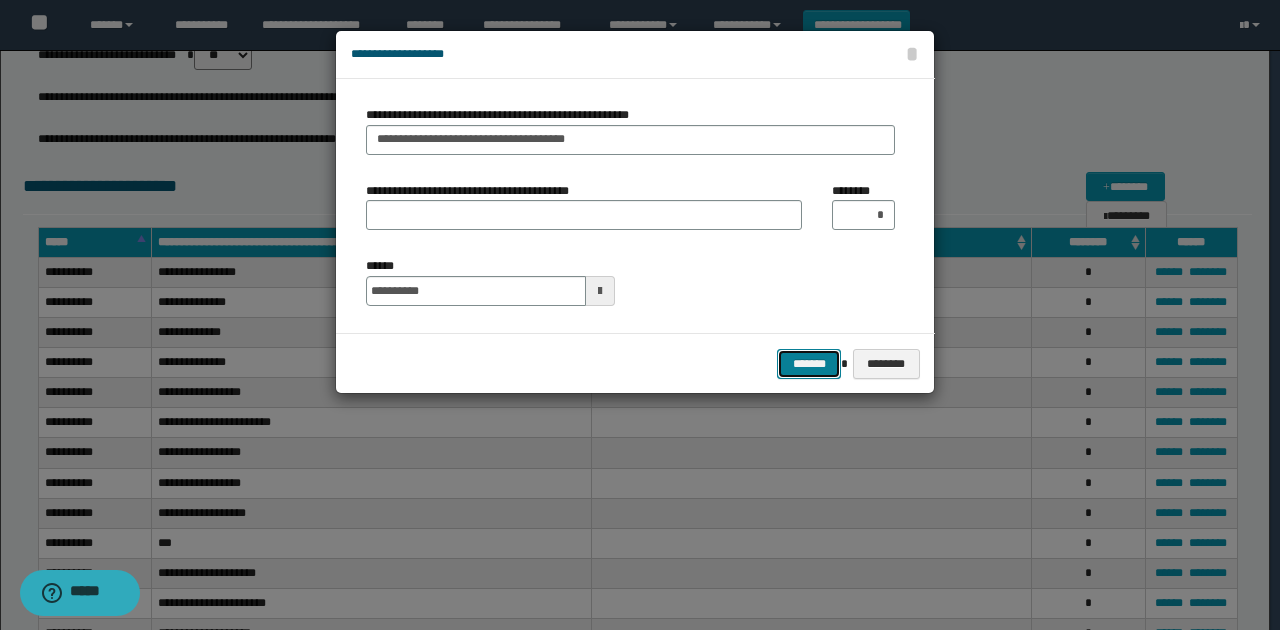 click on "*******" at bounding box center [809, 363] 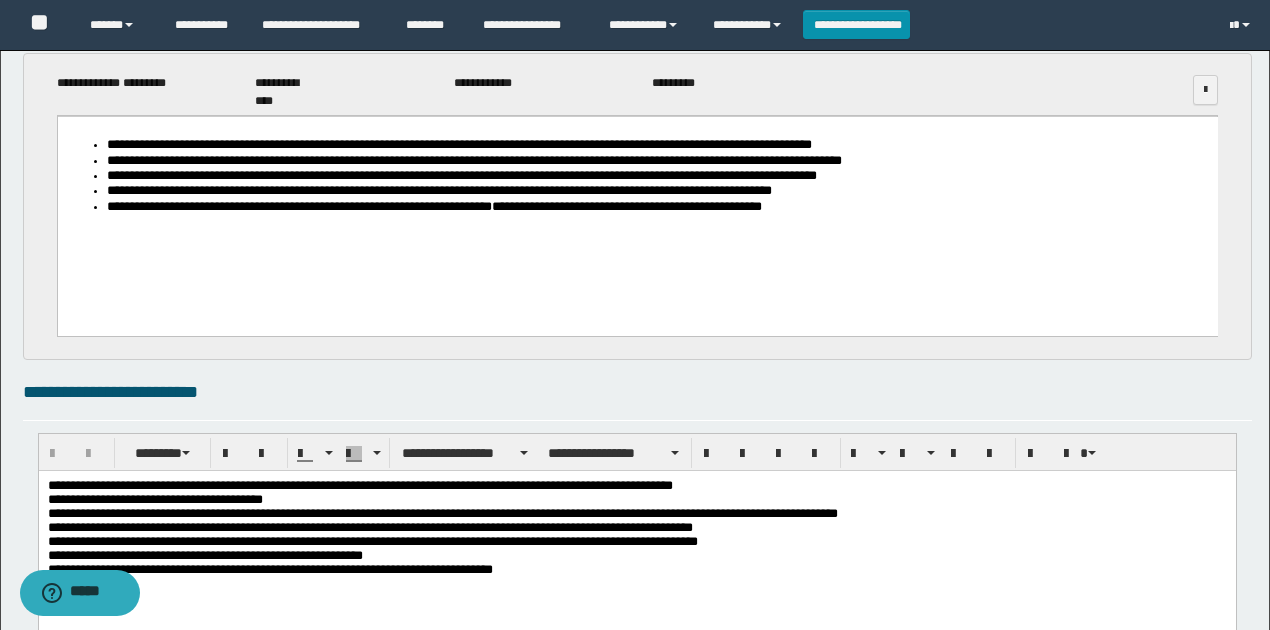 scroll, scrollTop: 0, scrollLeft: 0, axis: both 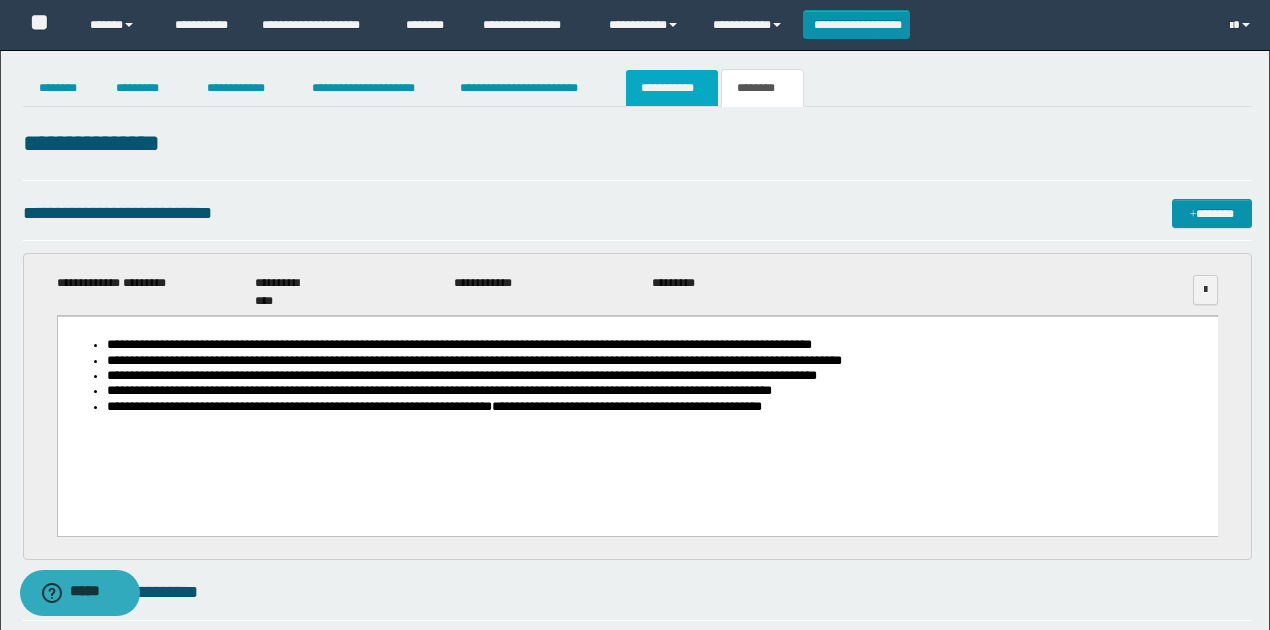 click on "**********" at bounding box center (672, 88) 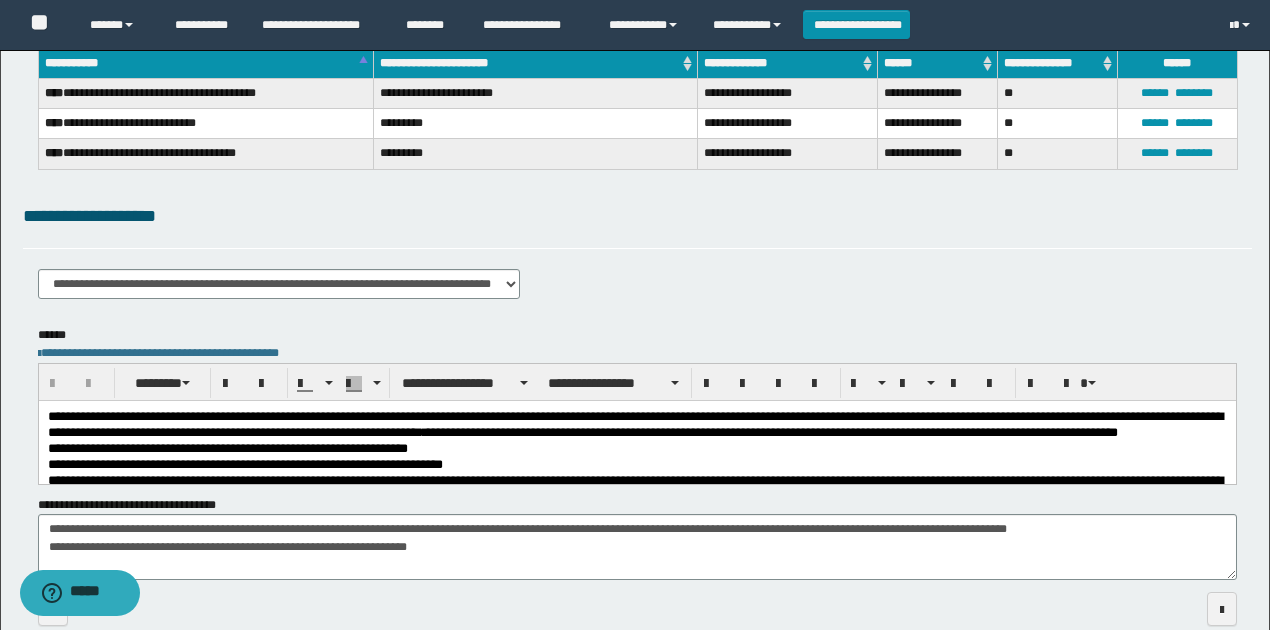 scroll, scrollTop: 257, scrollLeft: 0, axis: vertical 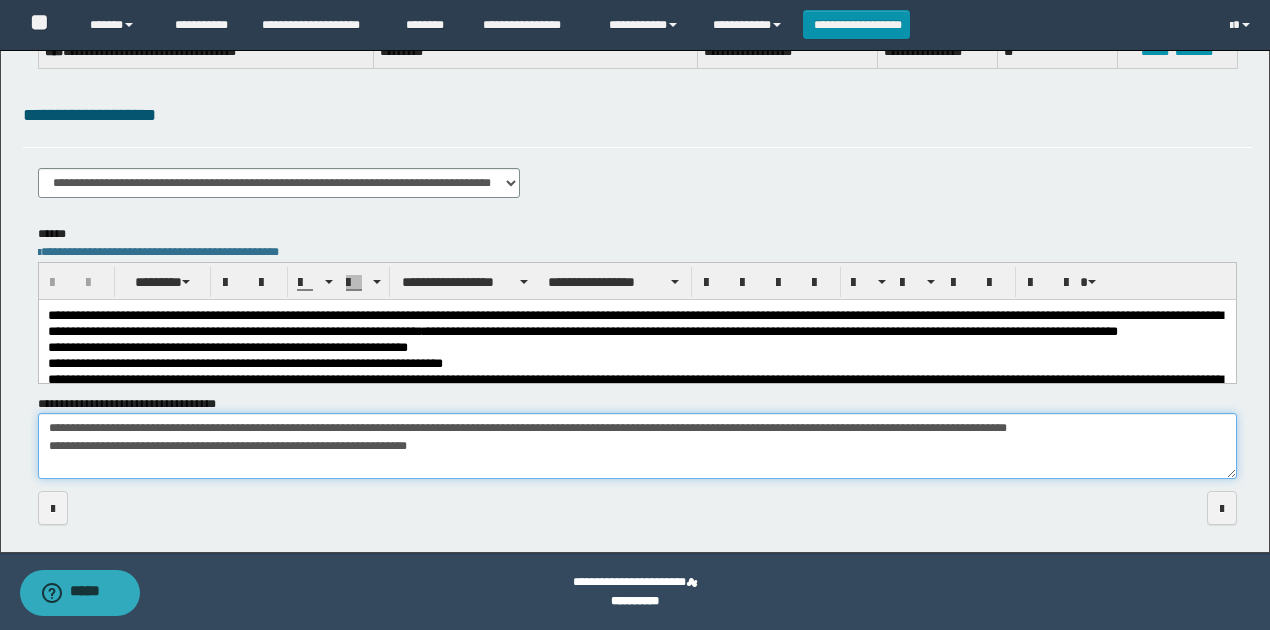 click on "**********" at bounding box center [637, 446] 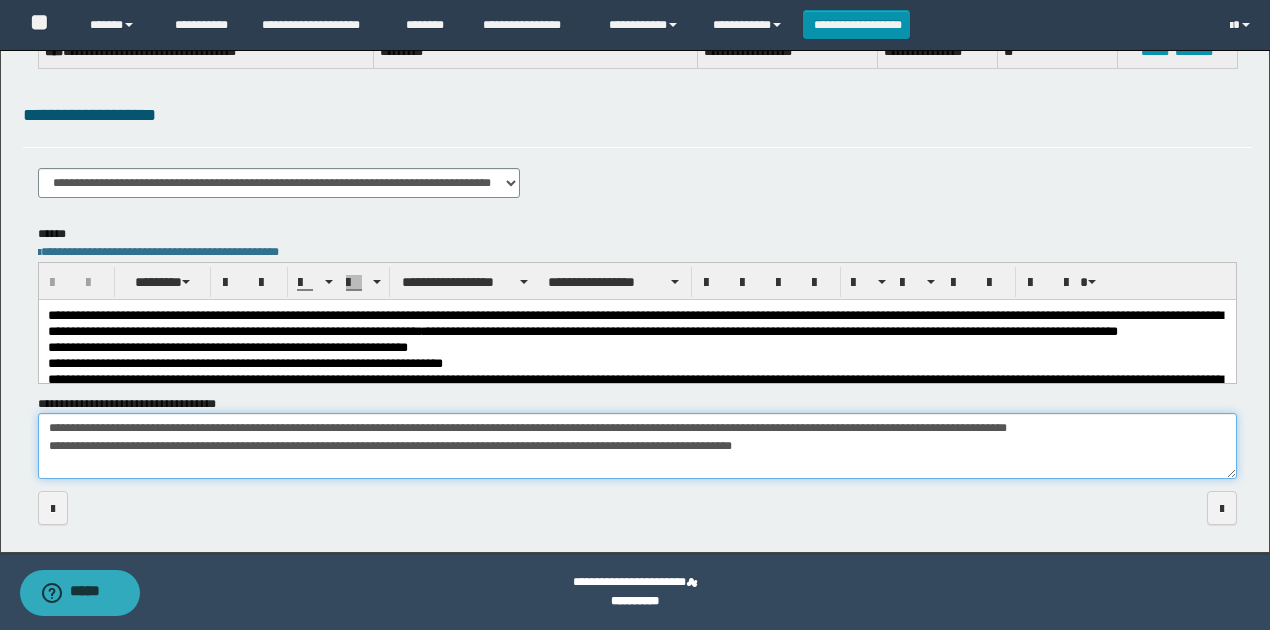 type on "**********" 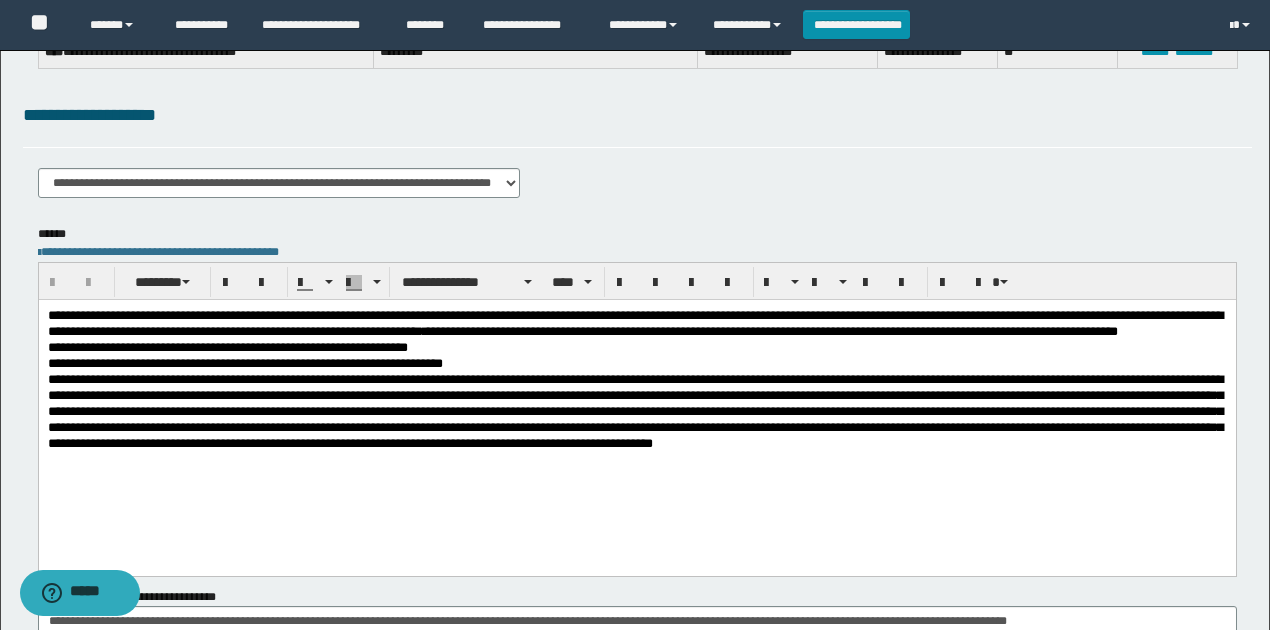 click on "**********" at bounding box center (634, 323) 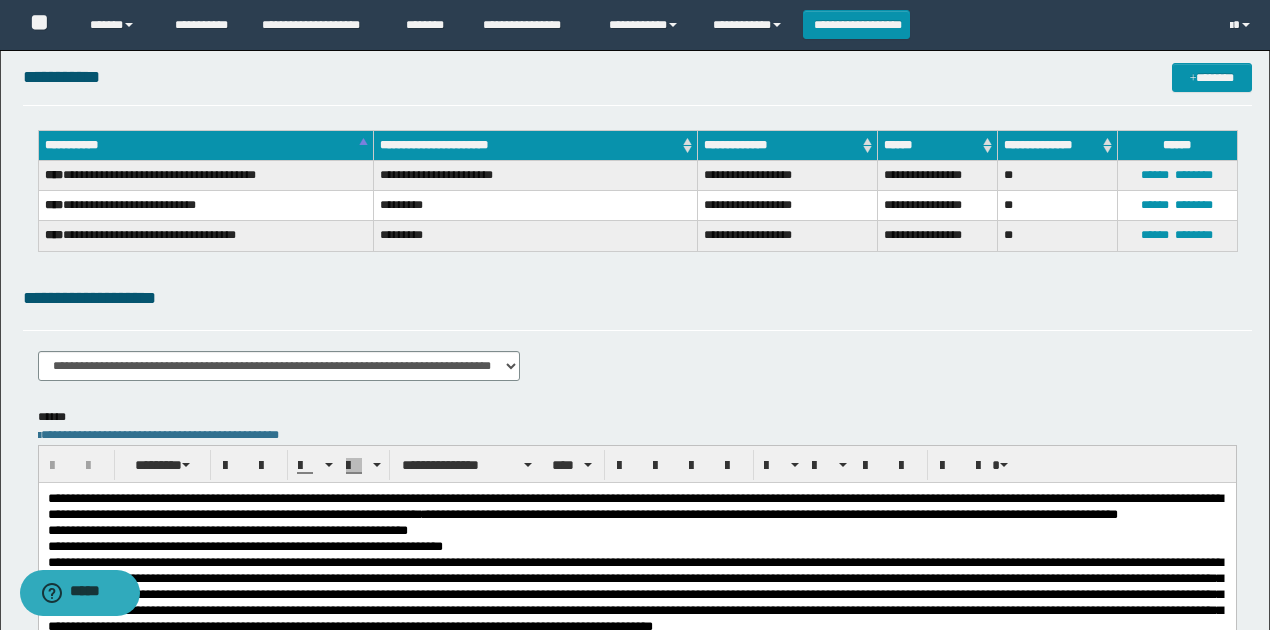 scroll, scrollTop: 0, scrollLeft: 0, axis: both 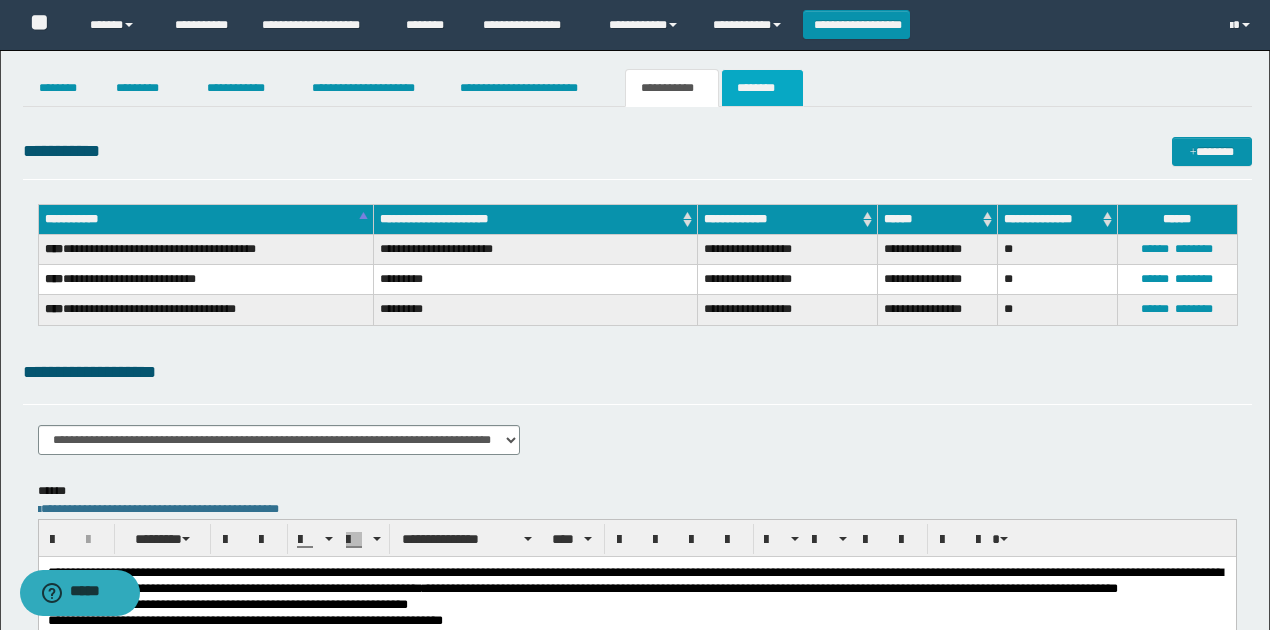 click on "********" at bounding box center (762, 88) 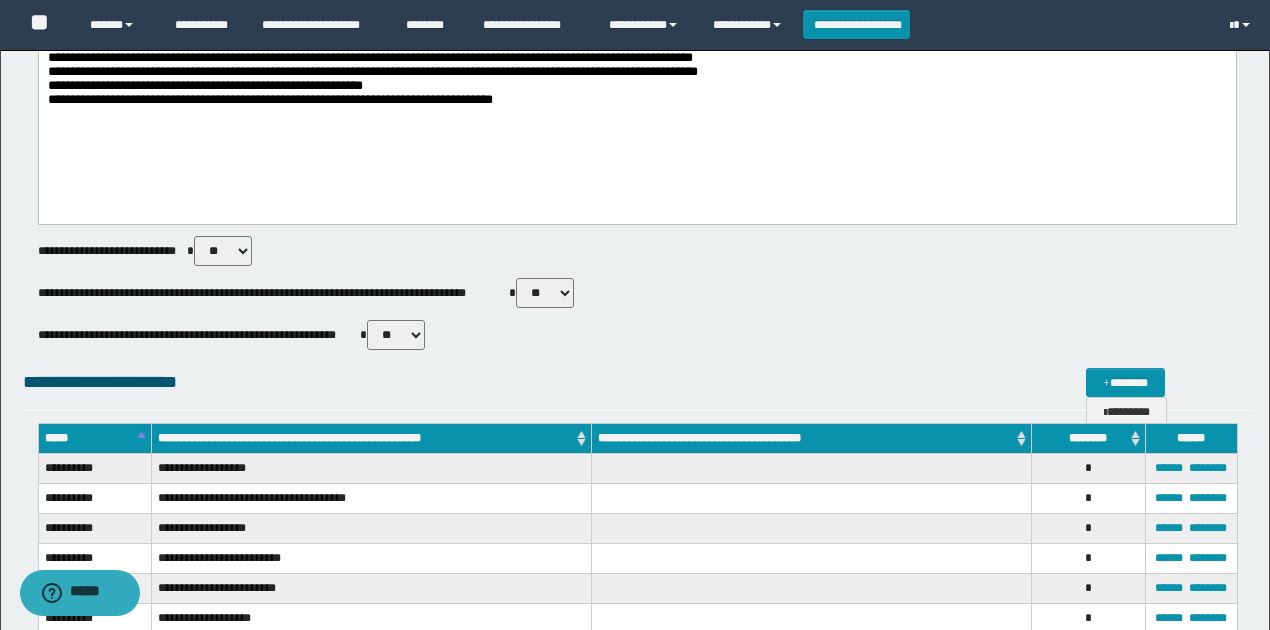 scroll, scrollTop: 593, scrollLeft: 0, axis: vertical 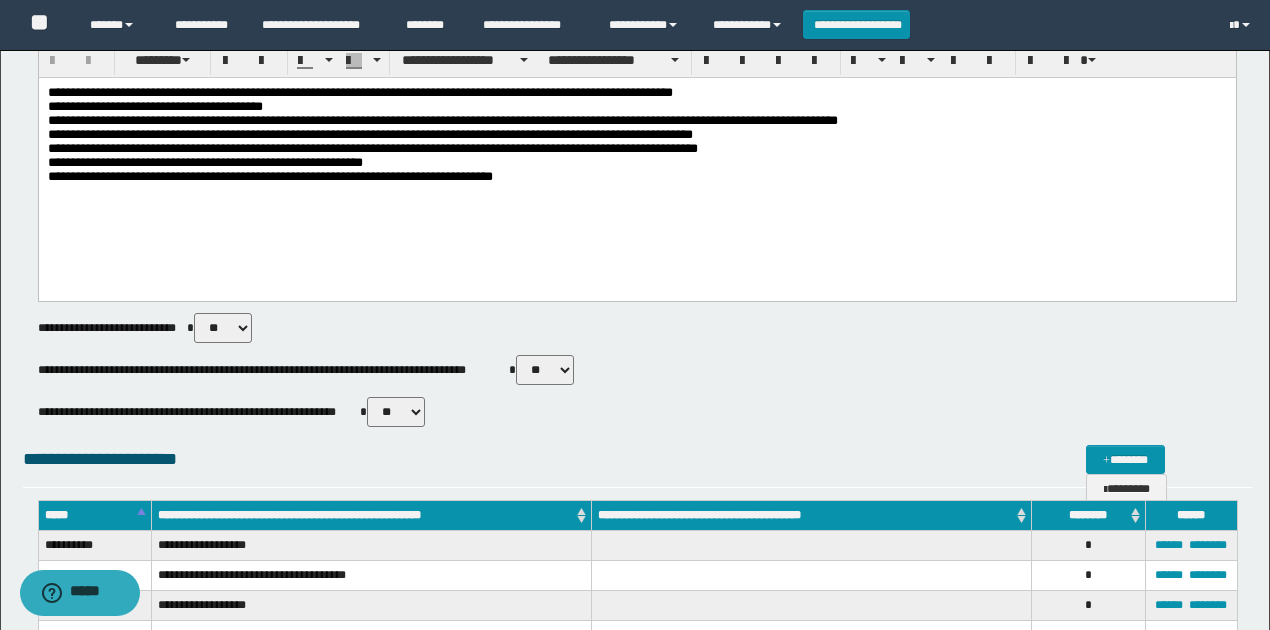 click on "**
**" at bounding box center [545, 370] 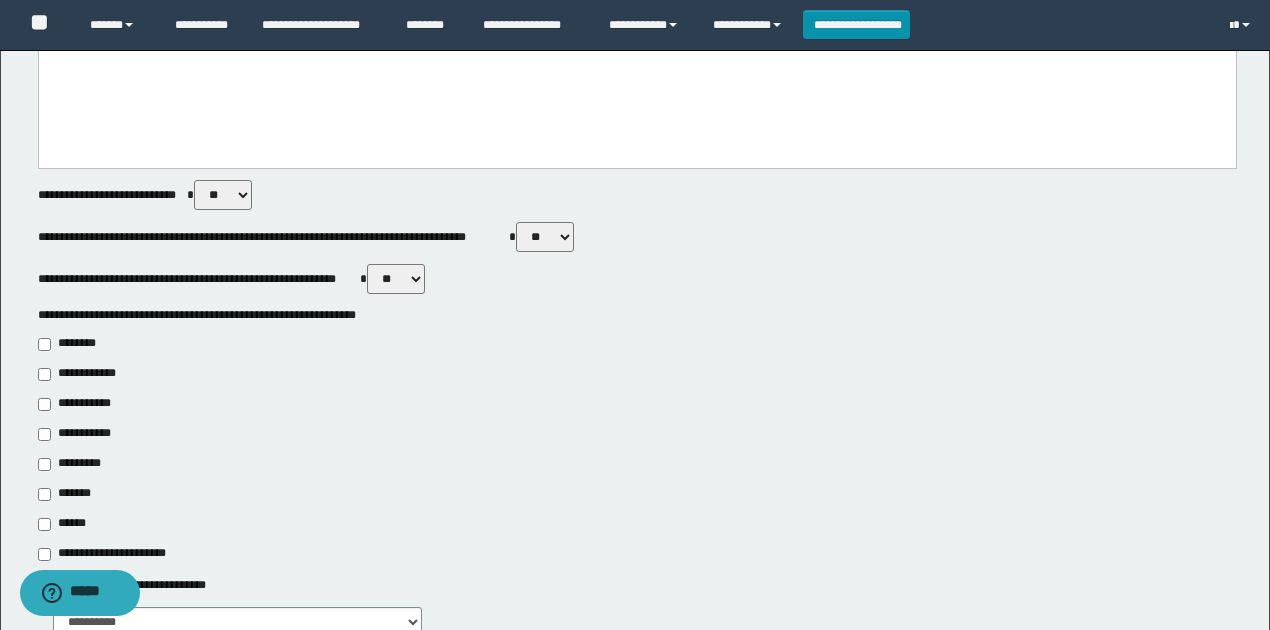 click on "**********" at bounding box center (81, 404) 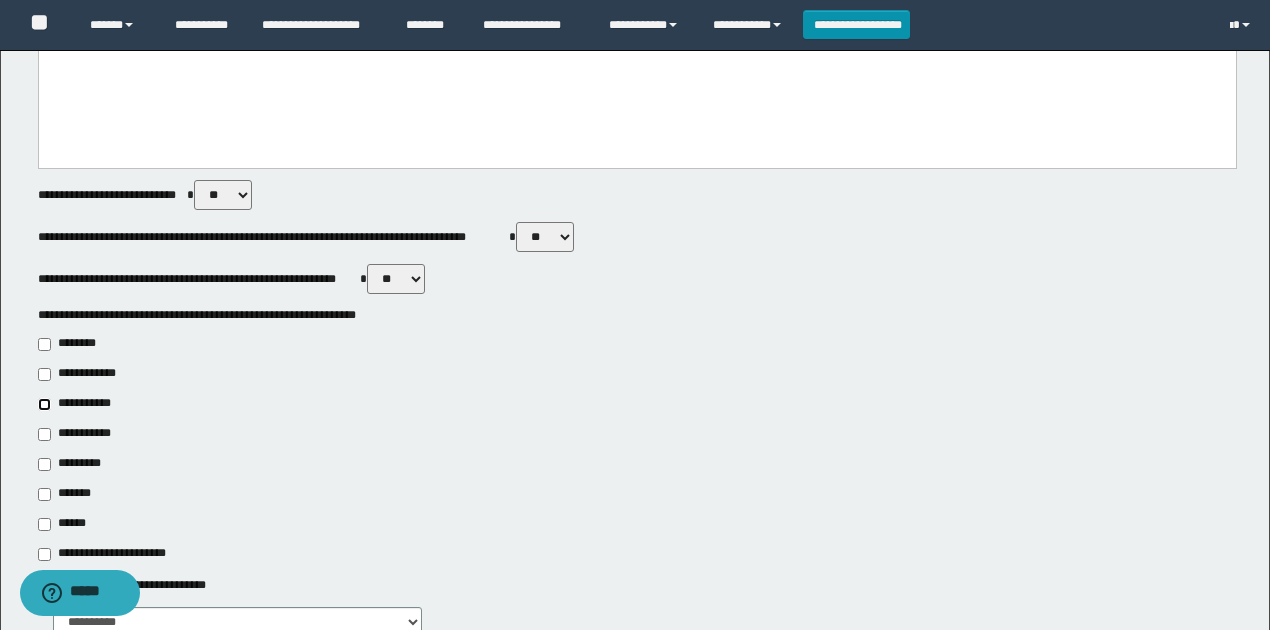 type on "**********" 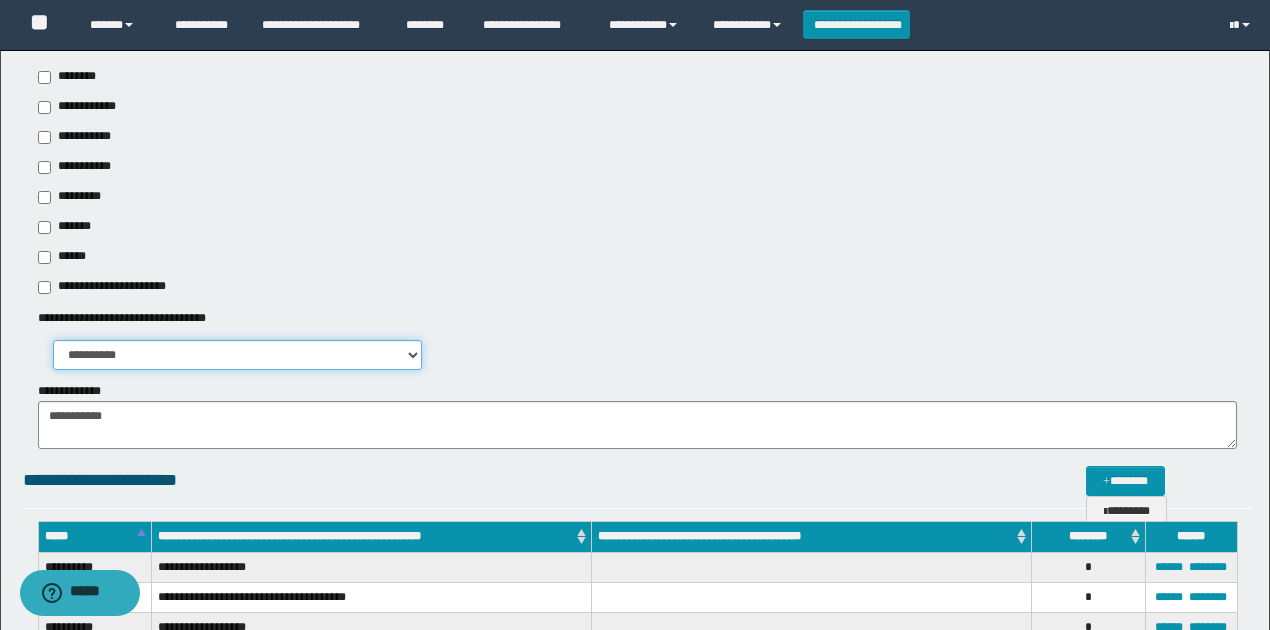 click on "**********" at bounding box center (238, 355) 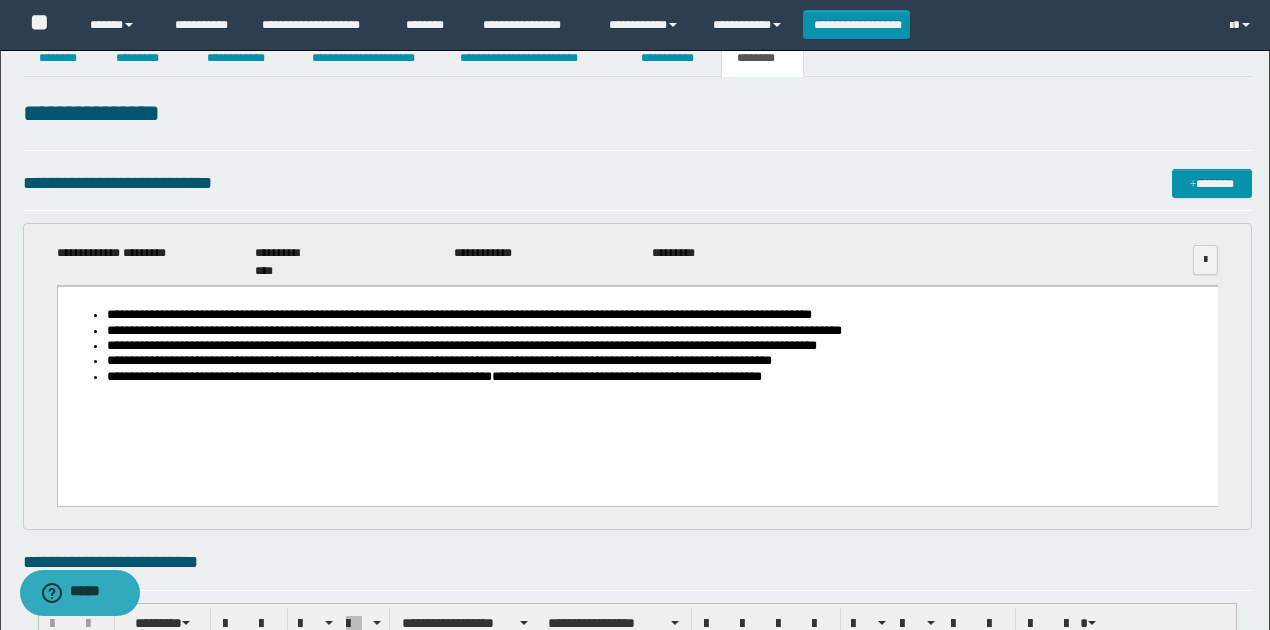 scroll, scrollTop: 0, scrollLeft: 0, axis: both 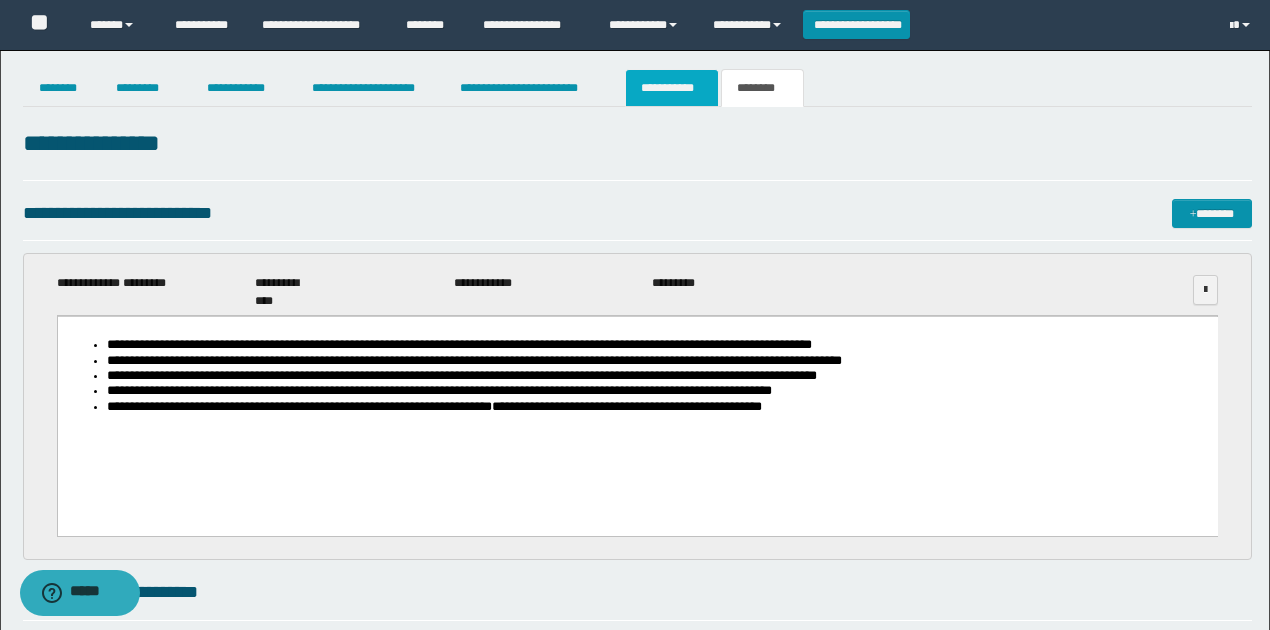 click on "**********" at bounding box center [672, 88] 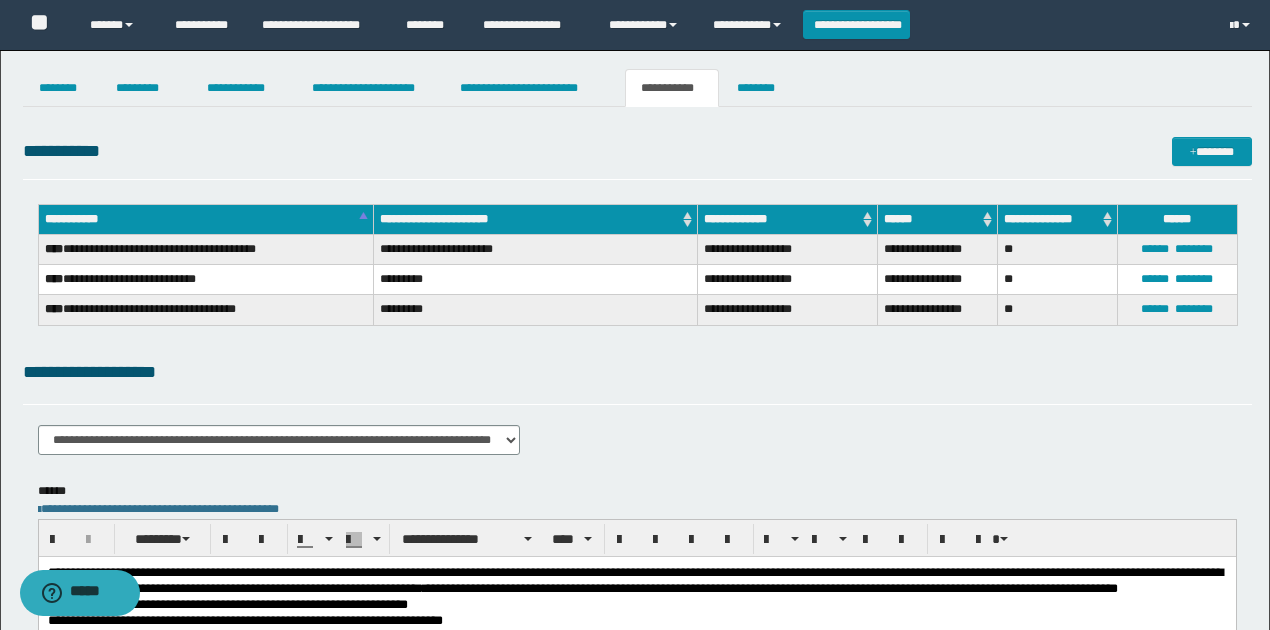 click on "**********" at bounding box center [637, 372] 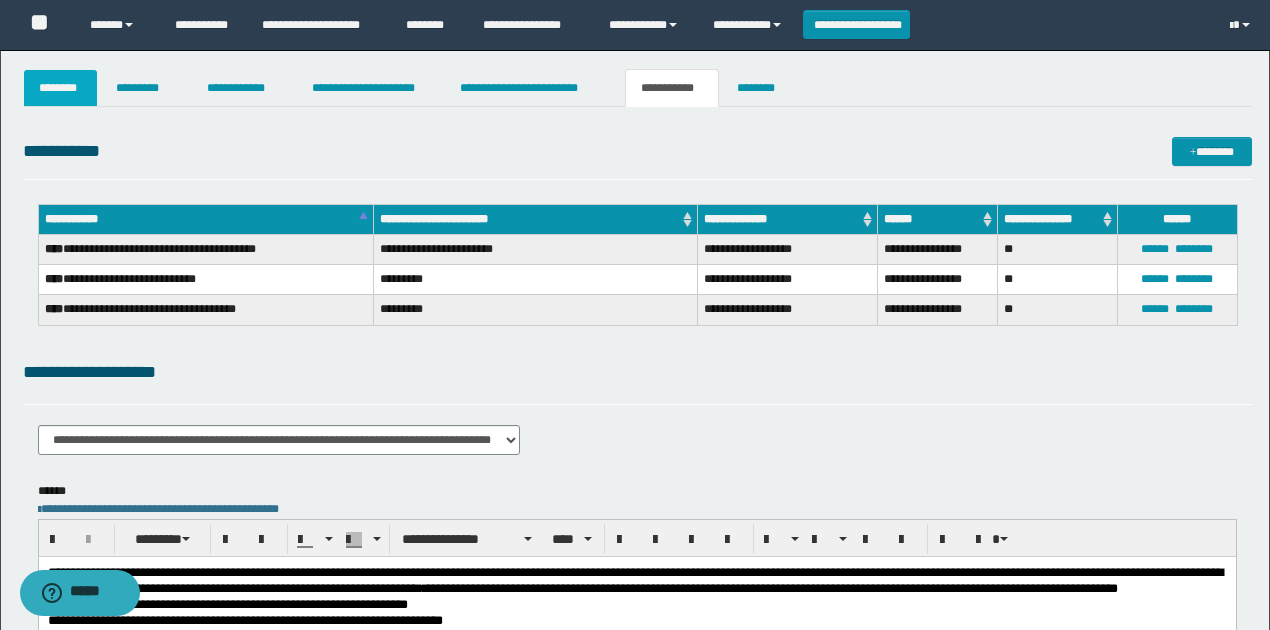 click on "********" at bounding box center [61, 88] 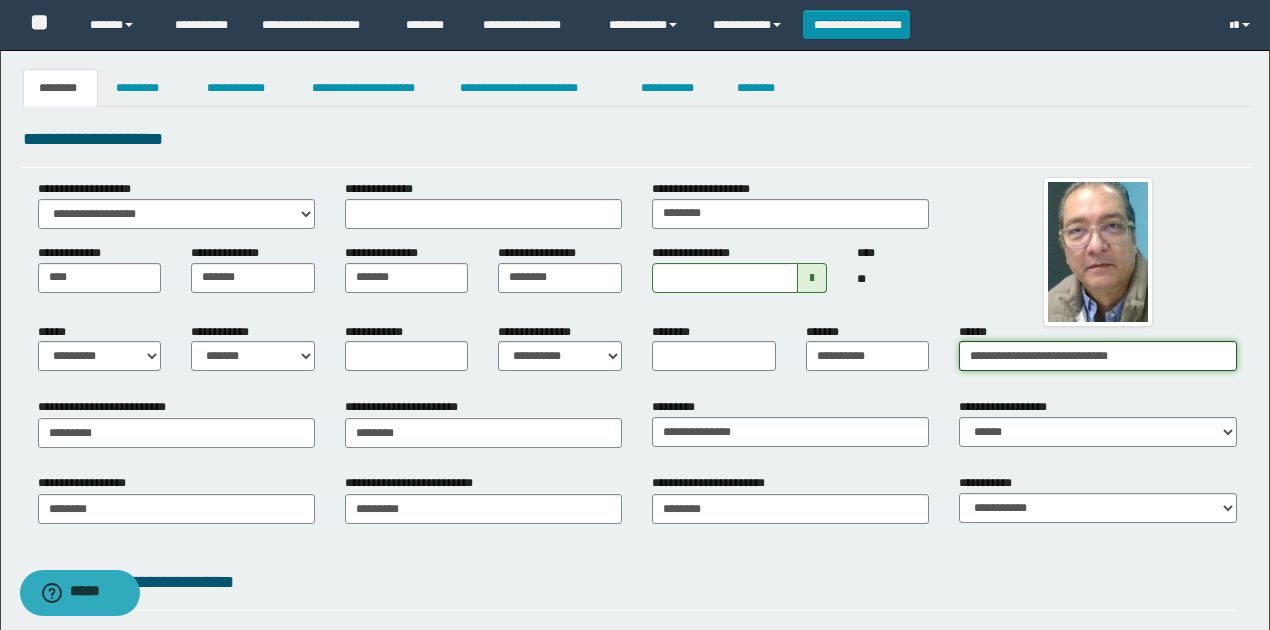 drag, startPoint x: 1146, startPoint y: 355, endPoint x: 898, endPoint y: 353, distance: 248.00807 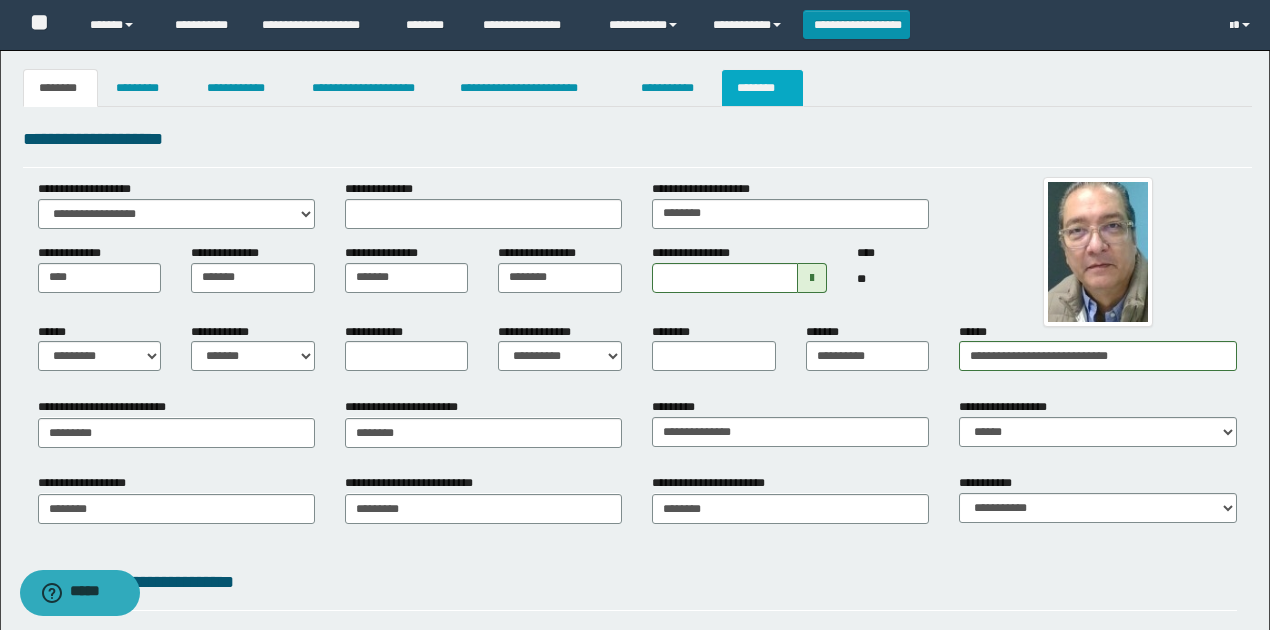 click on "********" at bounding box center [762, 88] 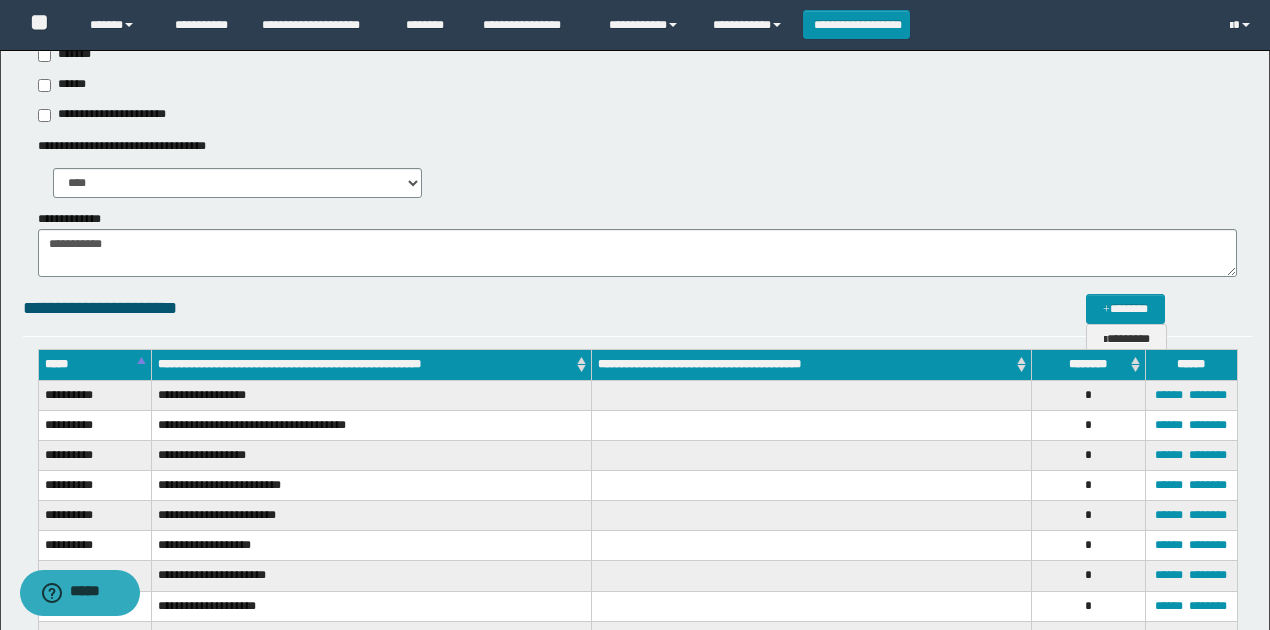 scroll, scrollTop: 1266, scrollLeft: 0, axis: vertical 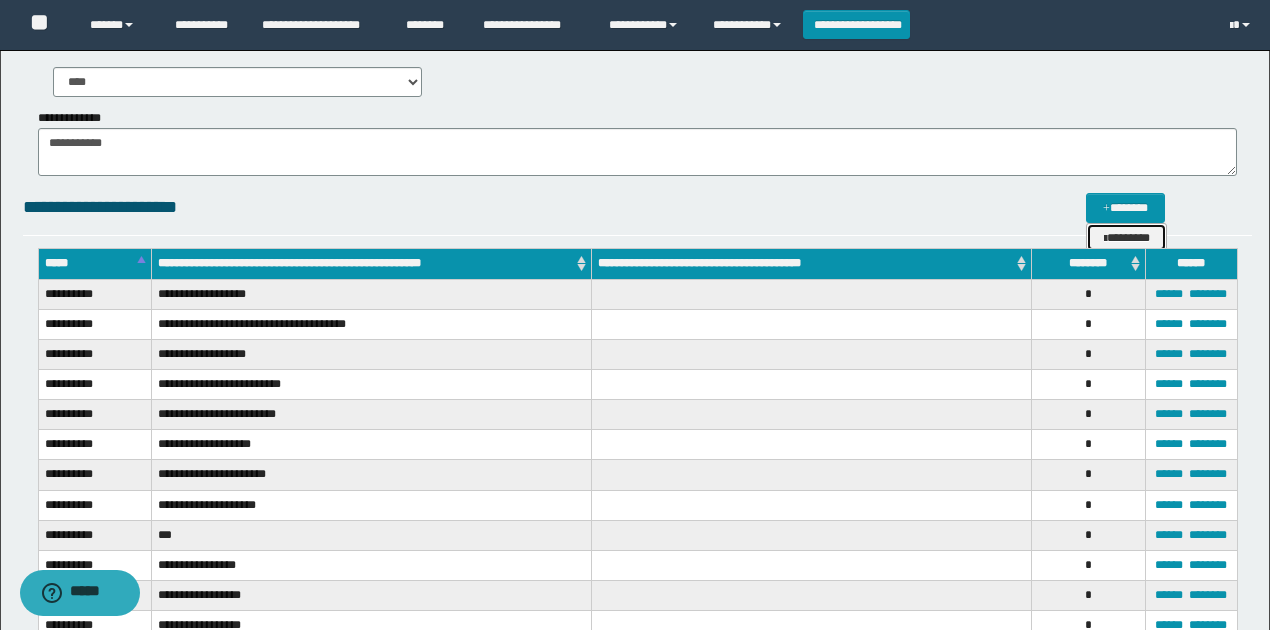 click on "********" at bounding box center [1127, 237] 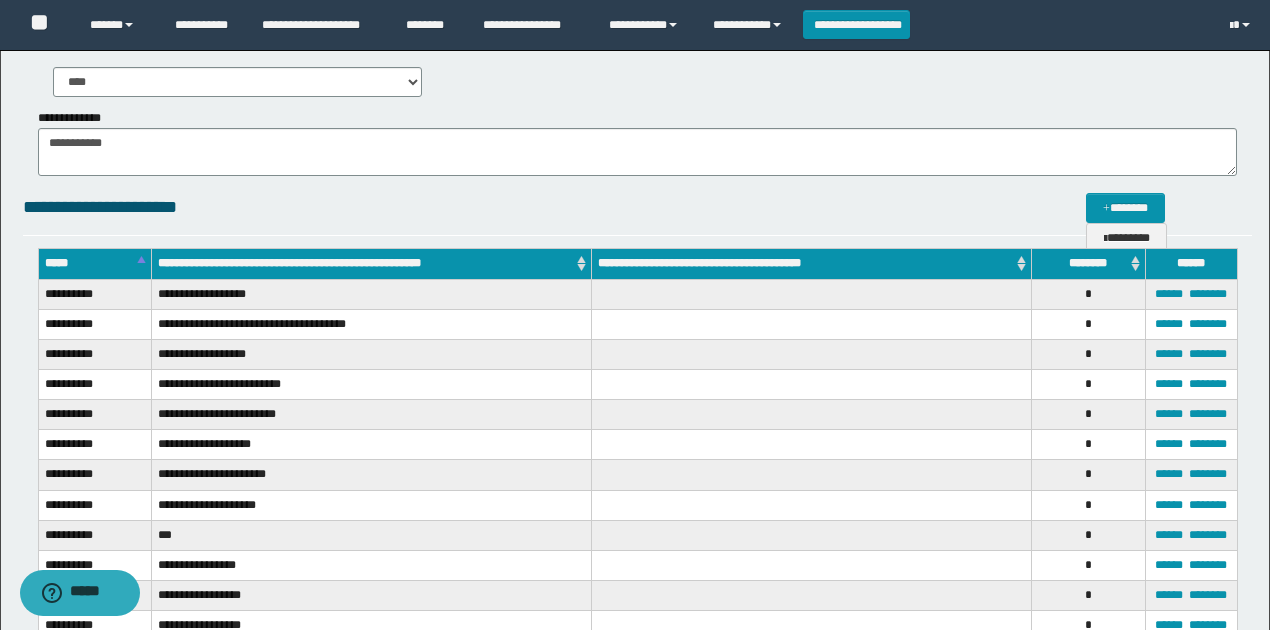 drag, startPoint x: 472, startPoint y: 77, endPoint x: 552, endPoint y: 162, distance: 116.72617 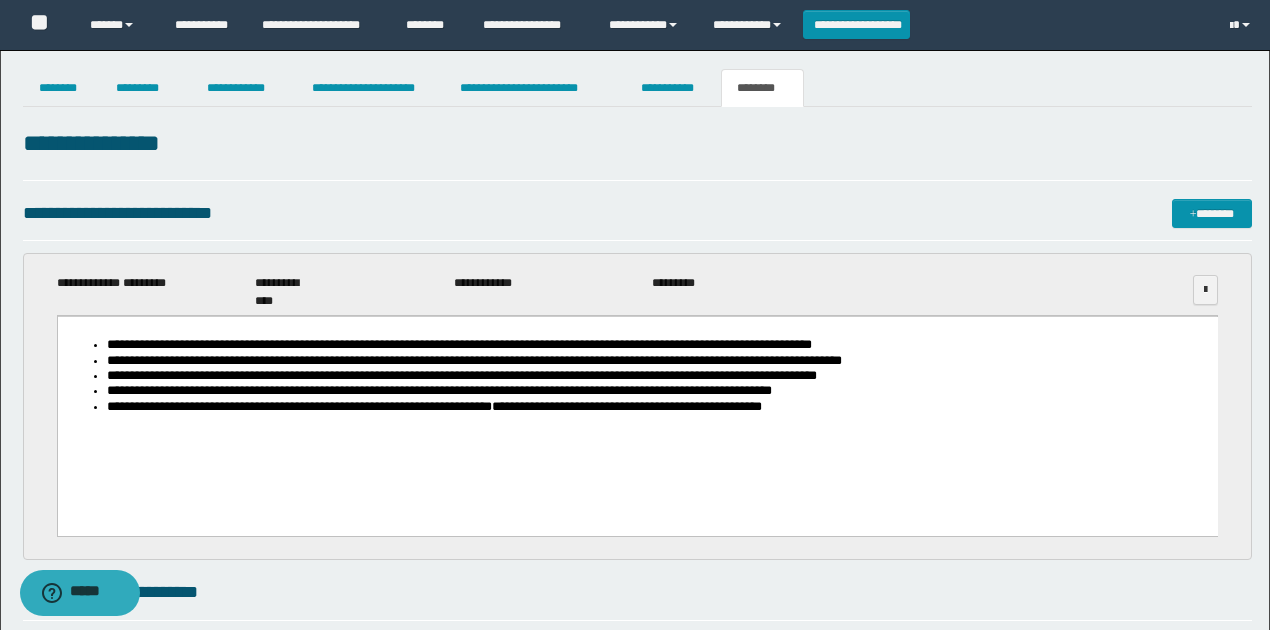 scroll, scrollTop: 0, scrollLeft: 0, axis: both 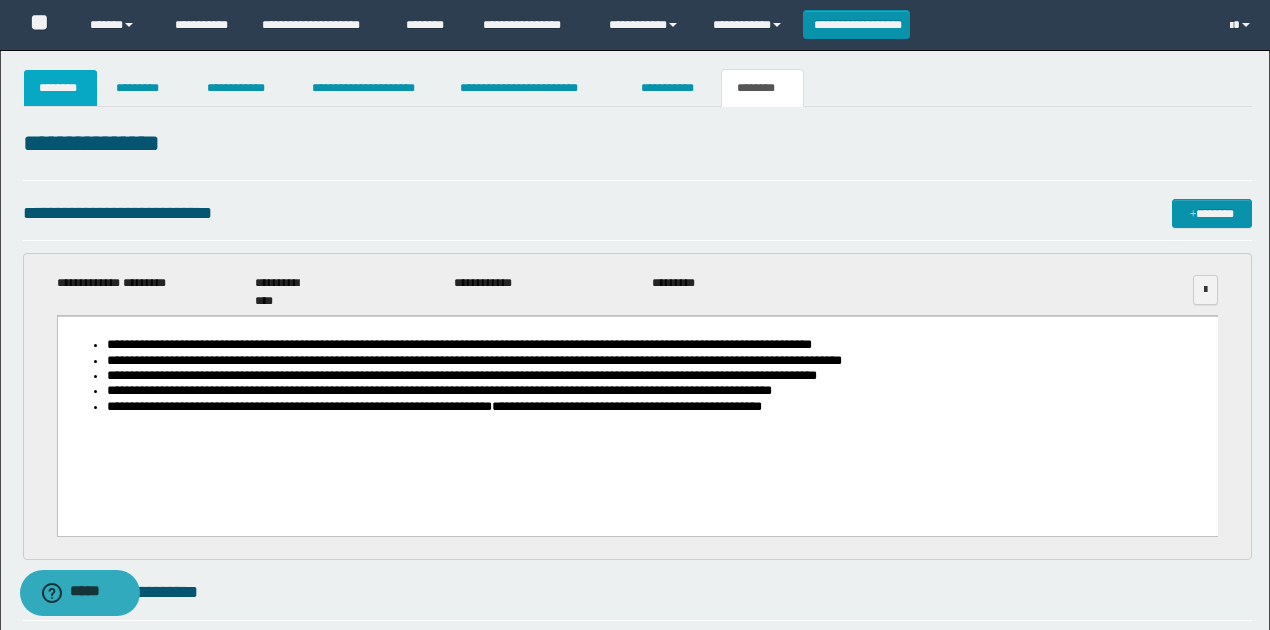 click on "********" at bounding box center (61, 88) 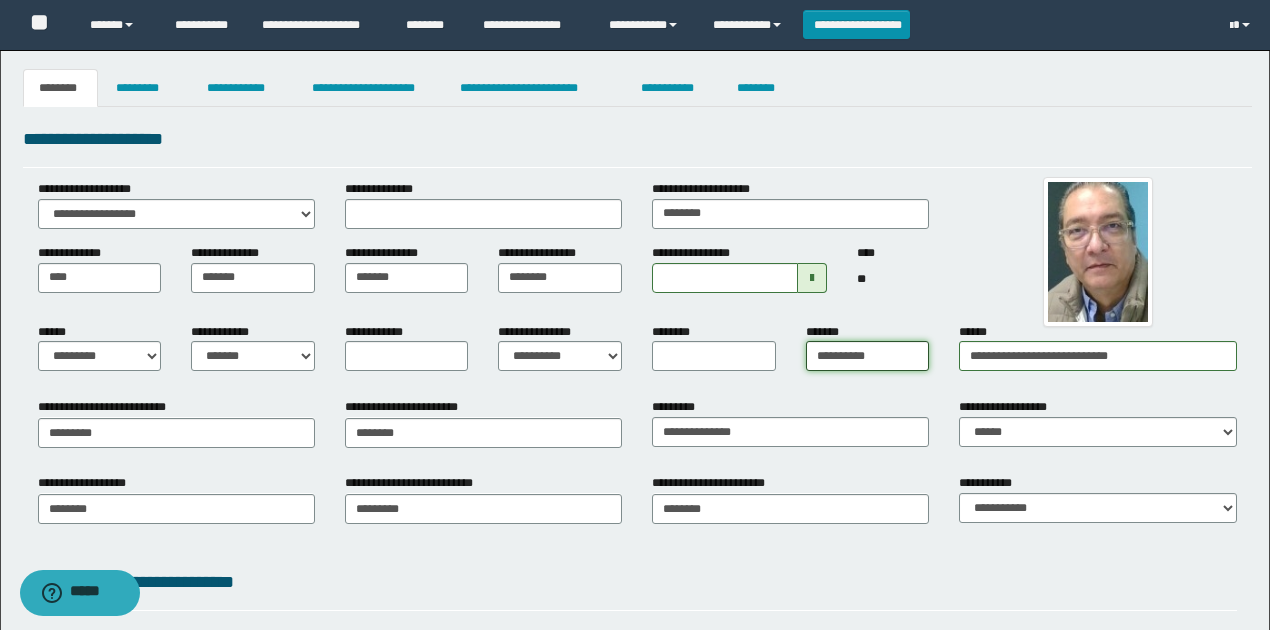 drag, startPoint x: 898, startPoint y: 356, endPoint x: 770, endPoint y: 354, distance: 128.01562 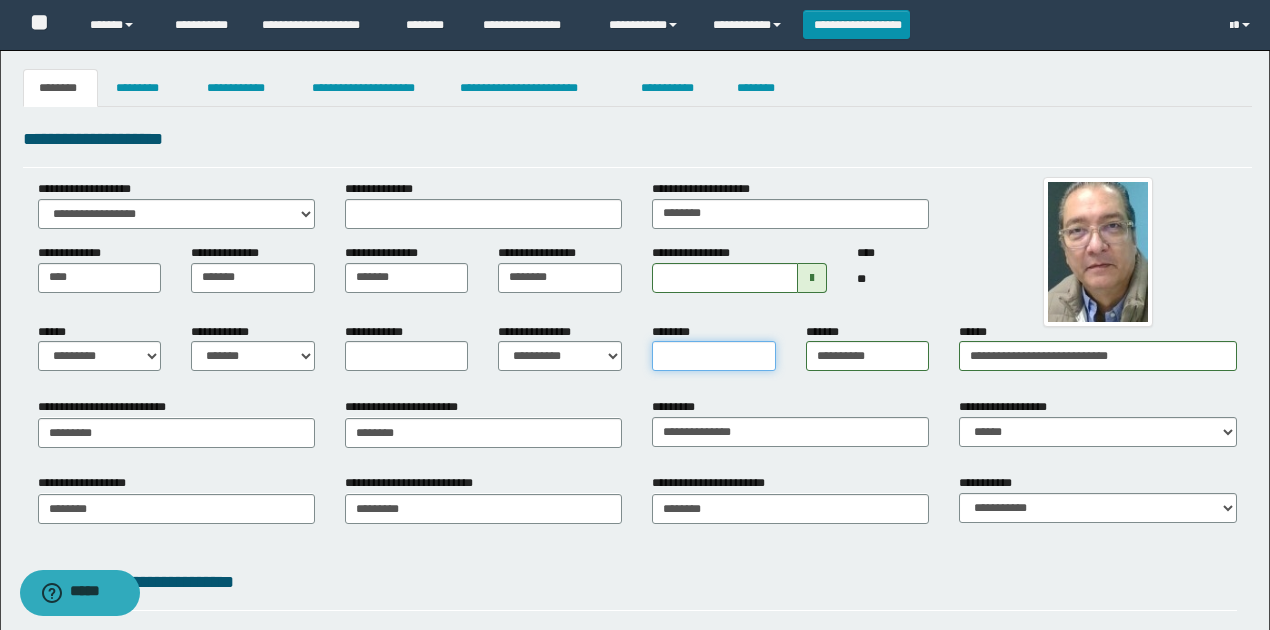 click on "********" at bounding box center [714, 356] 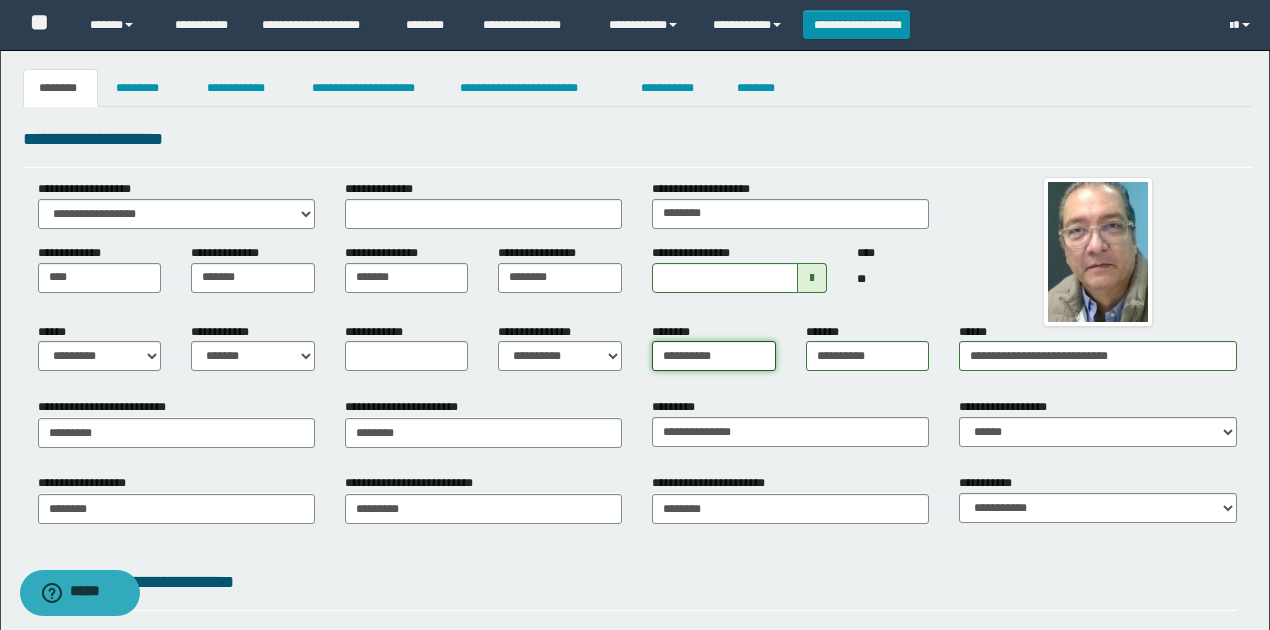 type on "**********" 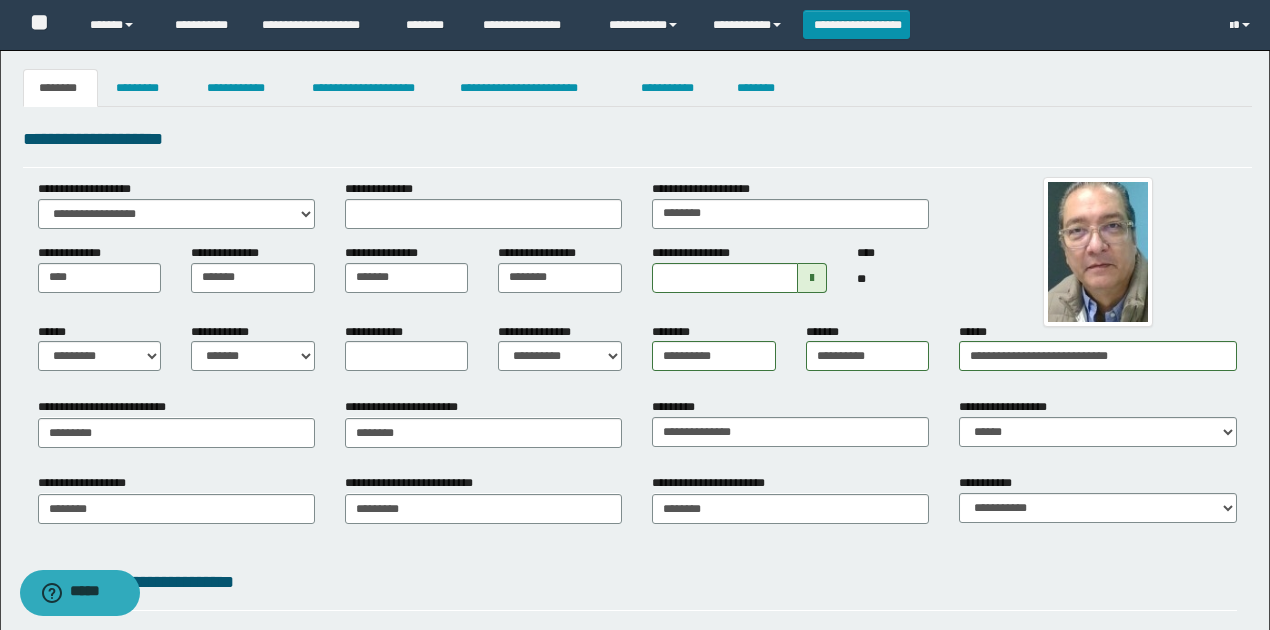 click on "****
**" at bounding box center (893, 277) 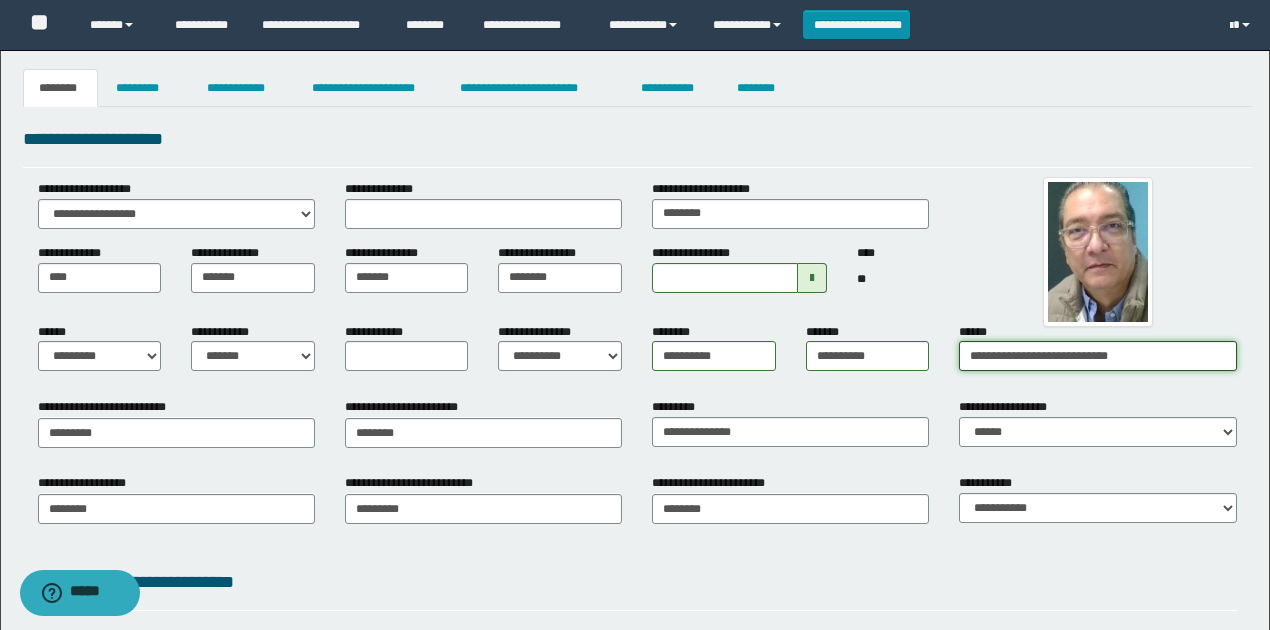 drag, startPoint x: 1142, startPoint y: 359, endPoint x: 861, endPoint y: 342, distance: 281.51376 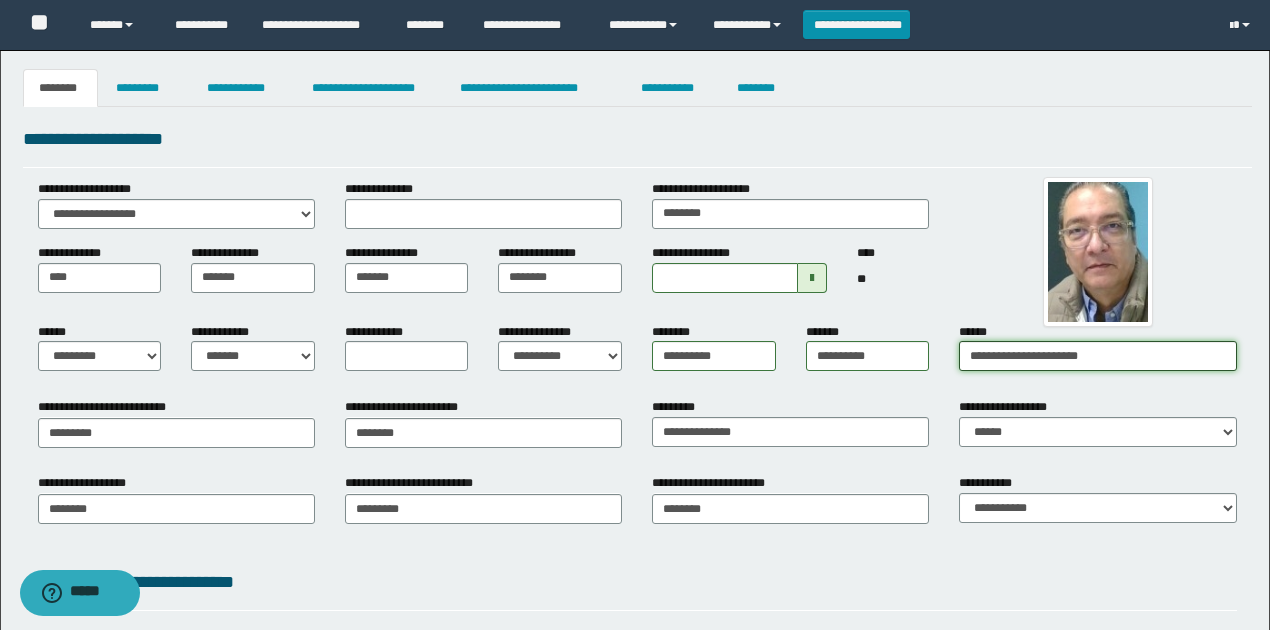 type on "**********" 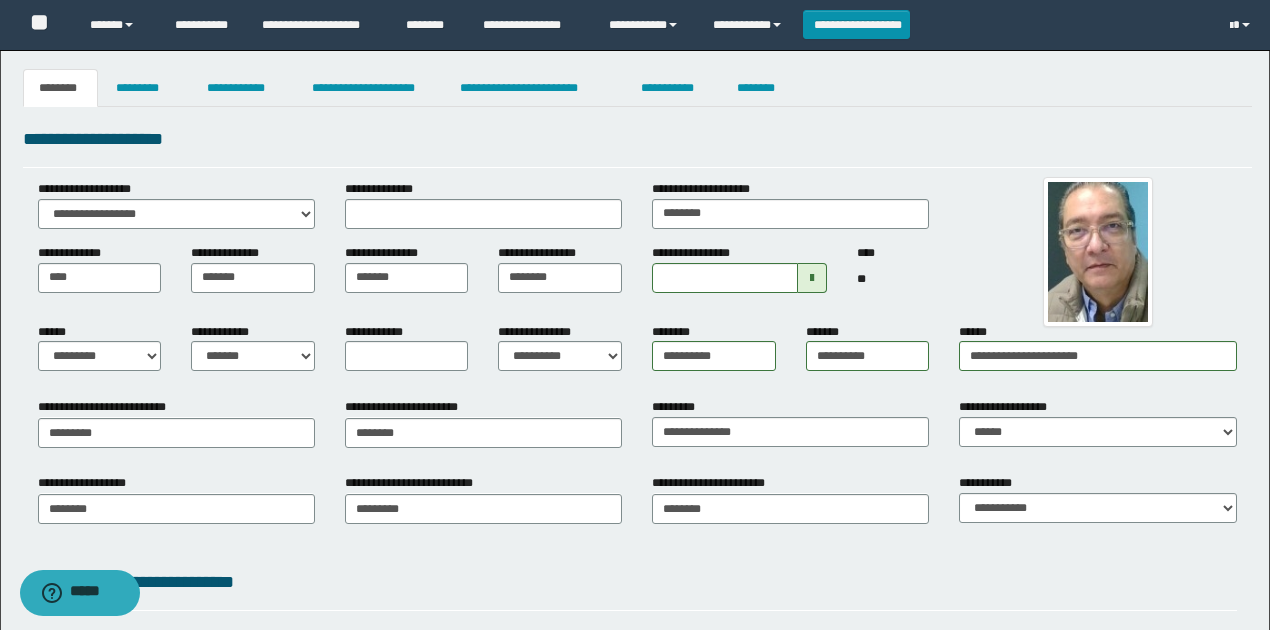 click on "****
**" at bounding box center (893, 277) 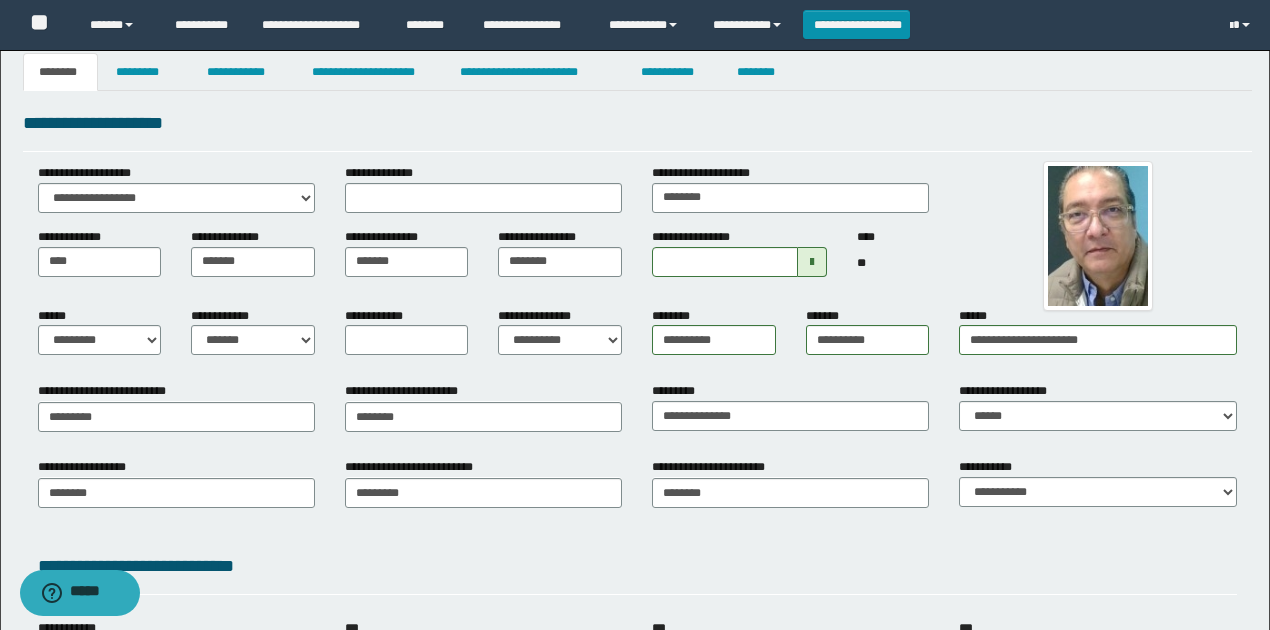scroll, scrollTop: 0, scrollLeft: 0, axis: both 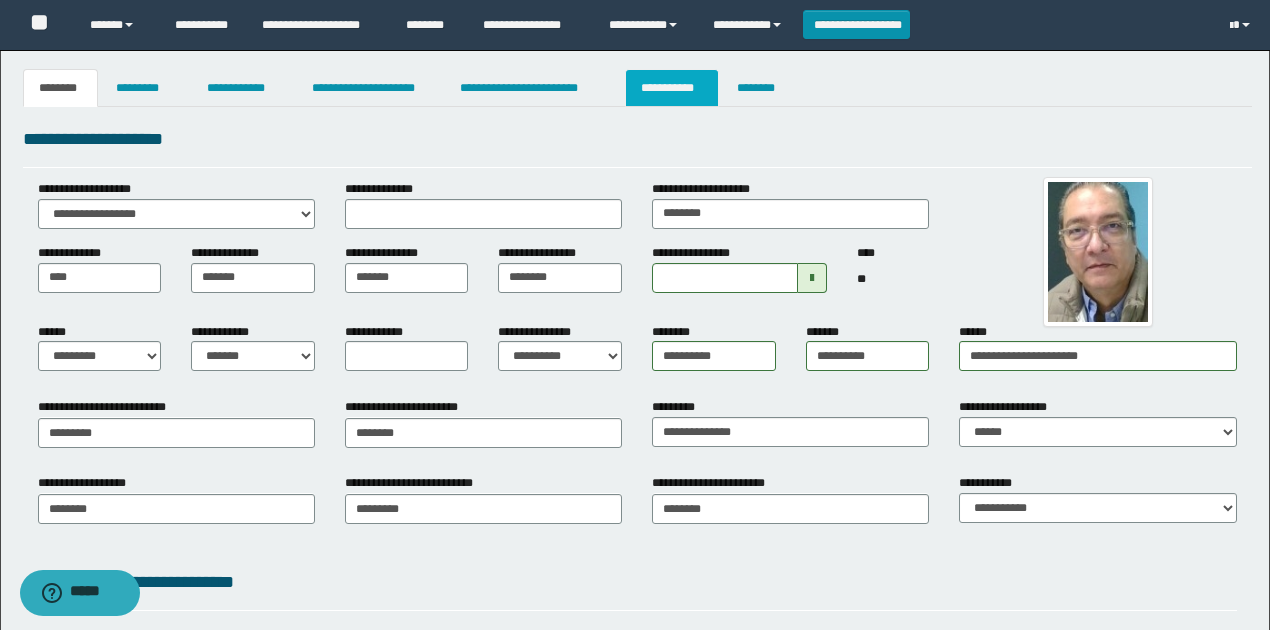 click on "**********" at bounding box center [672, 88] 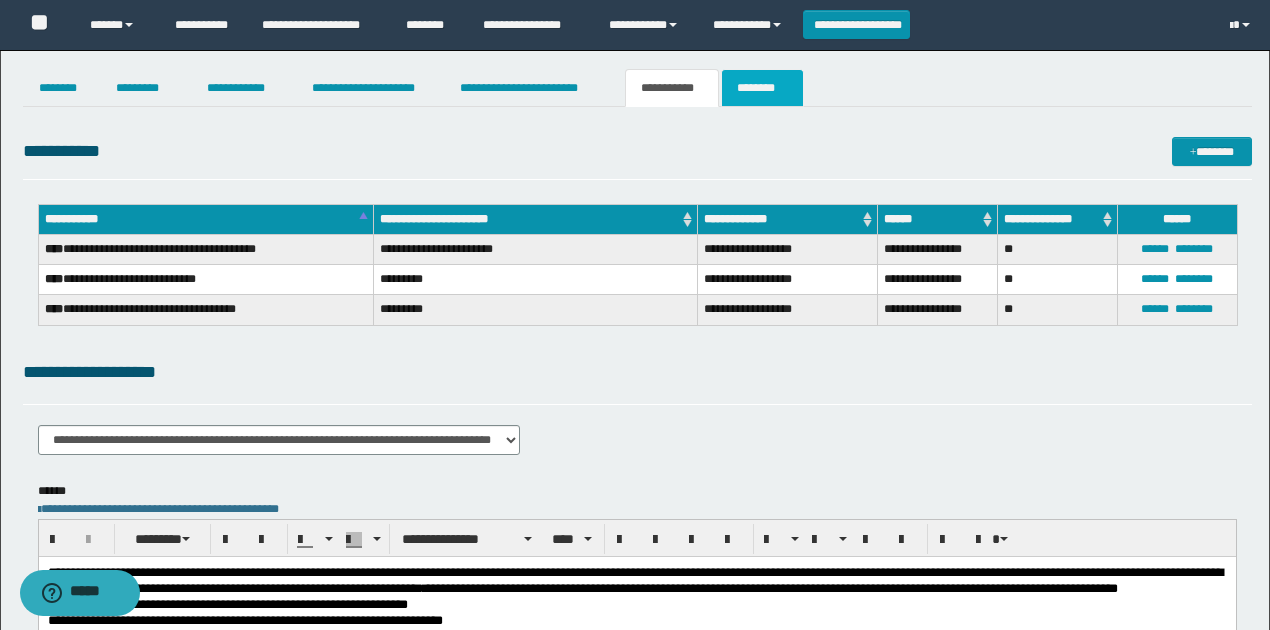 click on "********" at bounding box center [762, 88] 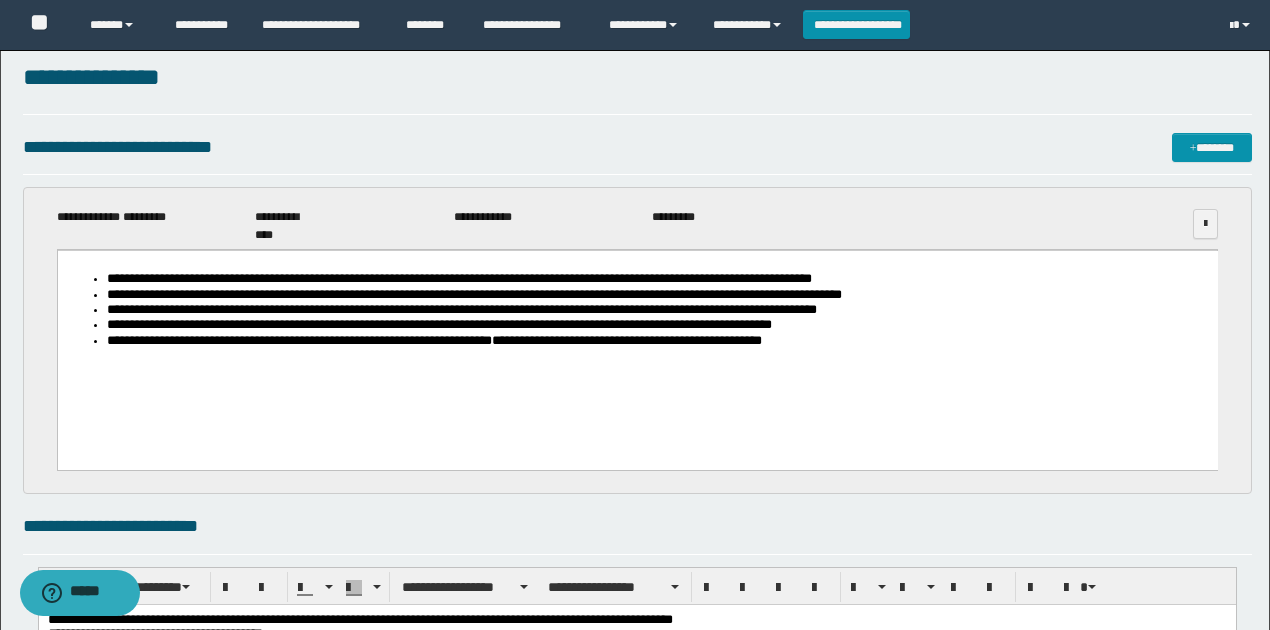 scroll, scrollTop: 0, scrollLeft: 0, axis: both 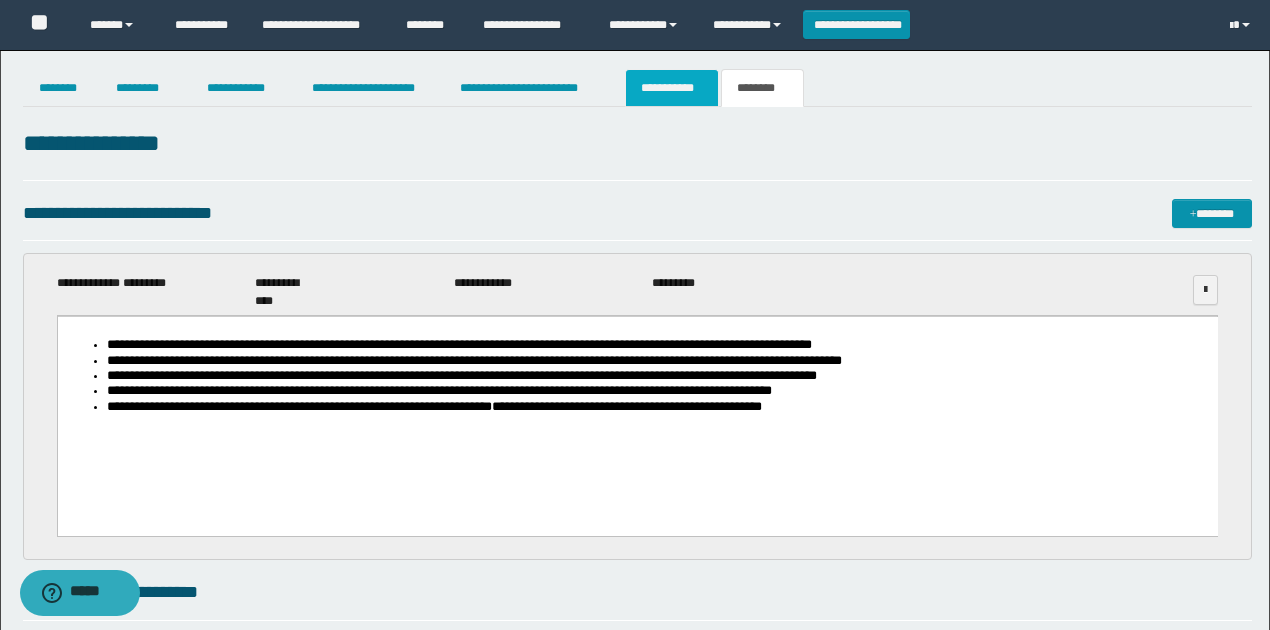 click on "**********" at bounding box center (672, 88) 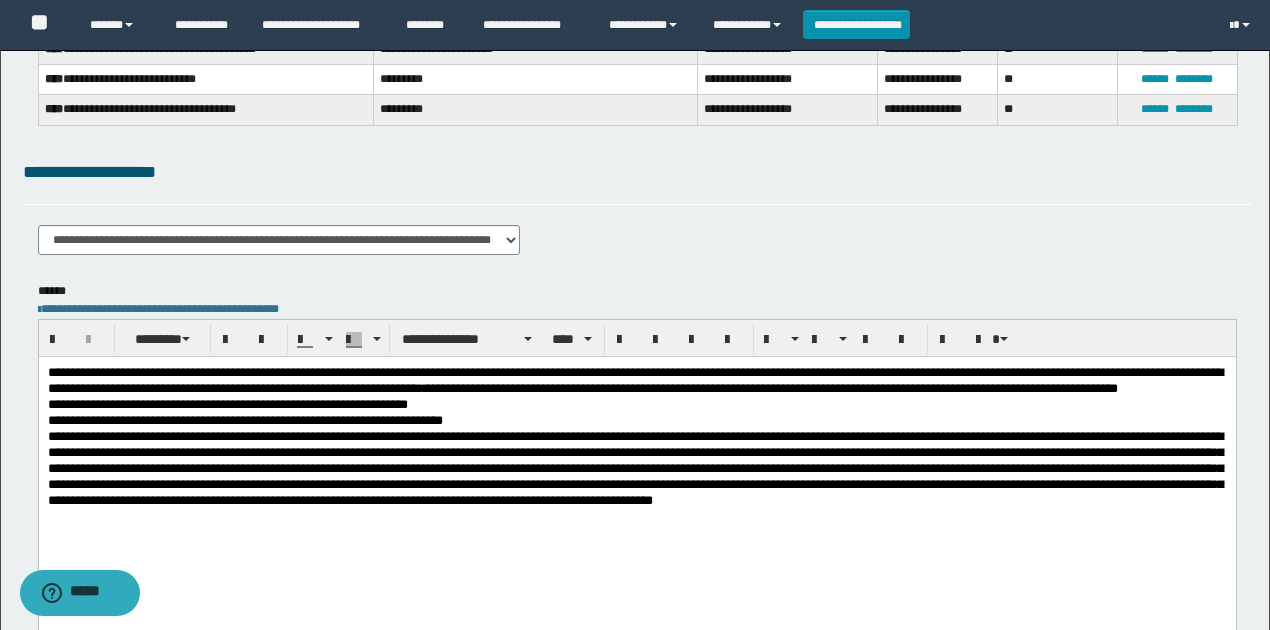 scroll, scrollTop: 0, scrollLeft: 0, axis: both 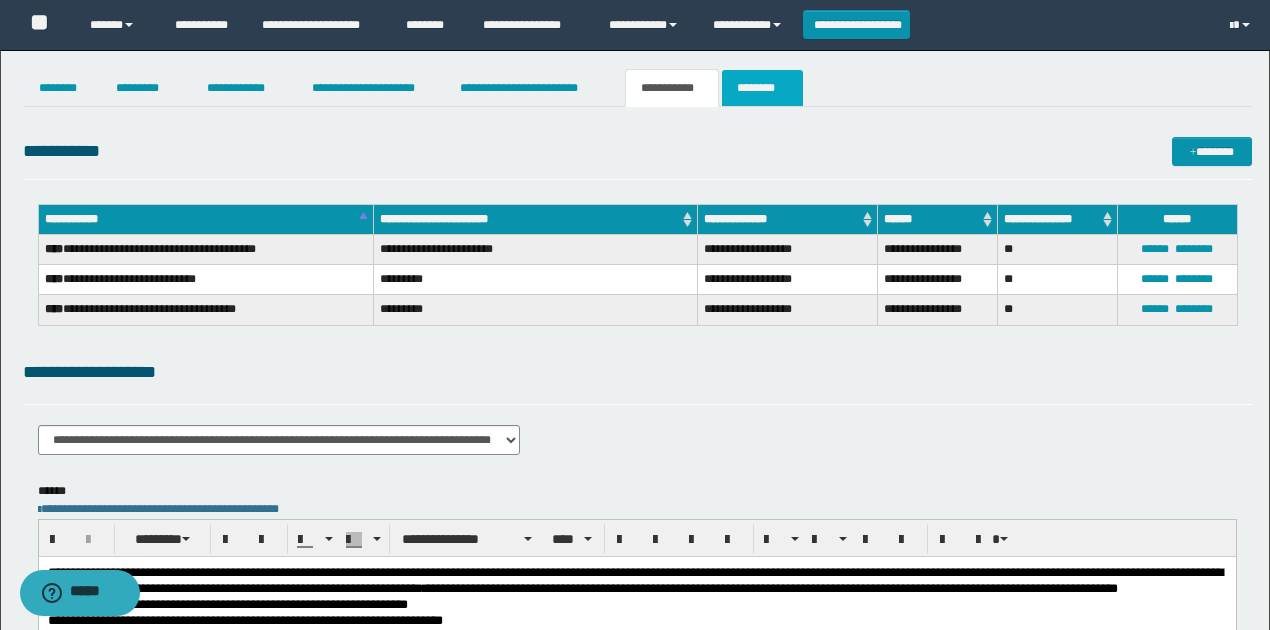click on "********" at bounding box center [762, 88] 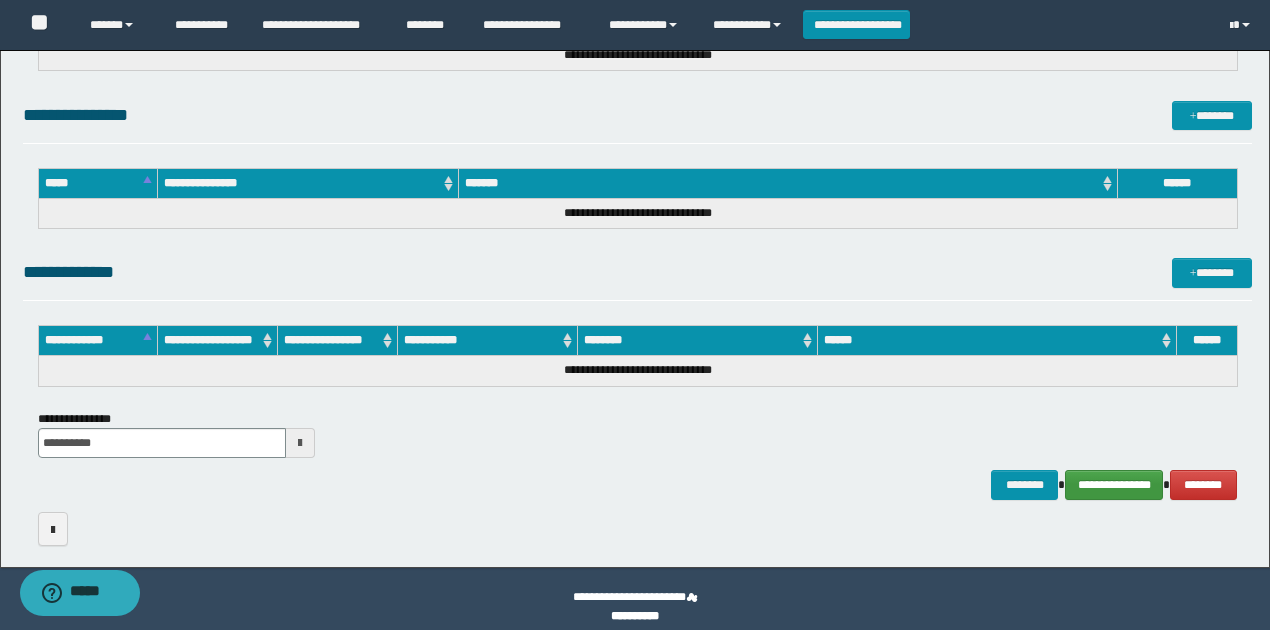 scroll, scrollTop: 2148, scrollLeft: 0, axis: vertical 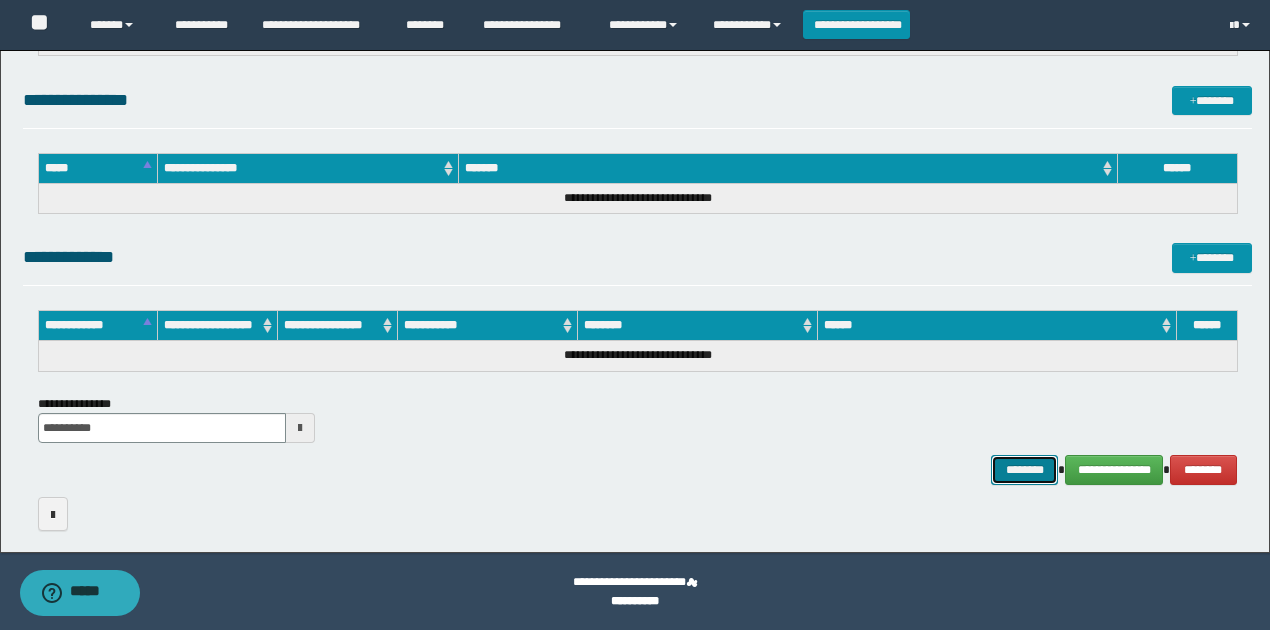 click on "********" at bounding box center [1024, 469] 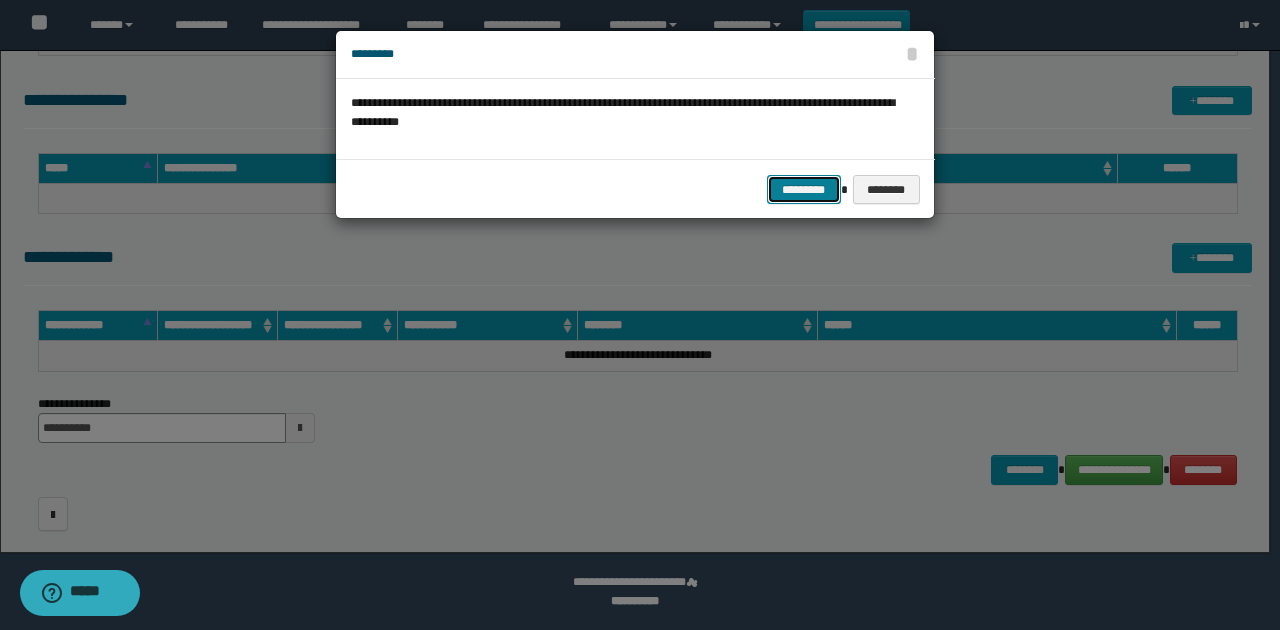 click on "*********" at bounding box center (804, 189) 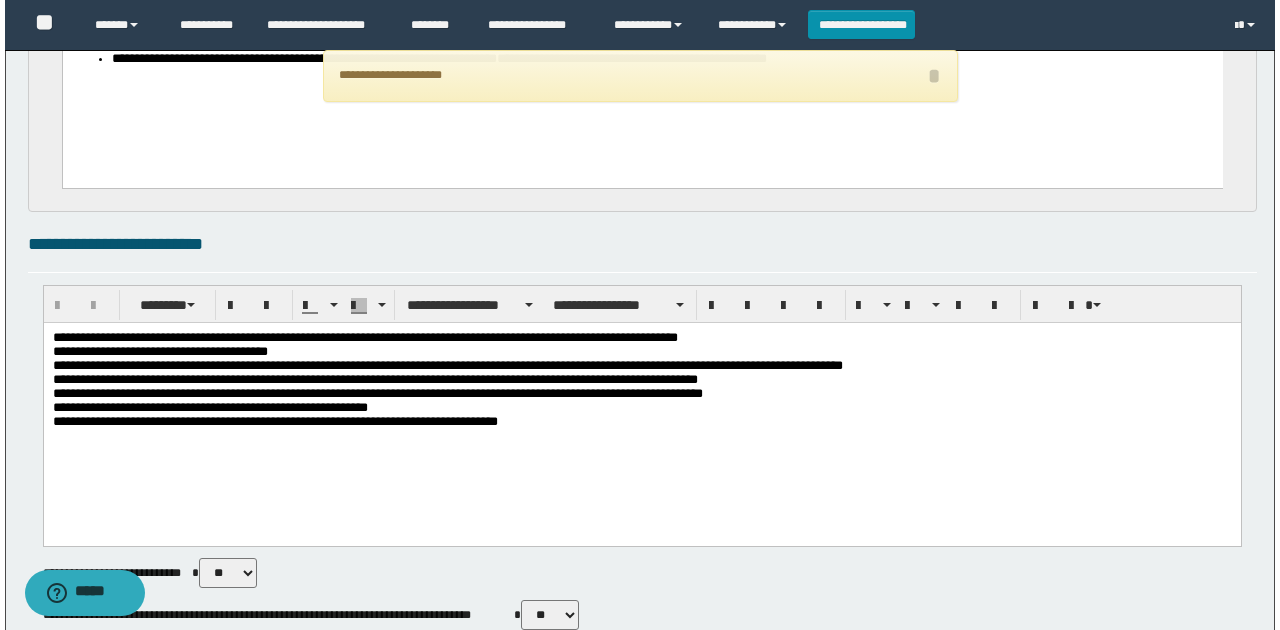 scroll, scrollTop: 0, scrollLeft: 0, axis: both 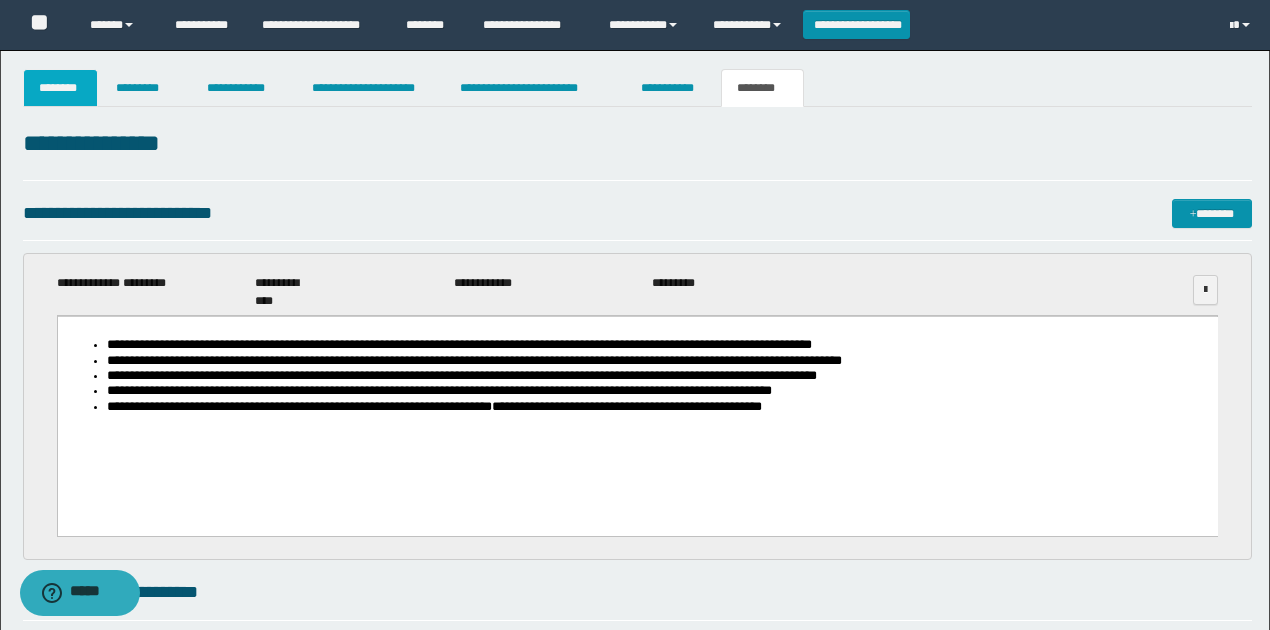 click on "********" at bounding box center [61, 88] 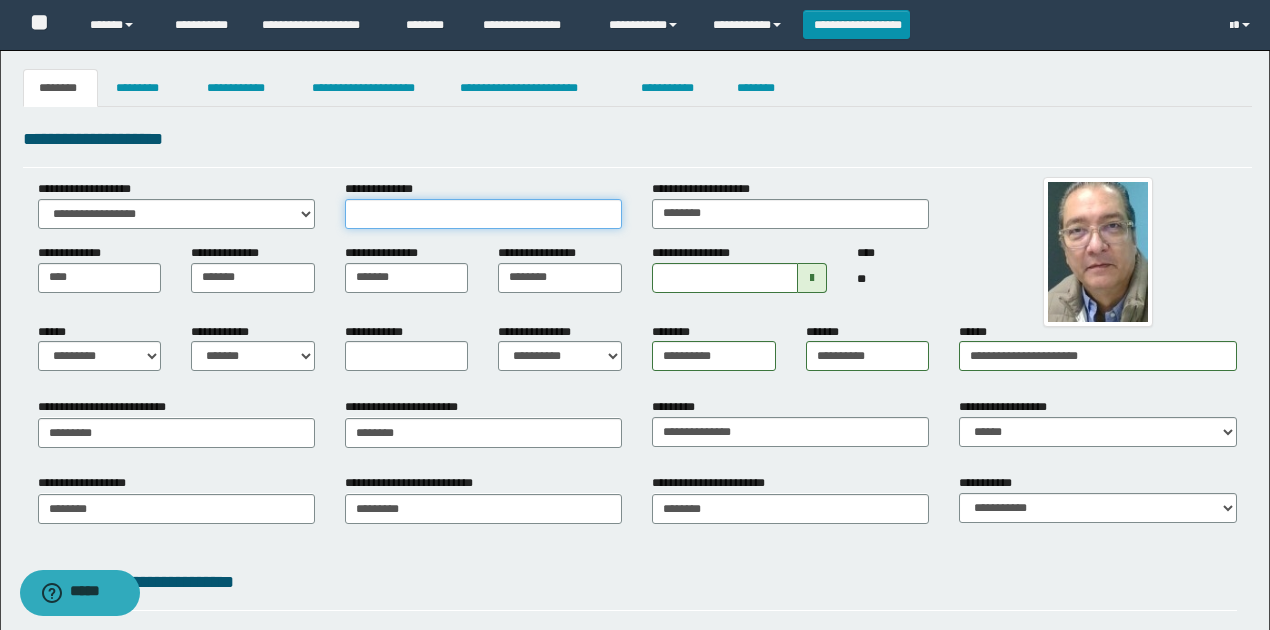 click on "**********" at bounding box center (483, 214) 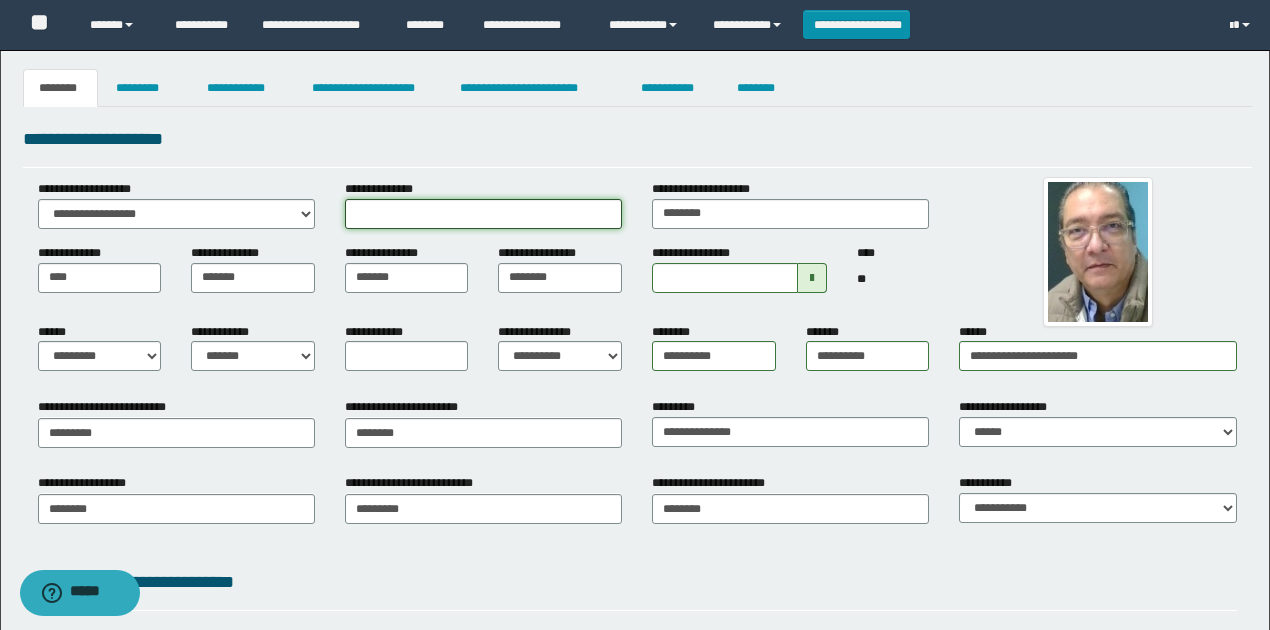 click on "**********" at bounding box center (483, 214) 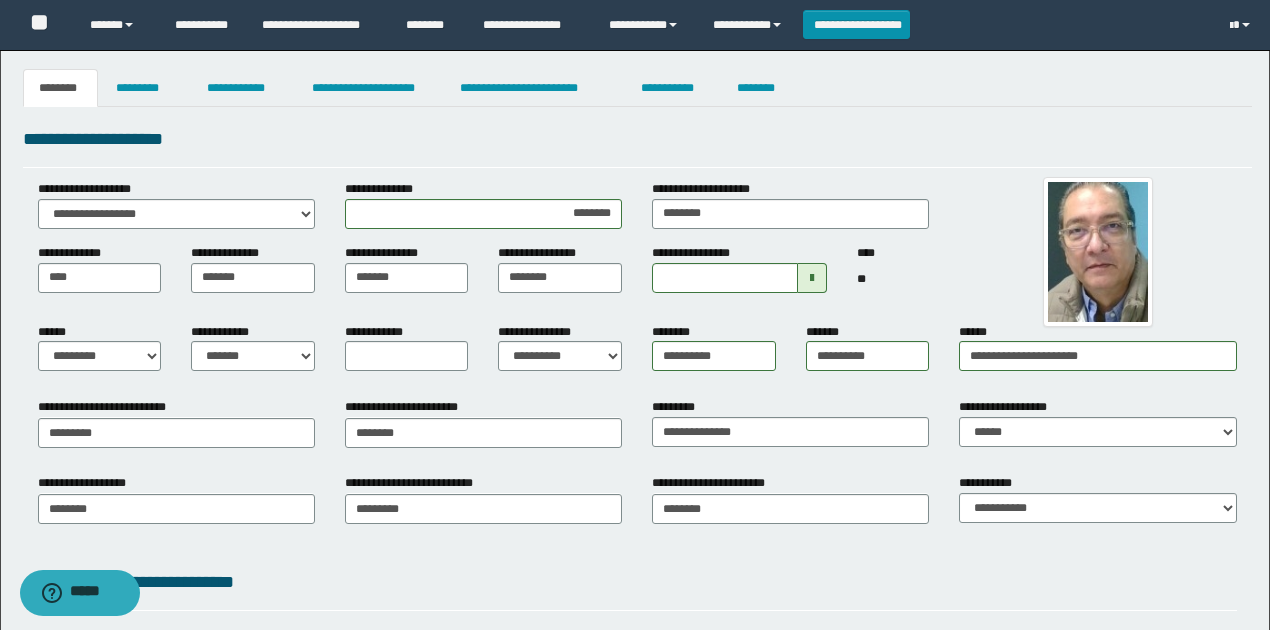 click on "**********" at bounding box center [637, 146] 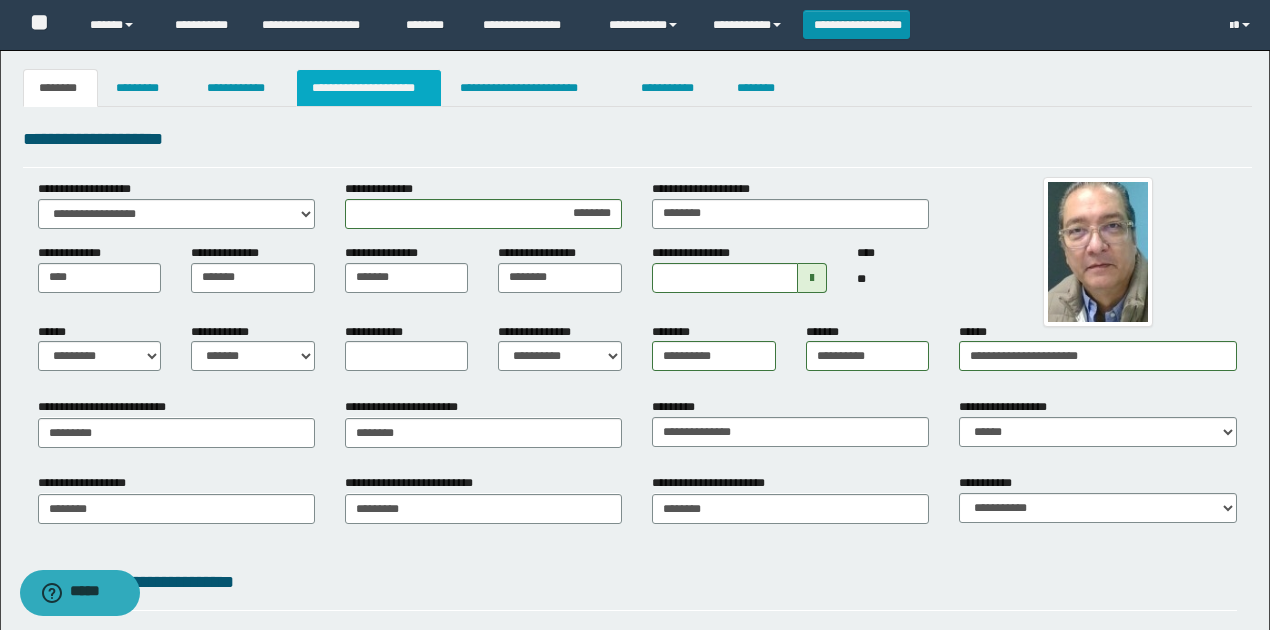 click on "**********" at bounding box center (369, 88) 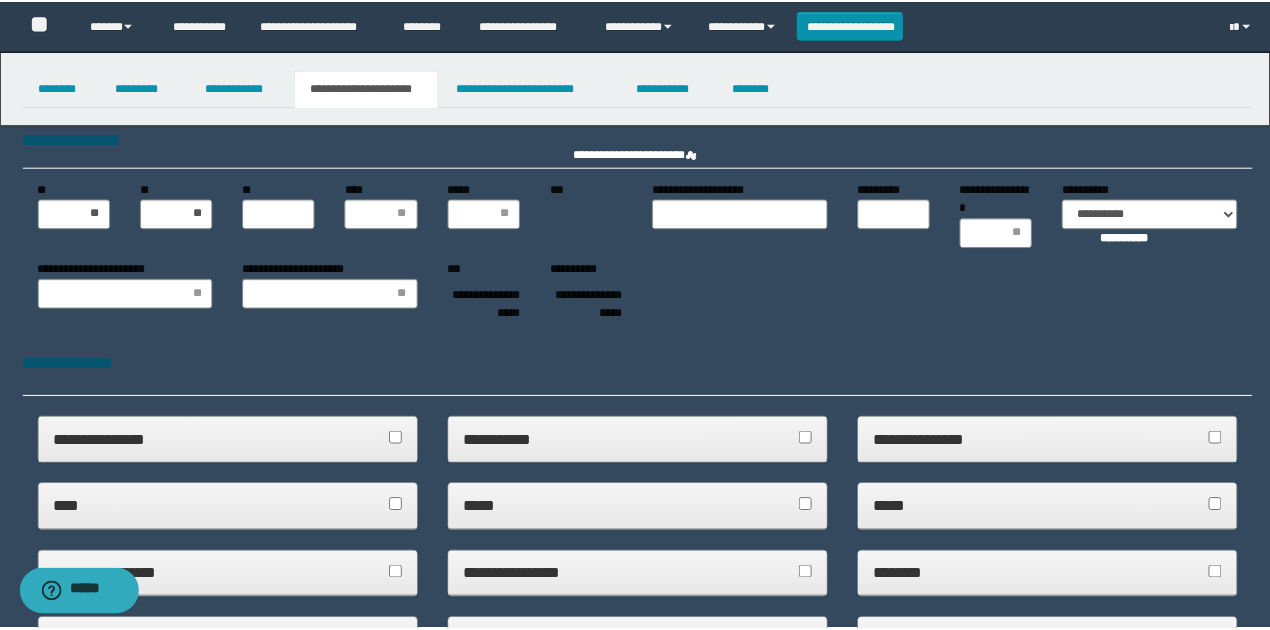 scroll, scrollTop: 0, scrollLeft: 0, axis: both 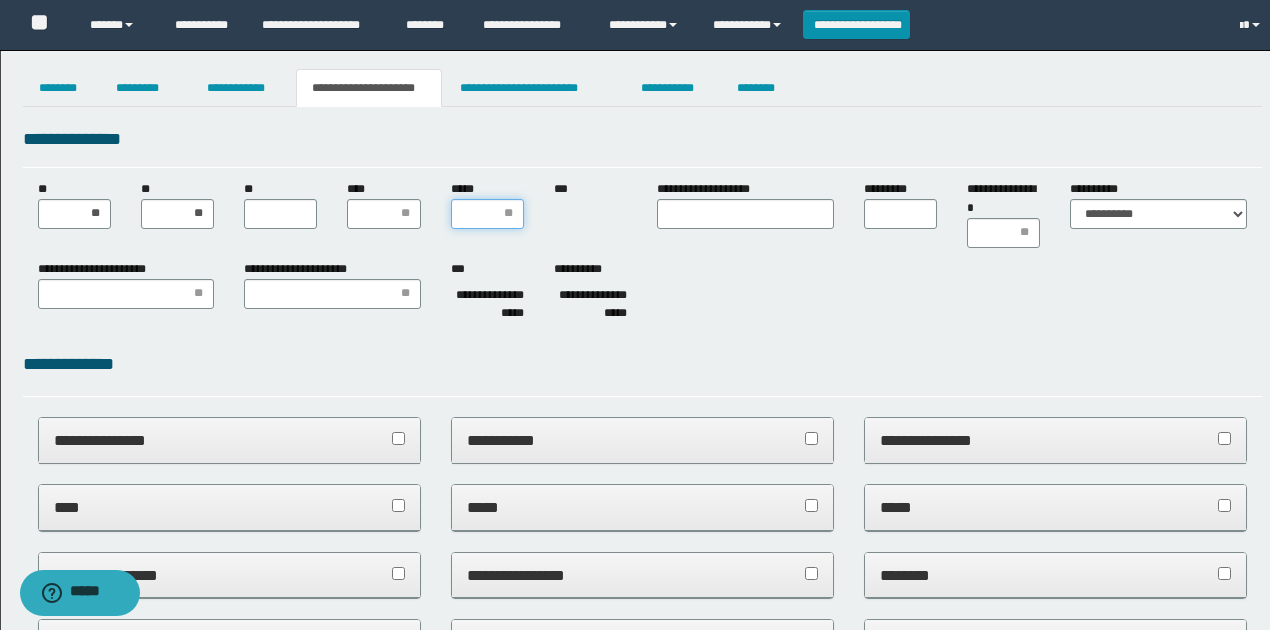 click on "*****" at bounding box center (487, 214) 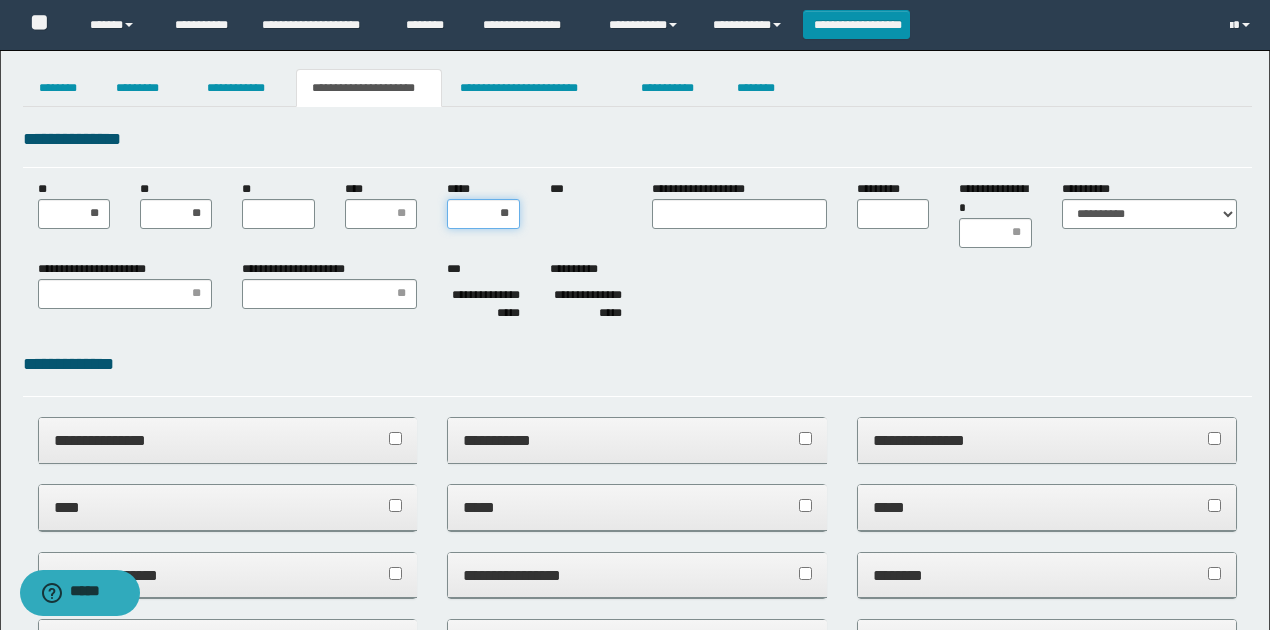 type on "***" 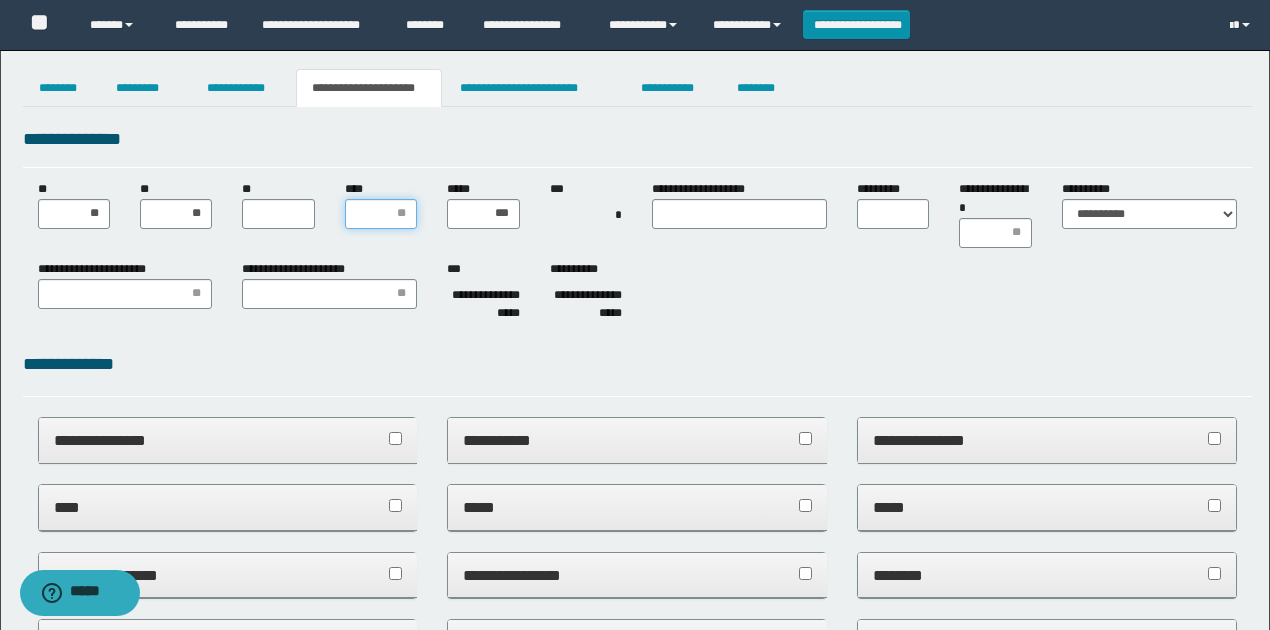 click on "****" at bounding box center [381, 214] 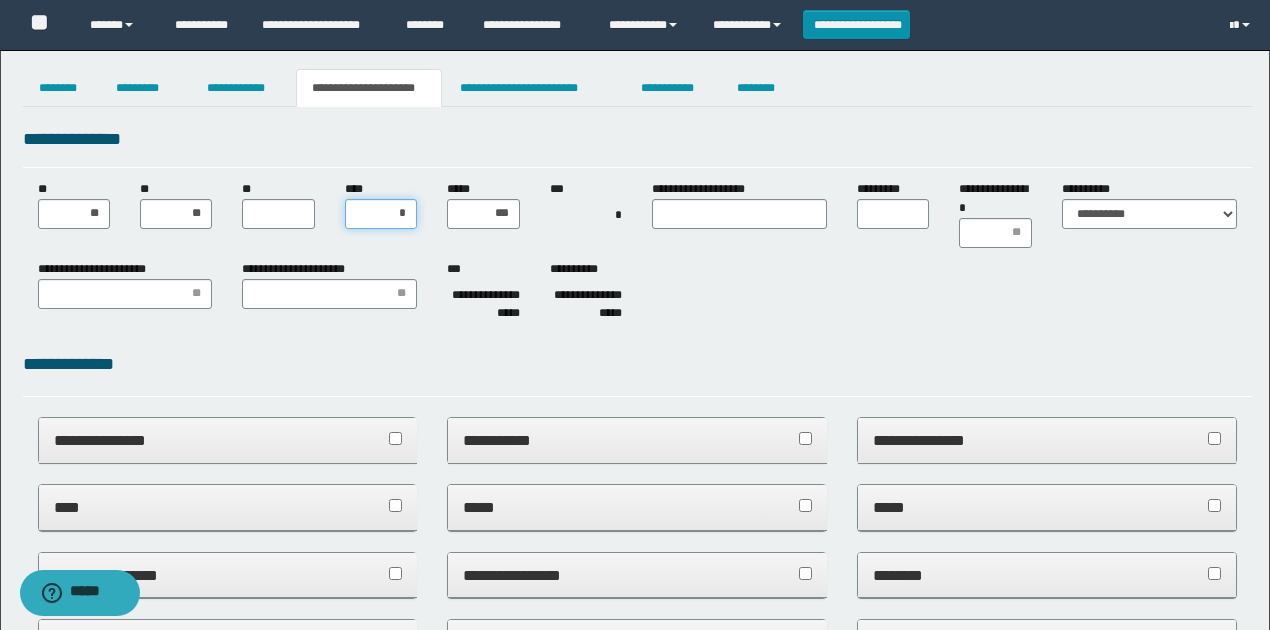type on "**" 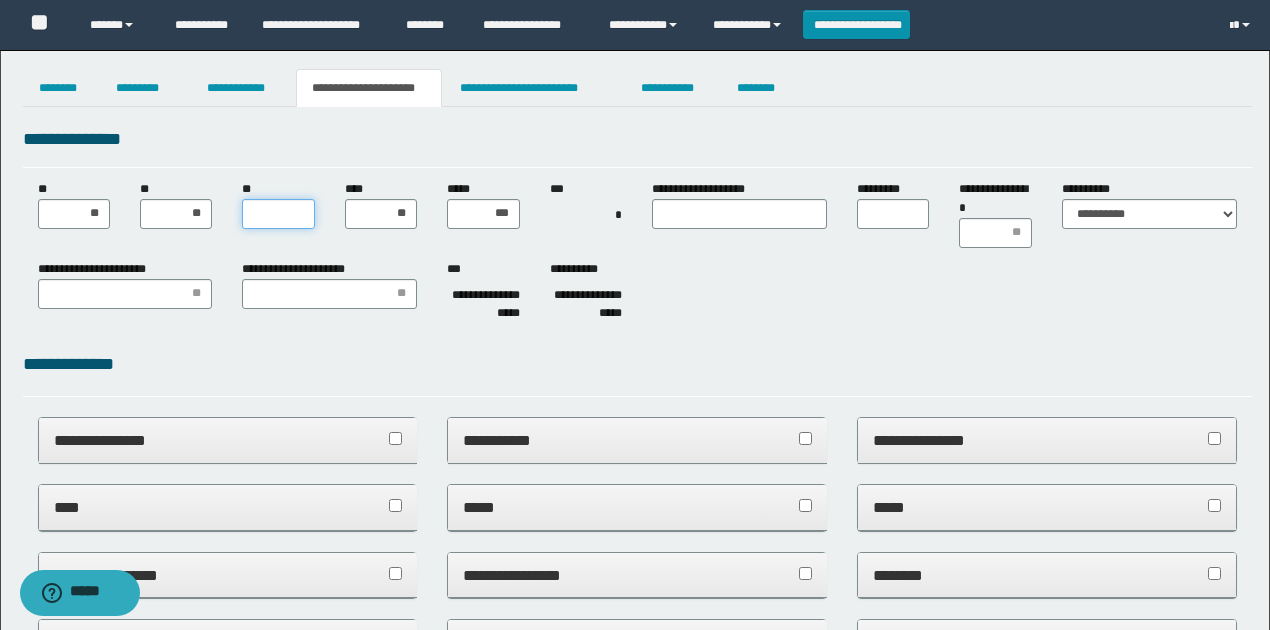 click on "**" at bounding box center [278, 214] 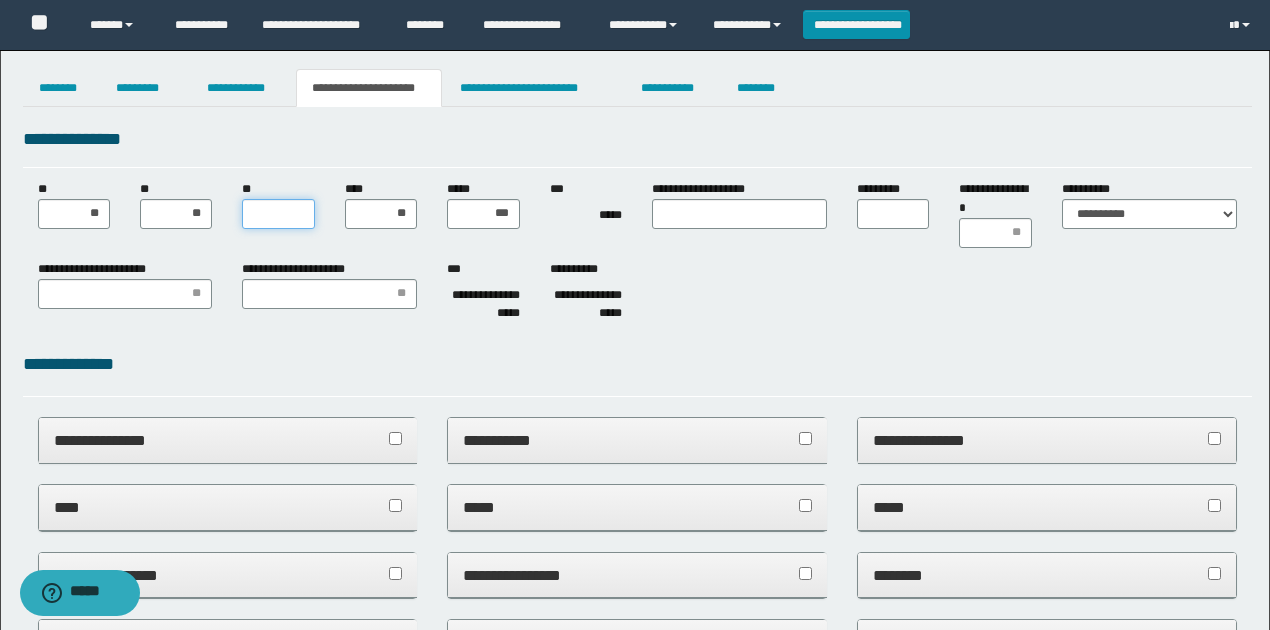 click on "**" at bounding box center (278, 214) 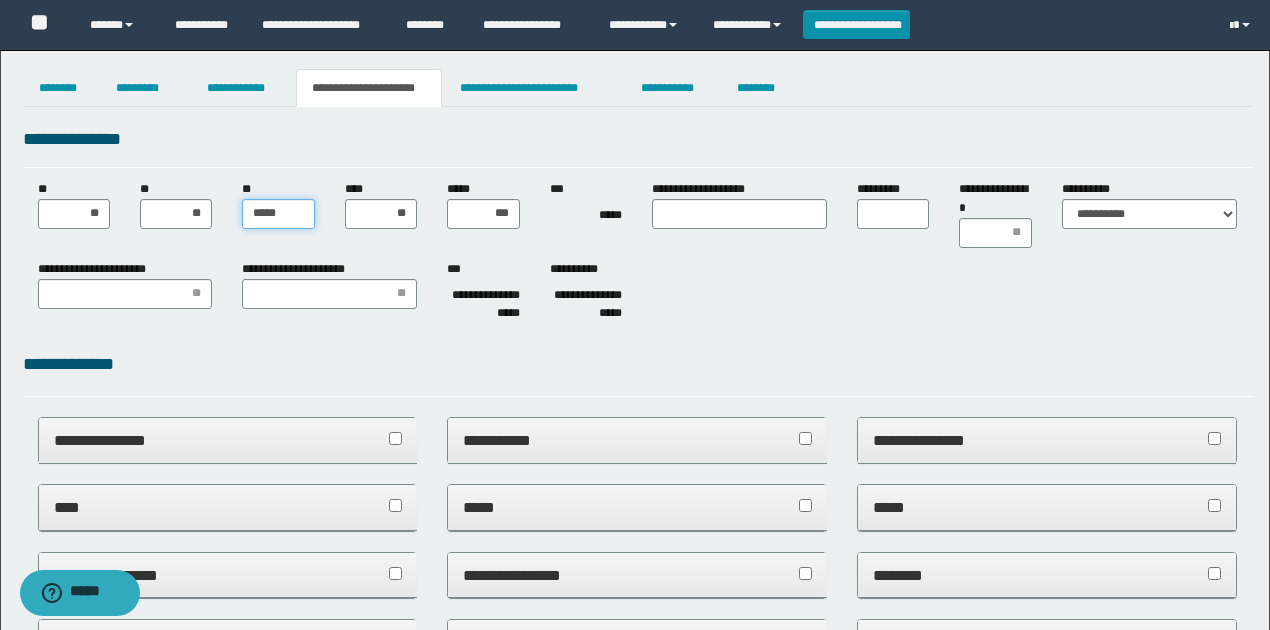 type on "******" 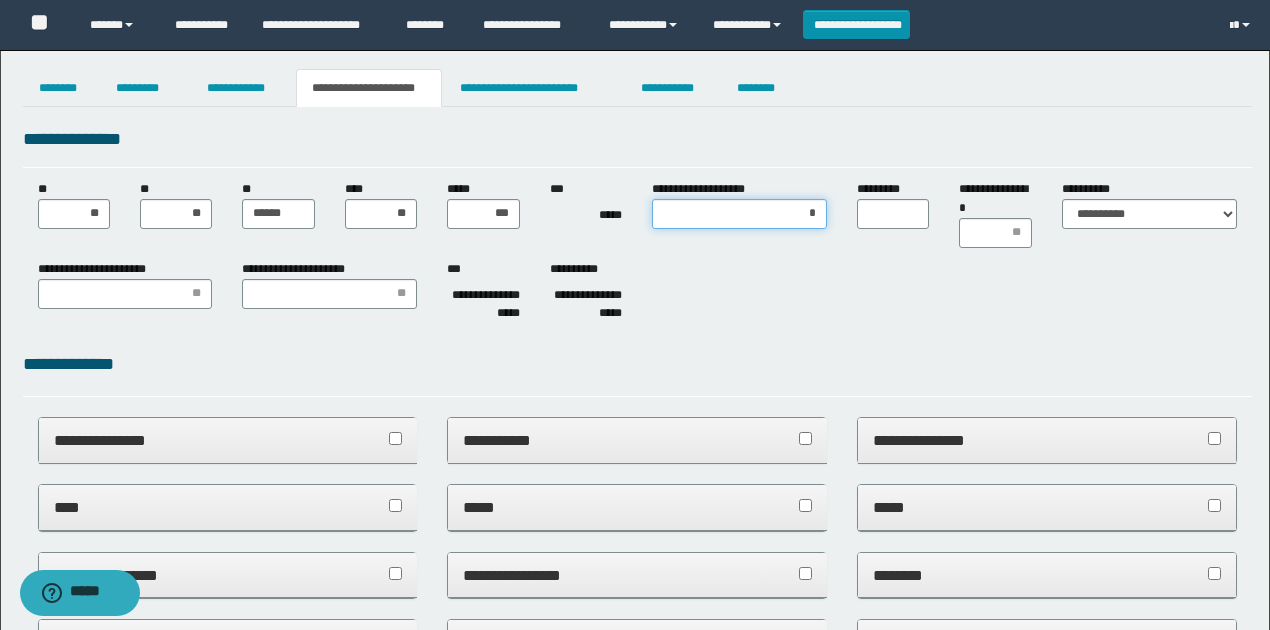type on "**" 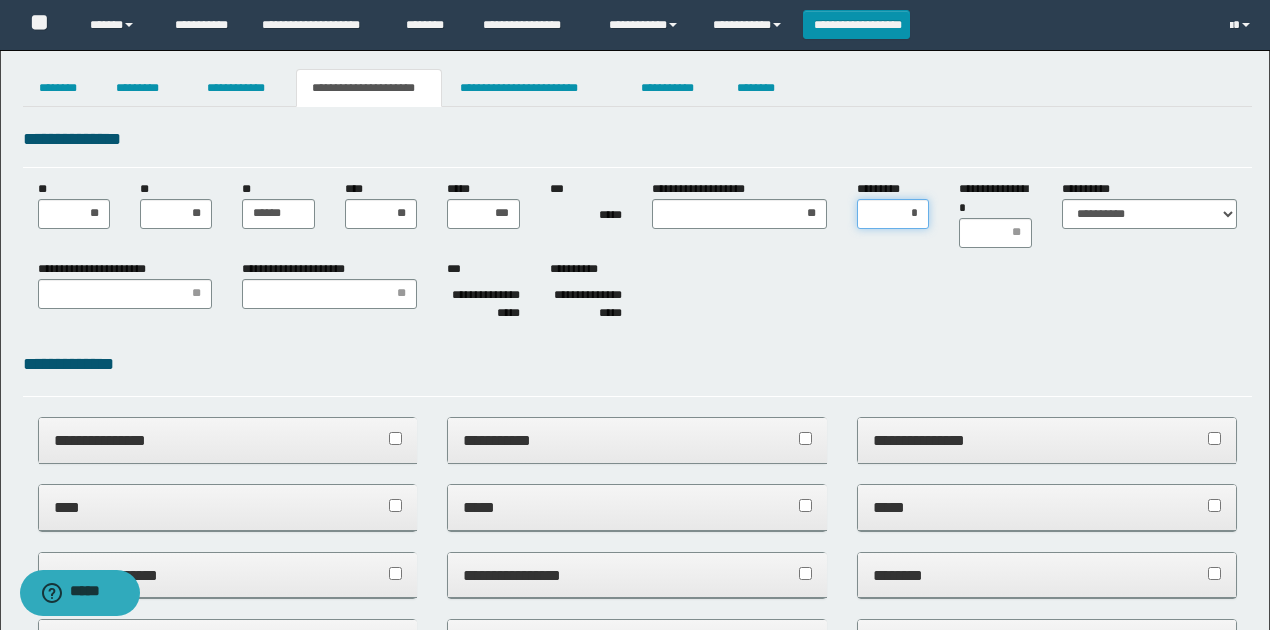 type on "**" 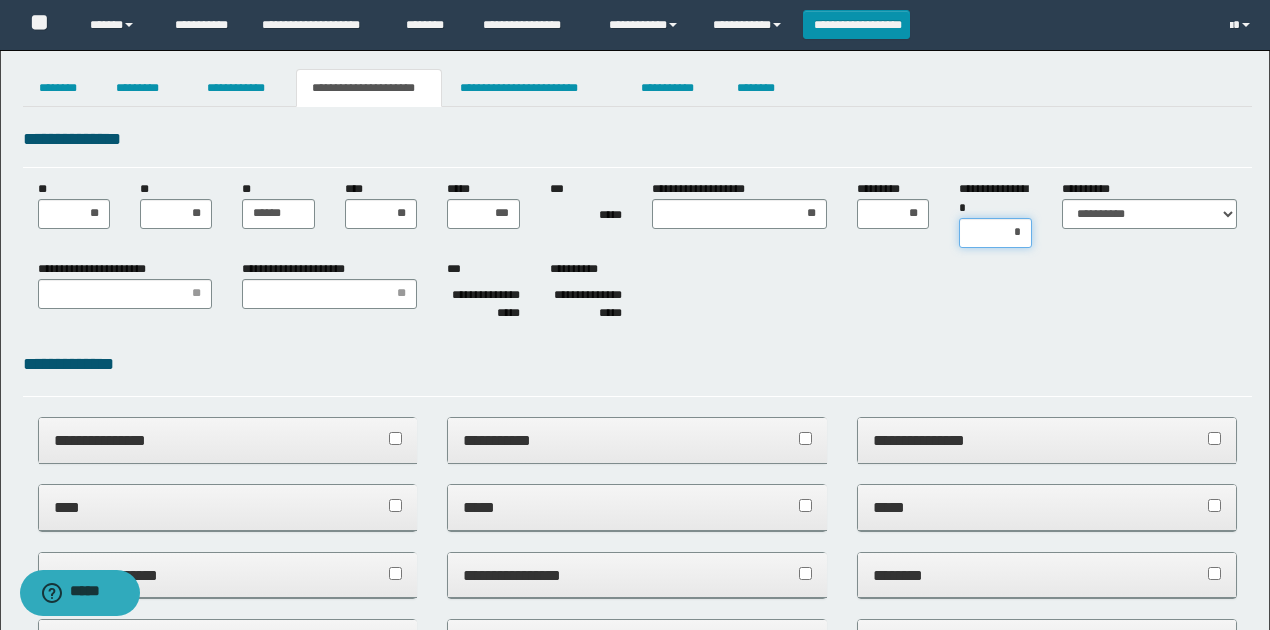 type on "**" 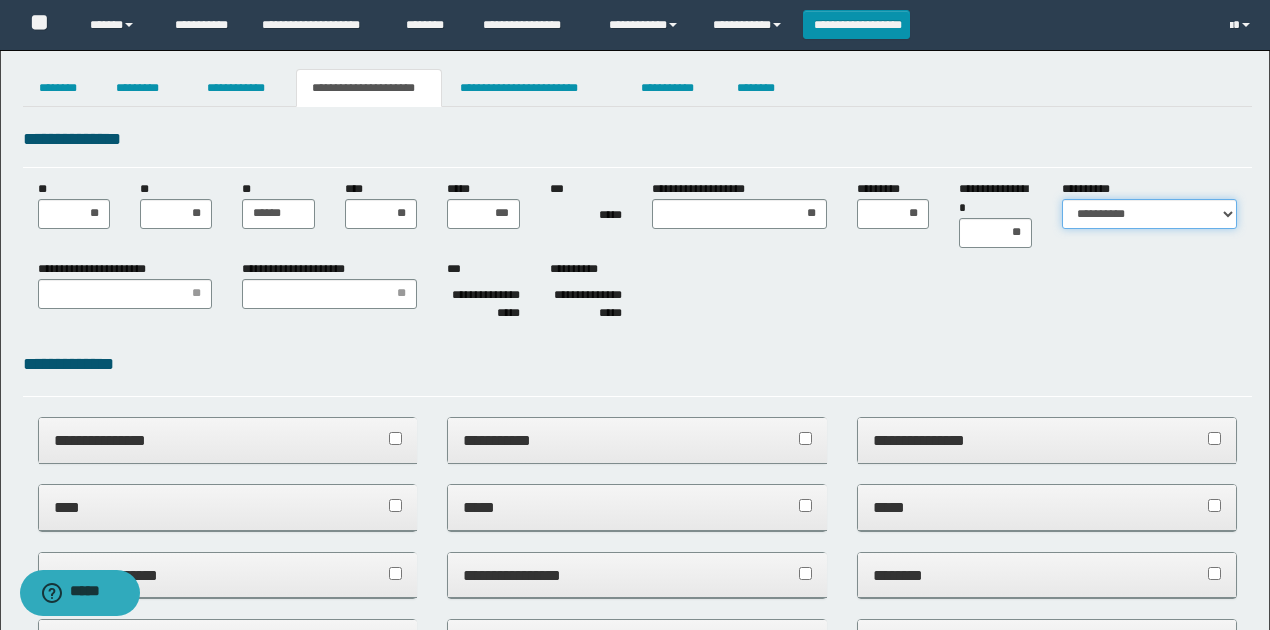 click on "**********" at bounding box center (1149, 214) 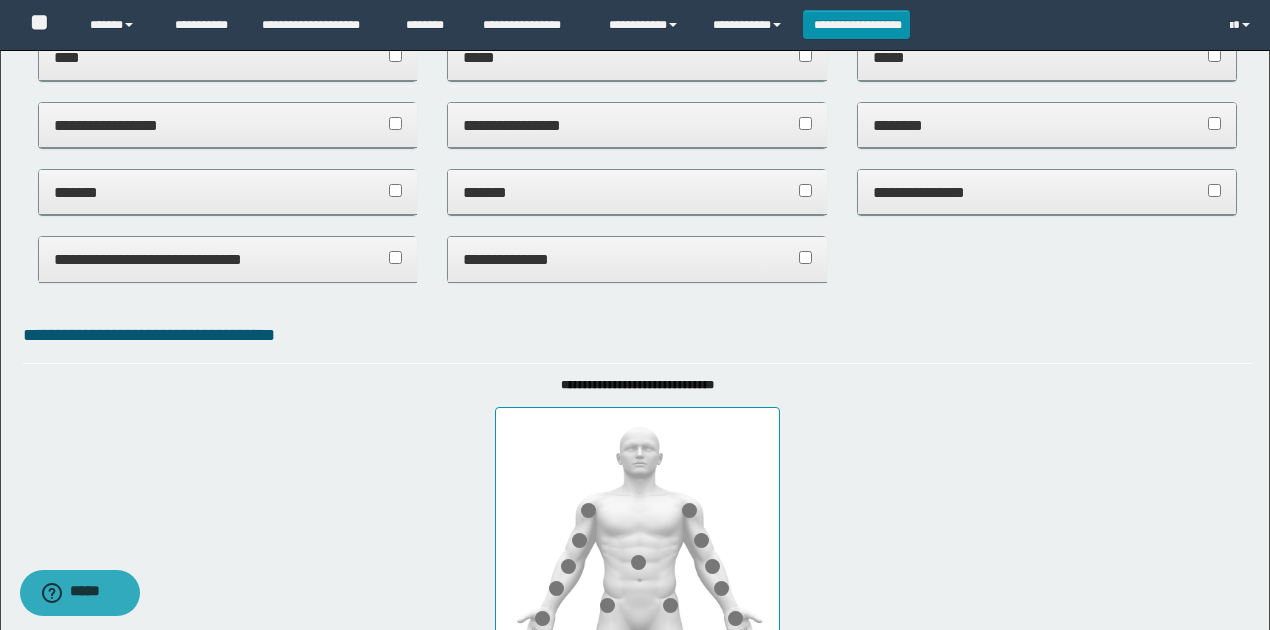 scroll, scrollTop: 333, scrollLeft: 0, axis: vertical 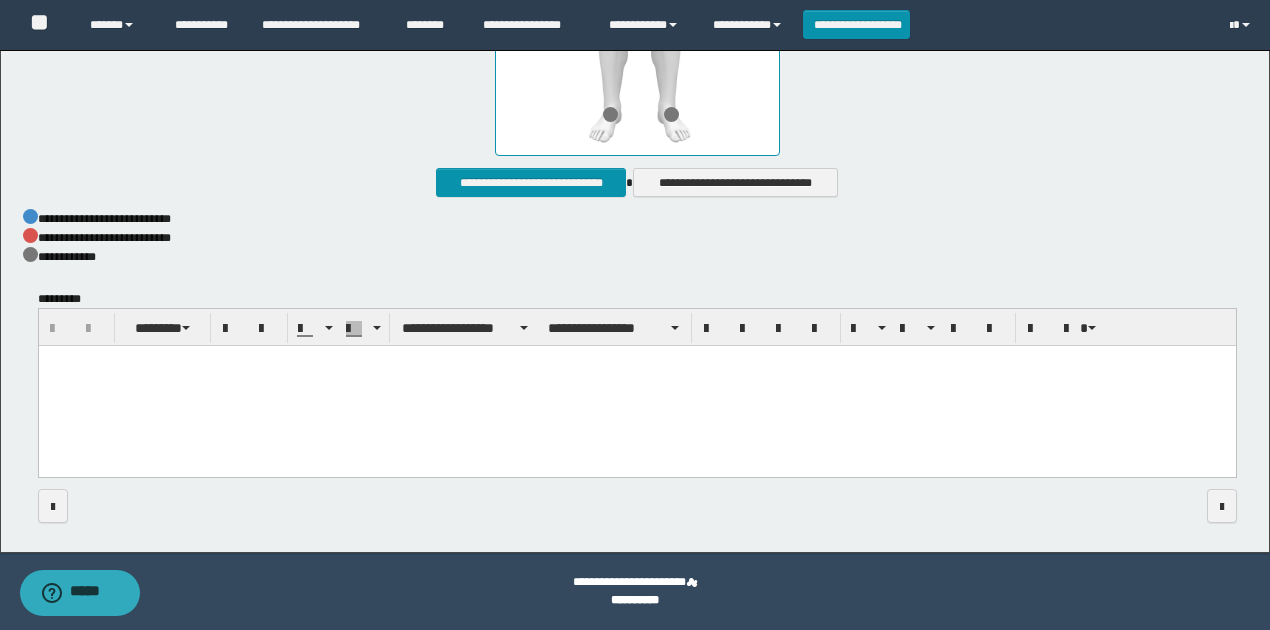 click at bounding box center (636, 387) 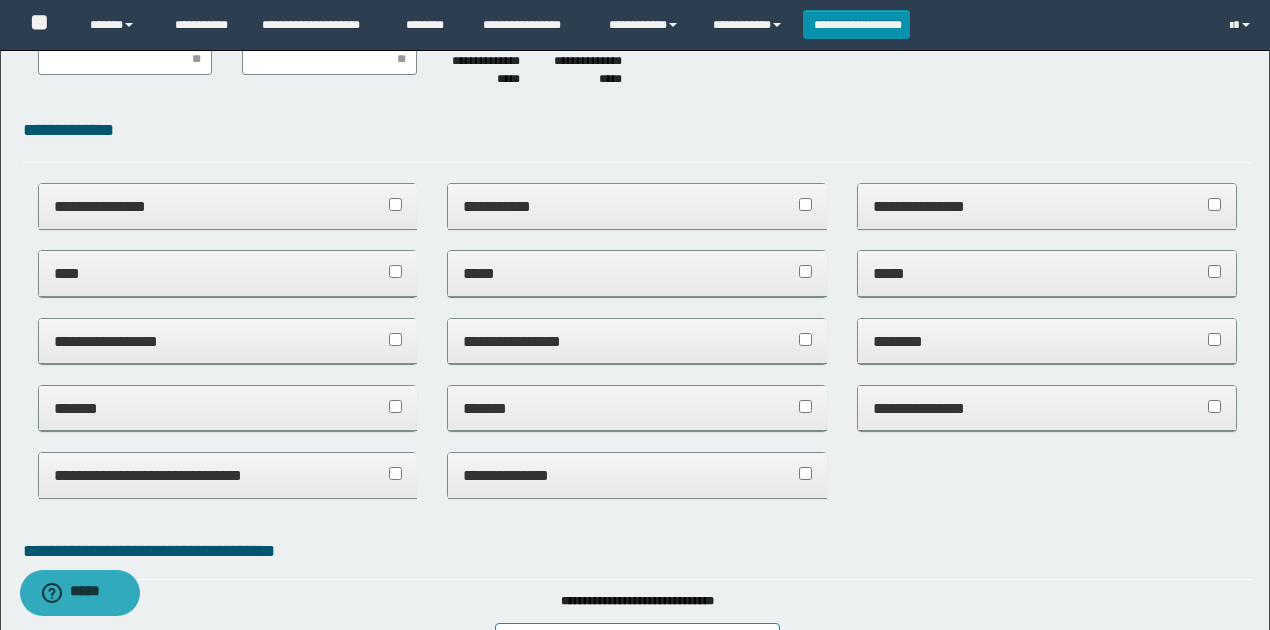 scroll, scrollTop: 0, scrollLeft: 0, axis: both 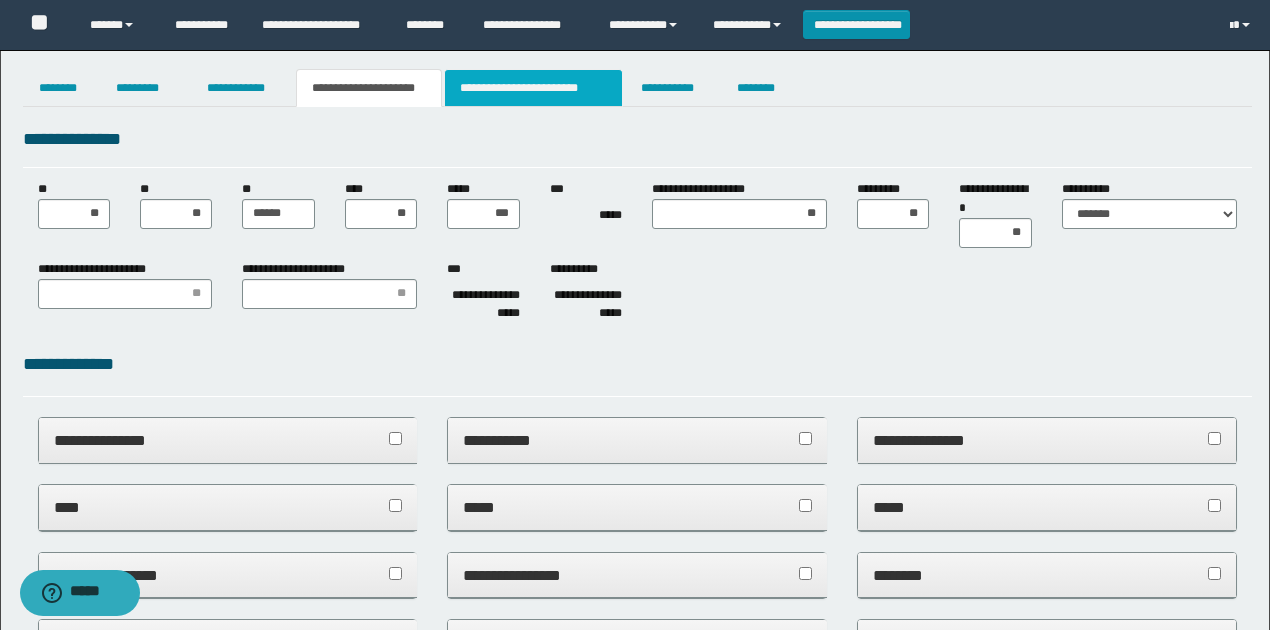 click on "**********" at bounding box center [533, 88] 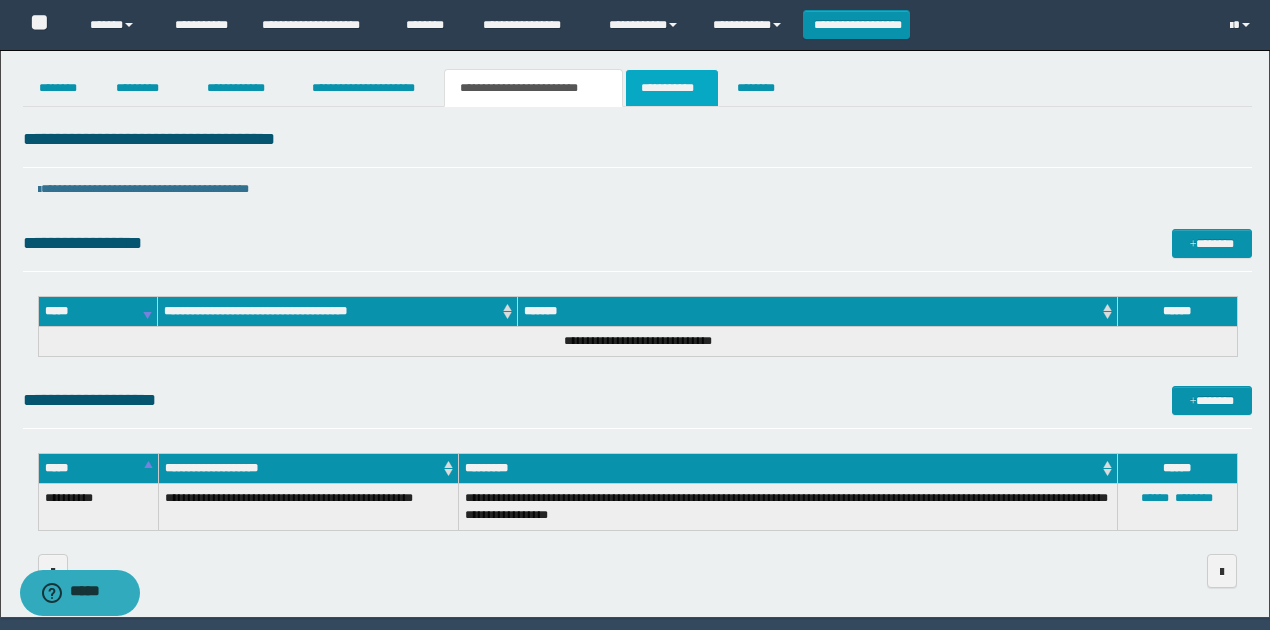 click on "**********" at bounding box center (672, 88) 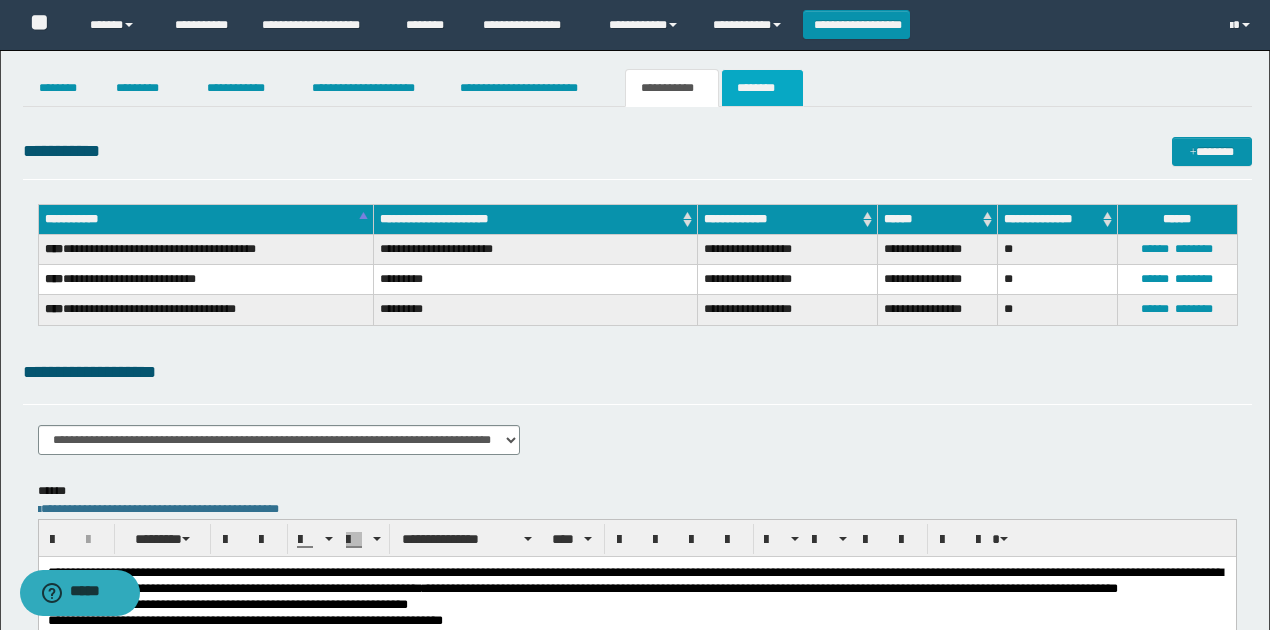 click on "********" at bounding box center (762, 88) 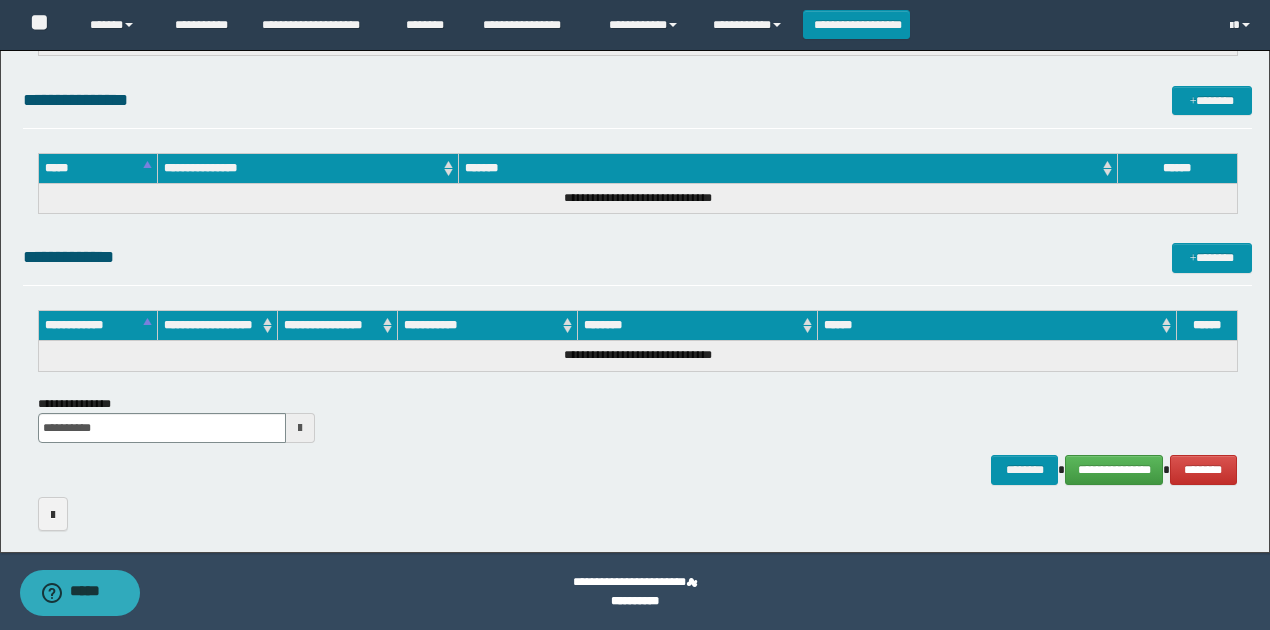 scroll, scrollTop: 0, scrollLeft: 0, axis: both 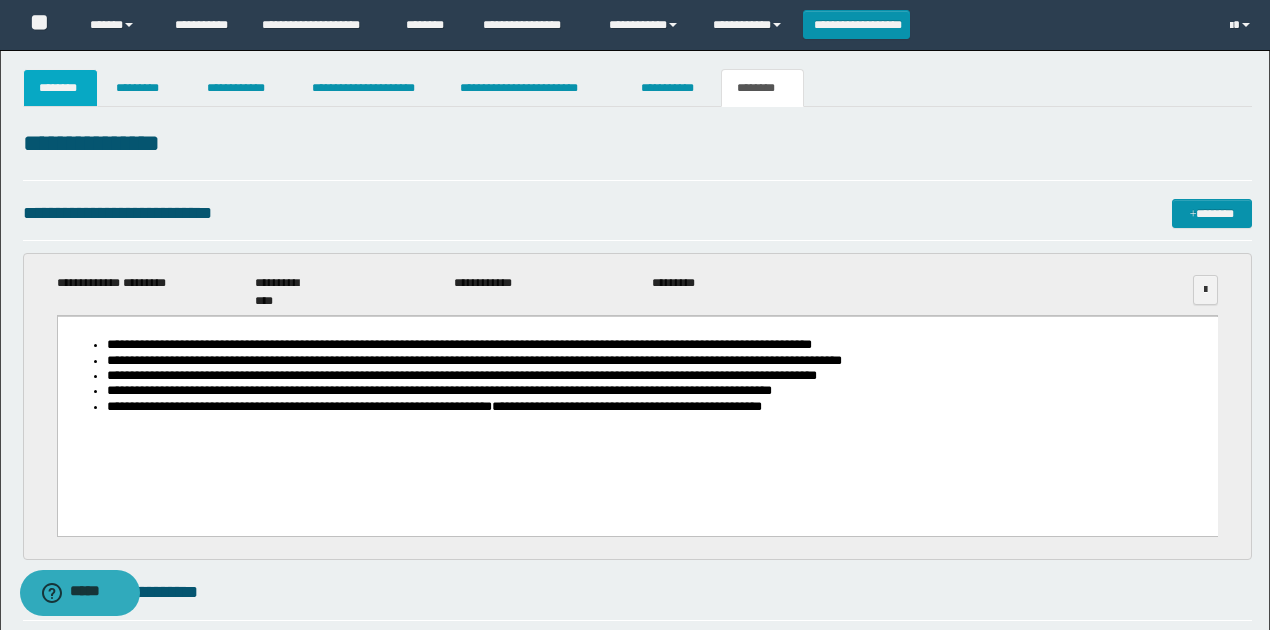 click on "********" at bounding box center [61, 88] 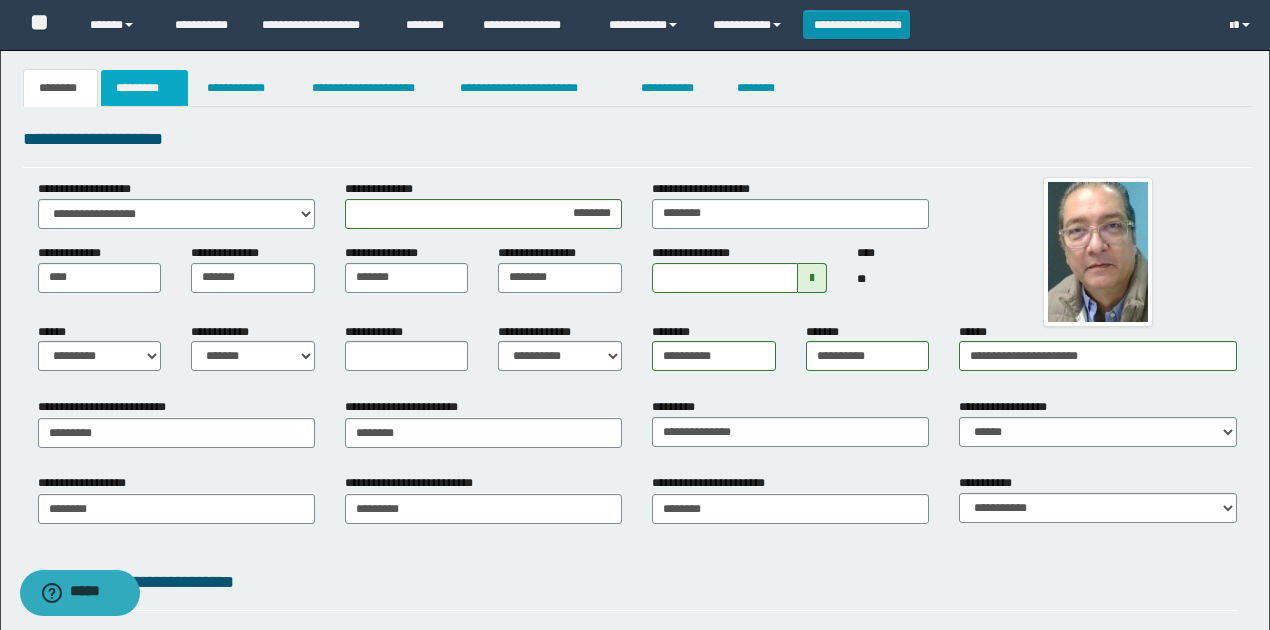 click on "*********" at bounding box center (144, 88) 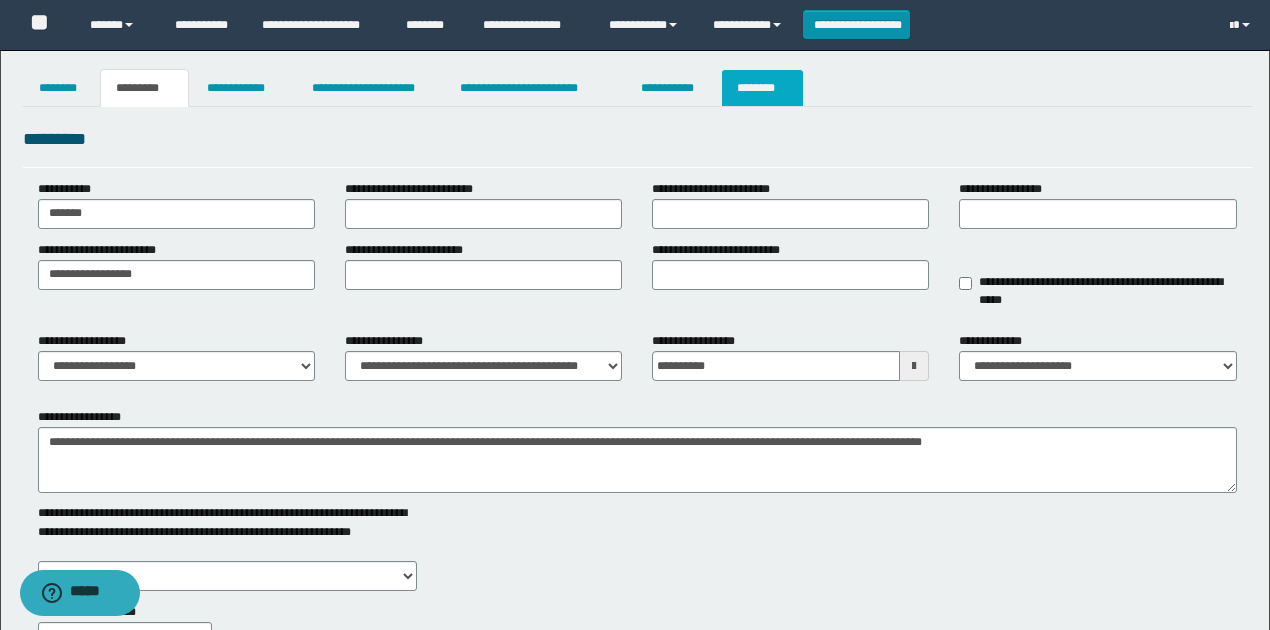 click on "********" at bounding box center (762, 88) 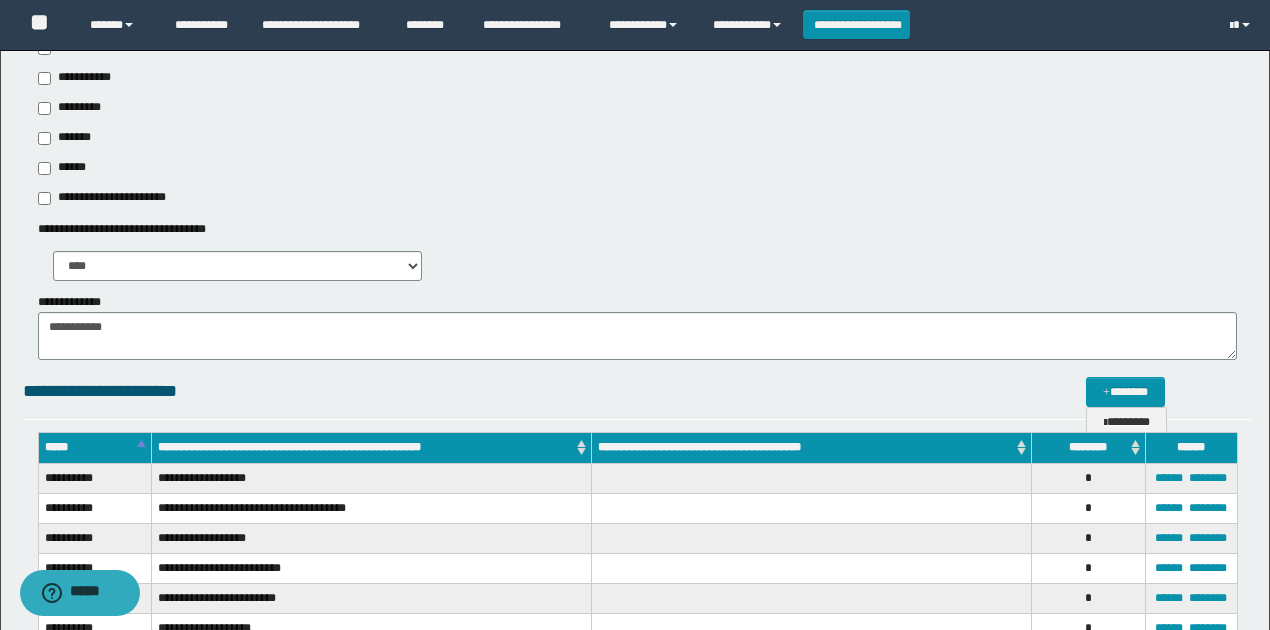 scroll, scrollTop: 2148, scrollLeft: 0, axis: vertical 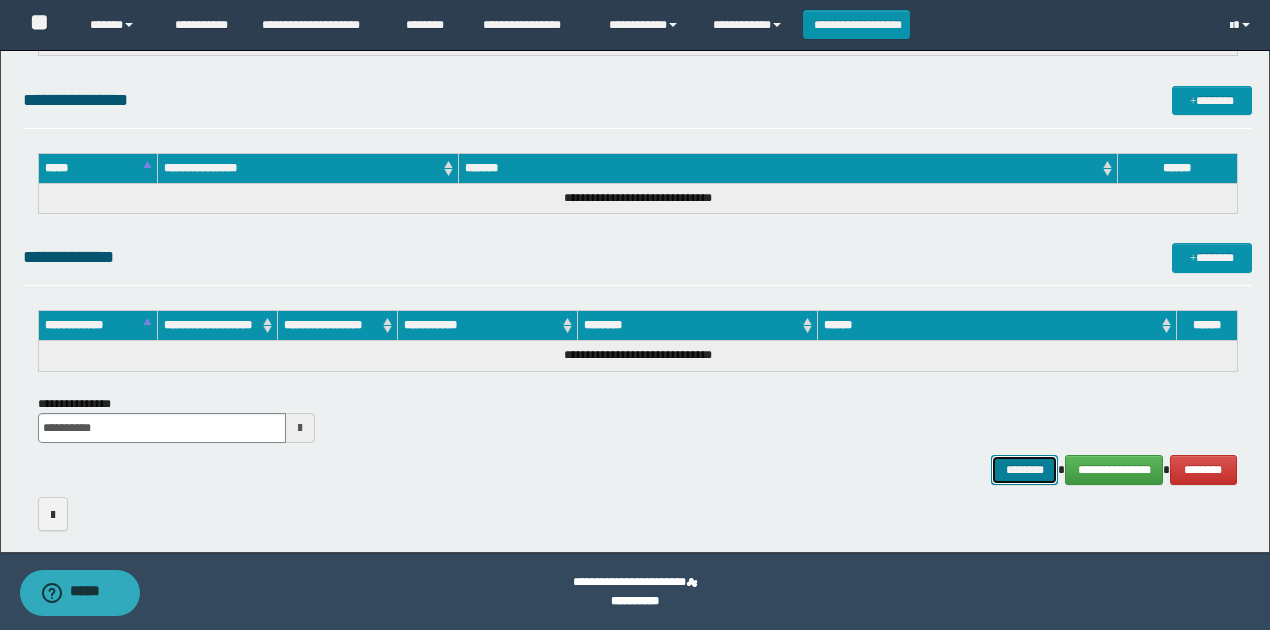 click on "********" at bounding box center (1024, 469) 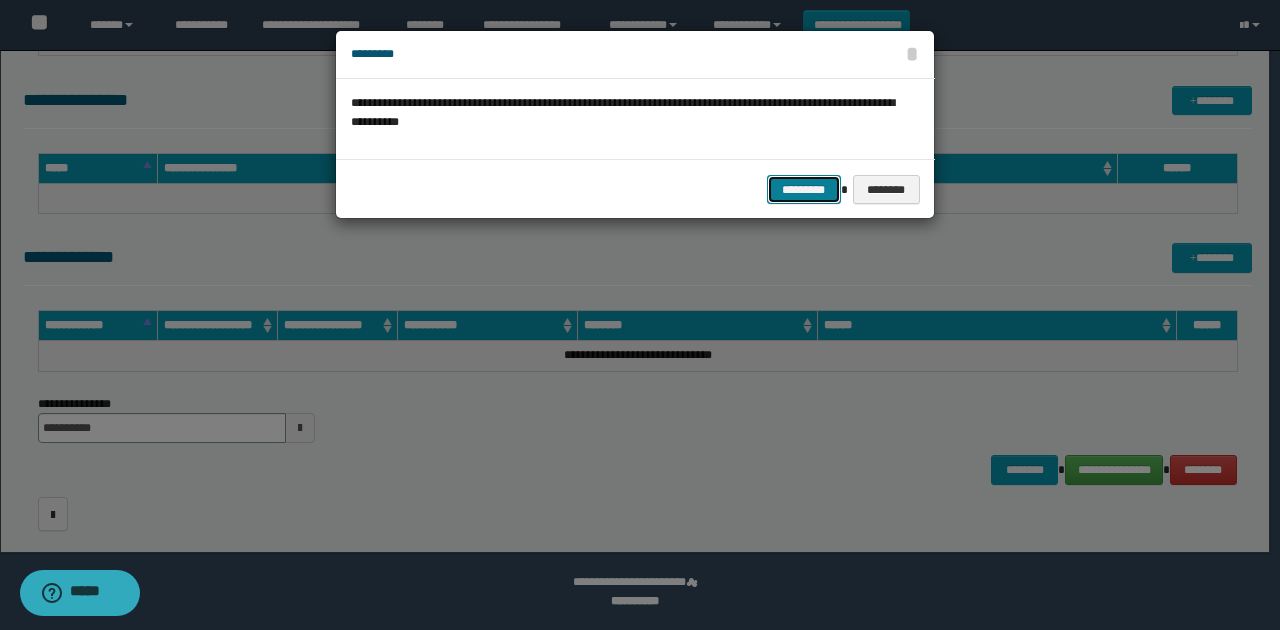 click on "*********" at bounding box center [804, 189] 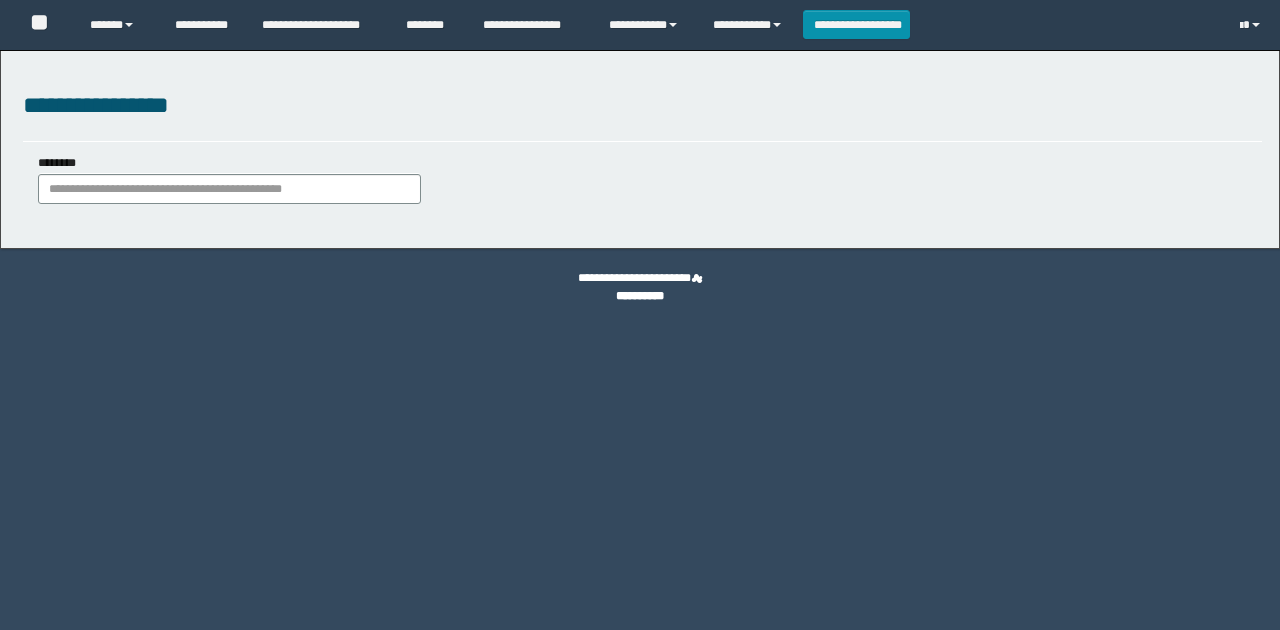 scroll, scrollTop: 0, scrollLeft: 0, axis: both 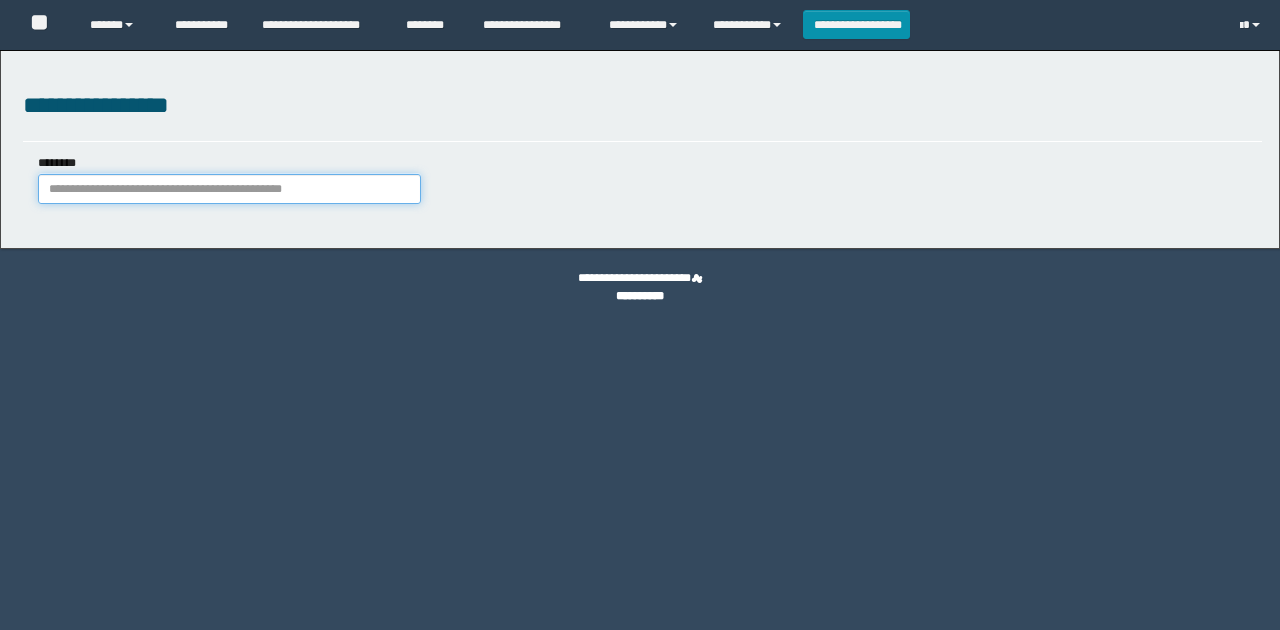 click on "********" at bounding box center (229, 189) 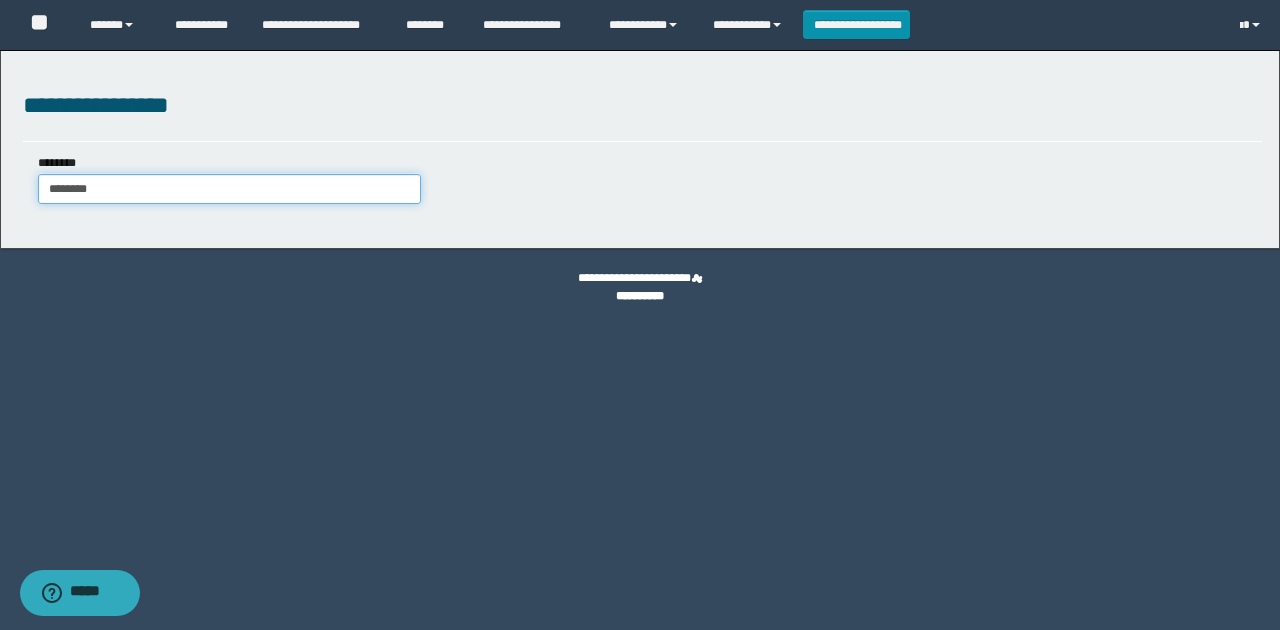 type on "********" 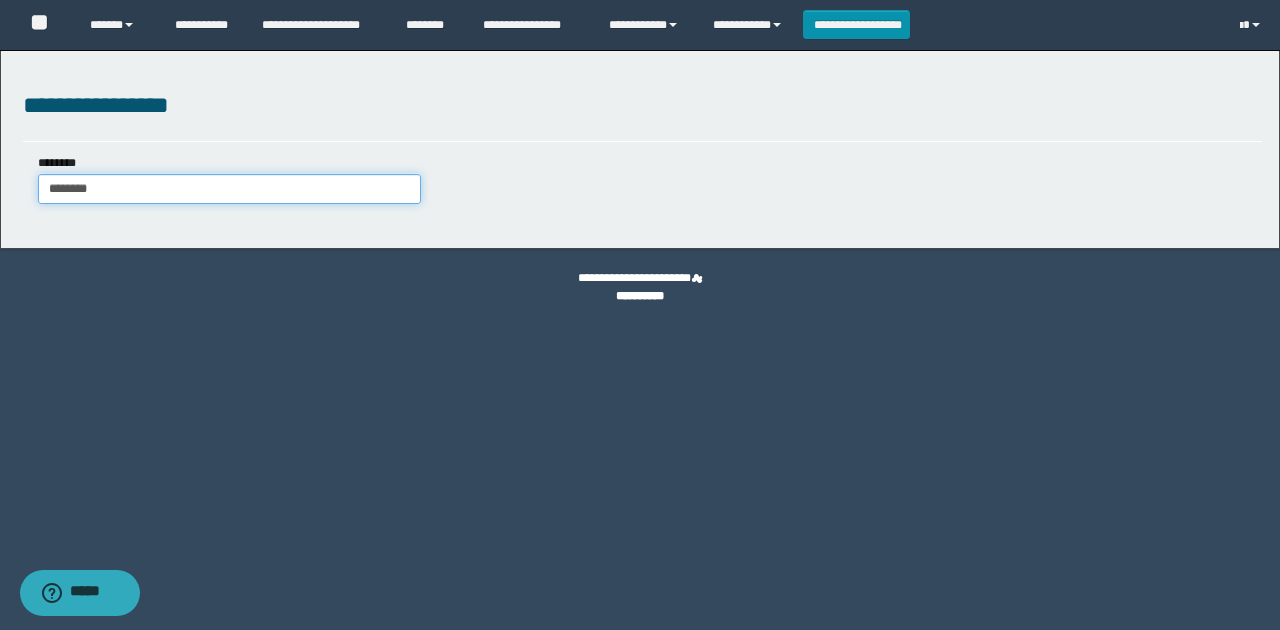 type on "********" 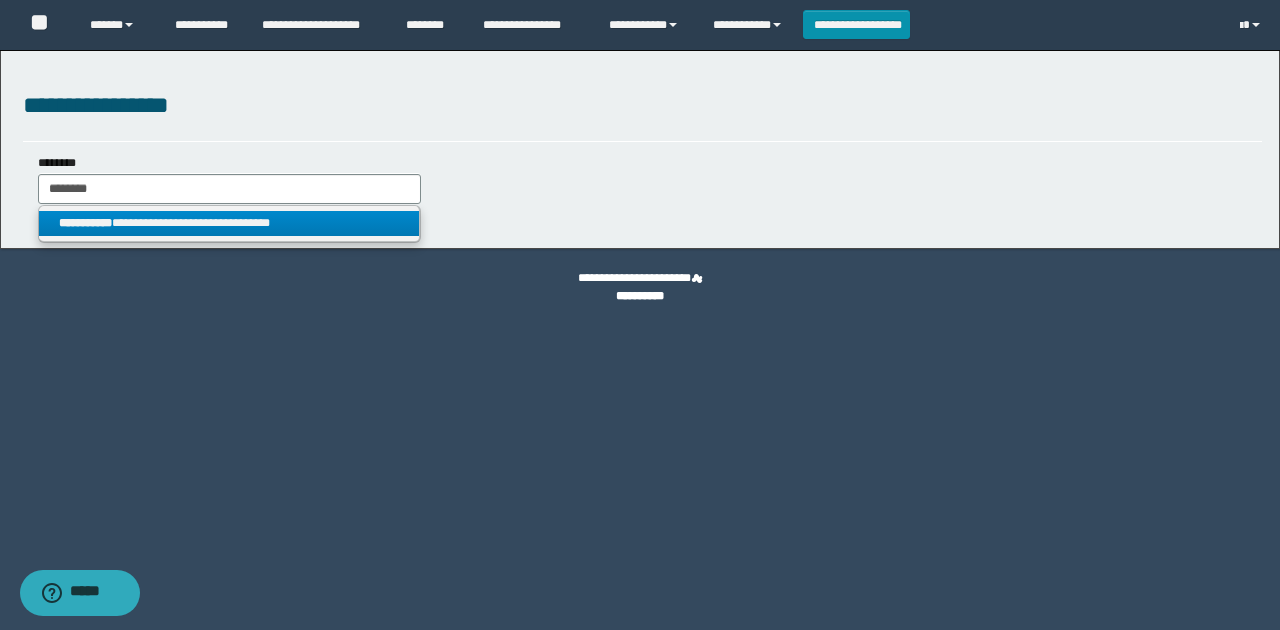 click on "**********" at bounding box center [229, 223] 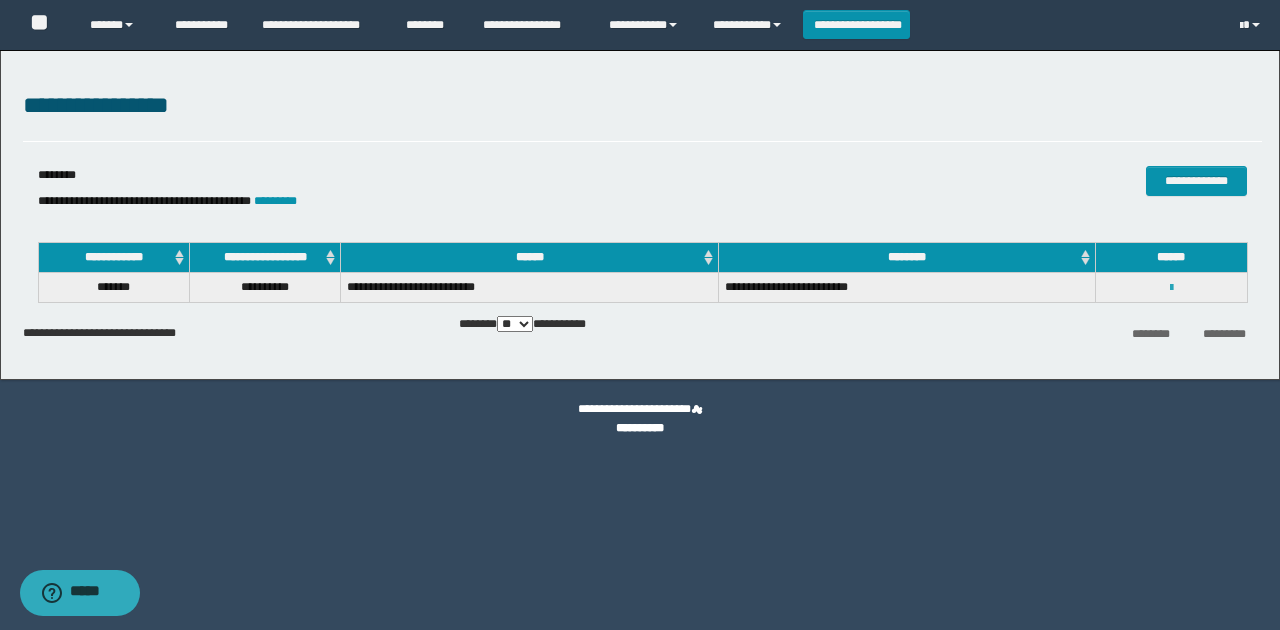 click at bounding box center (1171, 288) 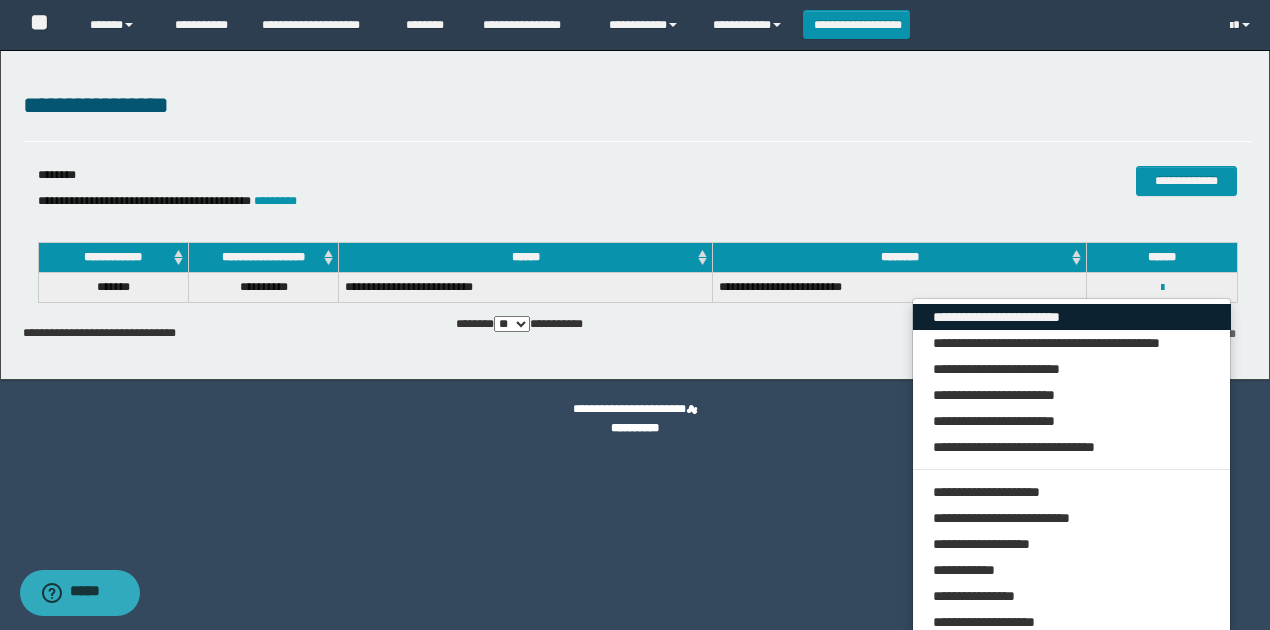click on "**********" at bounding box center [1072, 317] 